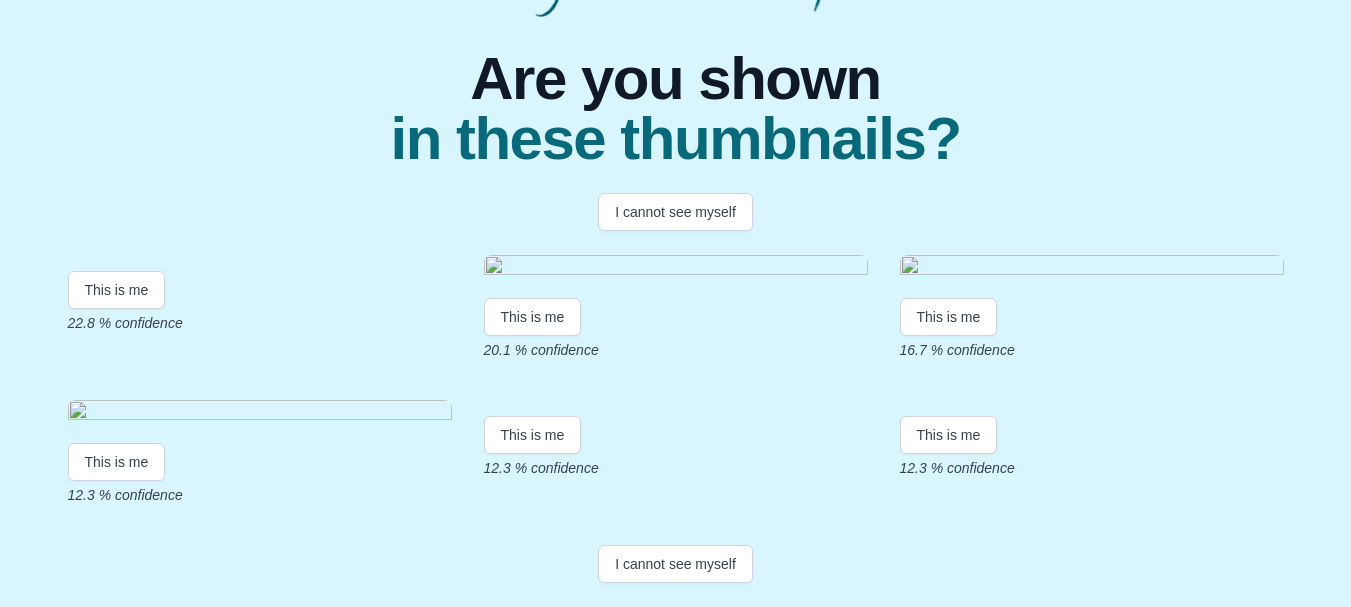 scroll, scrollTop: 520, scrollLeft: 0, axis: vertical 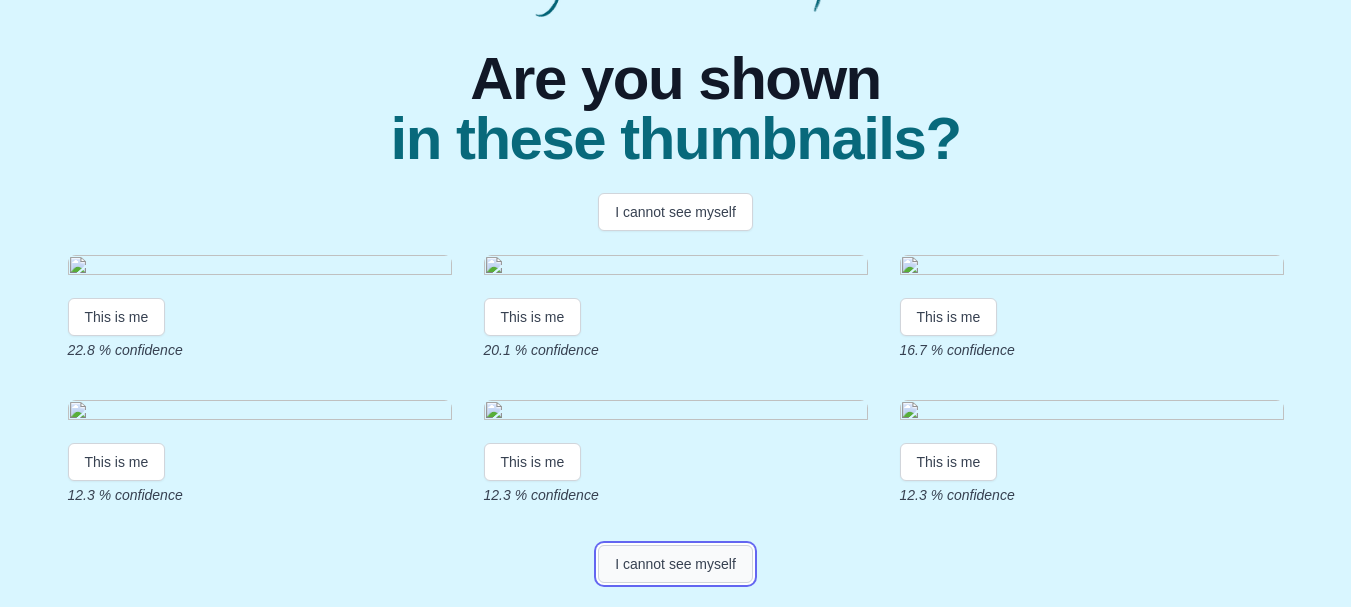 click on "I cannot see myself" at bounding box center [675, 564] 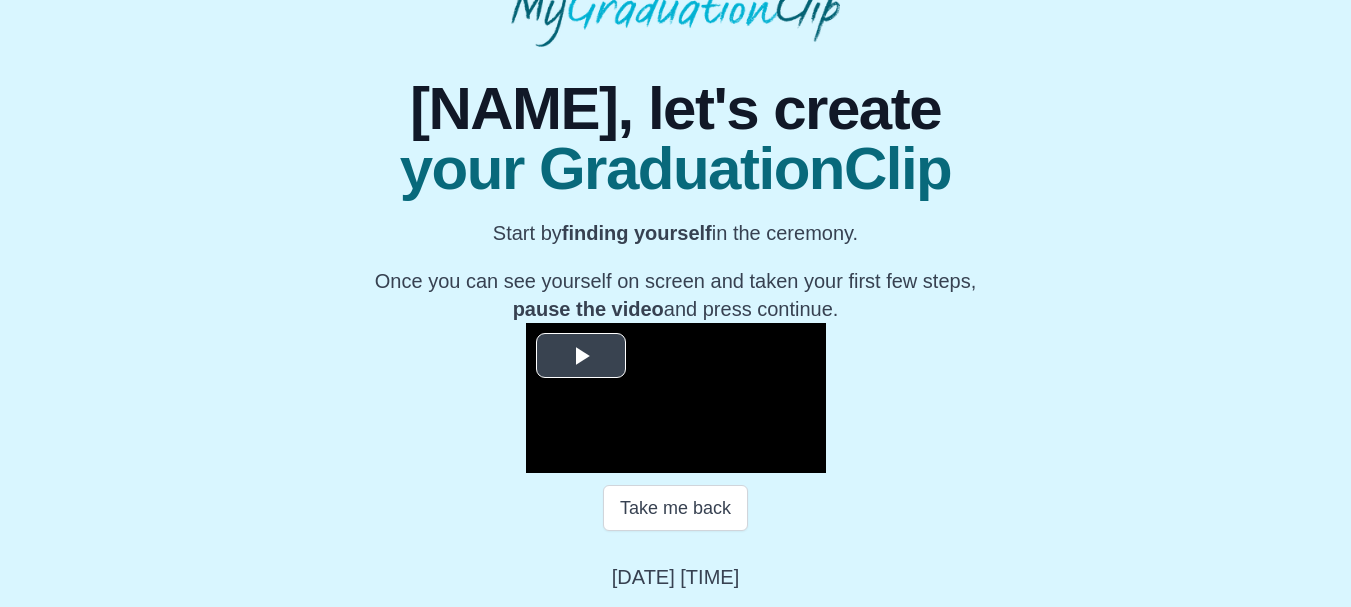 scroll, scrollTop: 305, scrollLeft: 0, axis: vertical 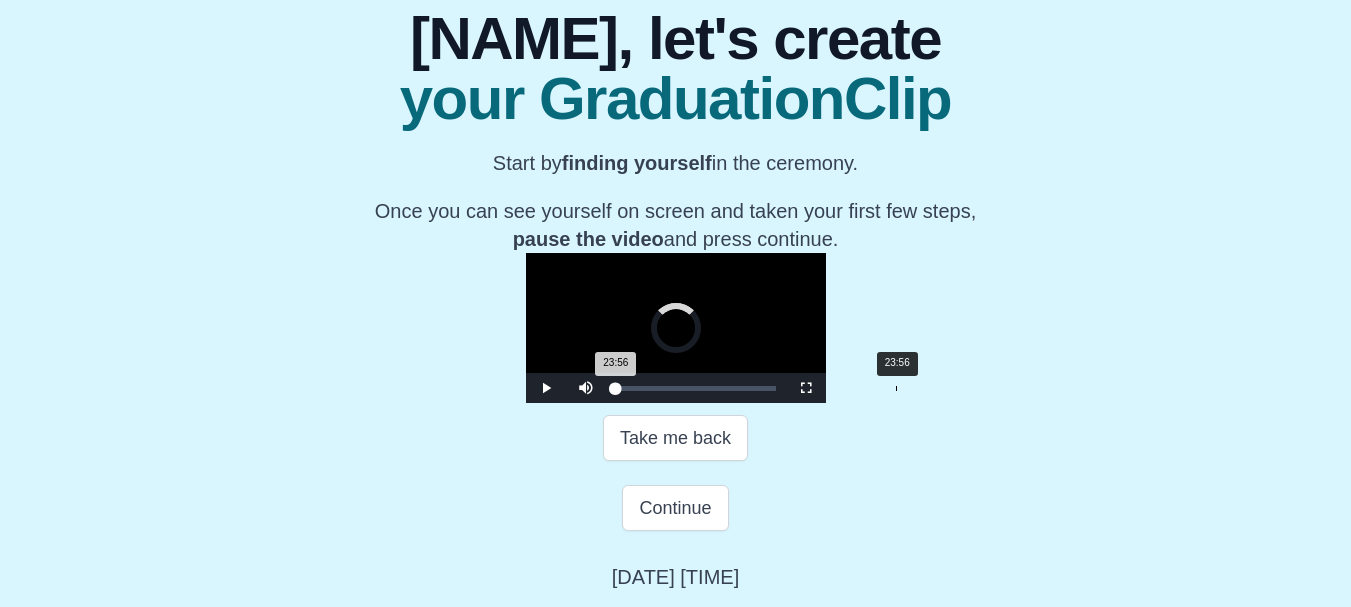 click on "23:56" at bounding box center [896, 388] 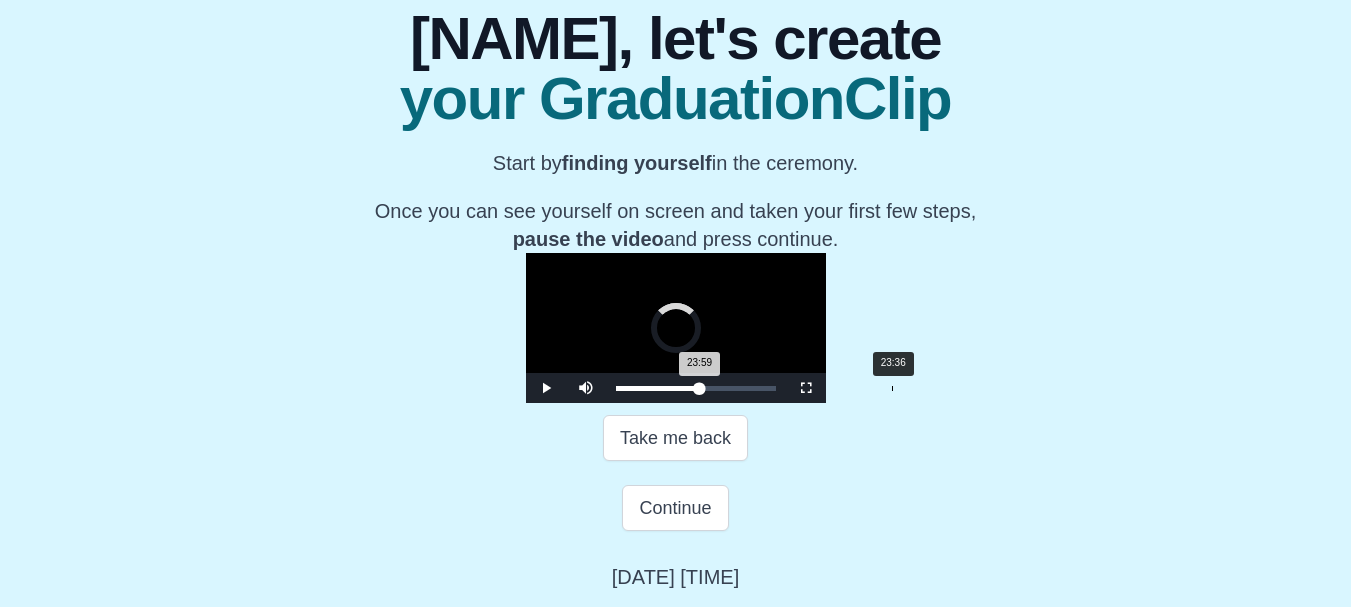 click on "23:59 Progress : 0%" at bounding box center [658, 388] 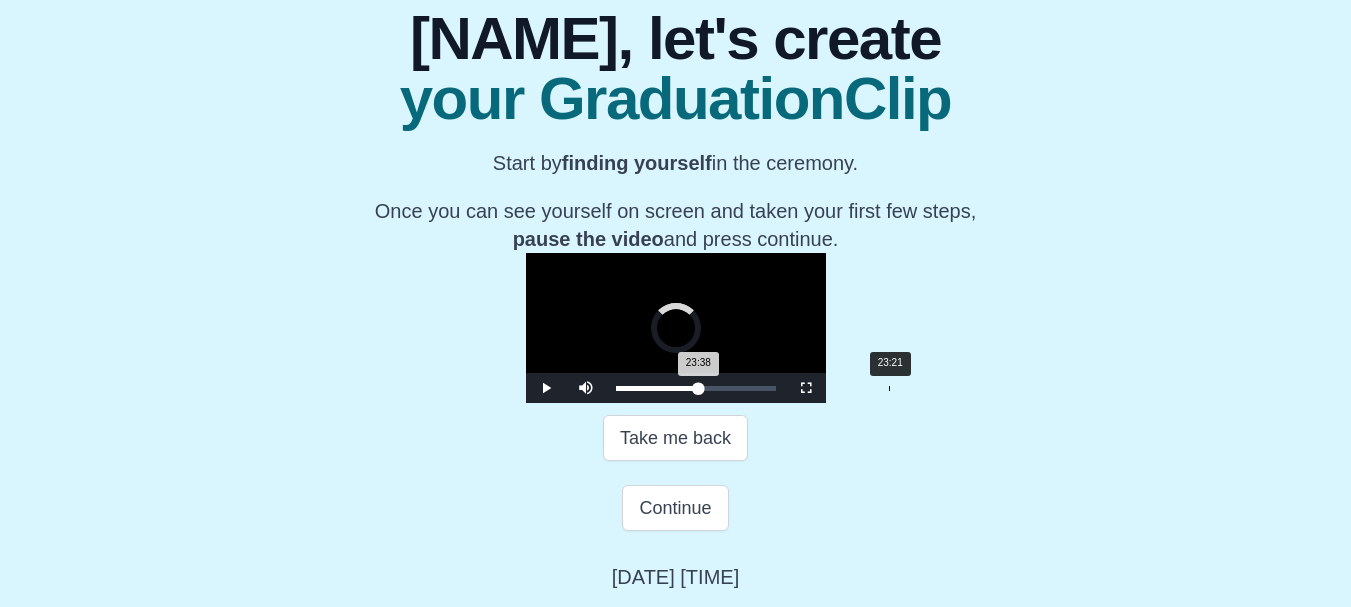 click on "23:38 Progress : 0%" at bounding box center [657, 388] 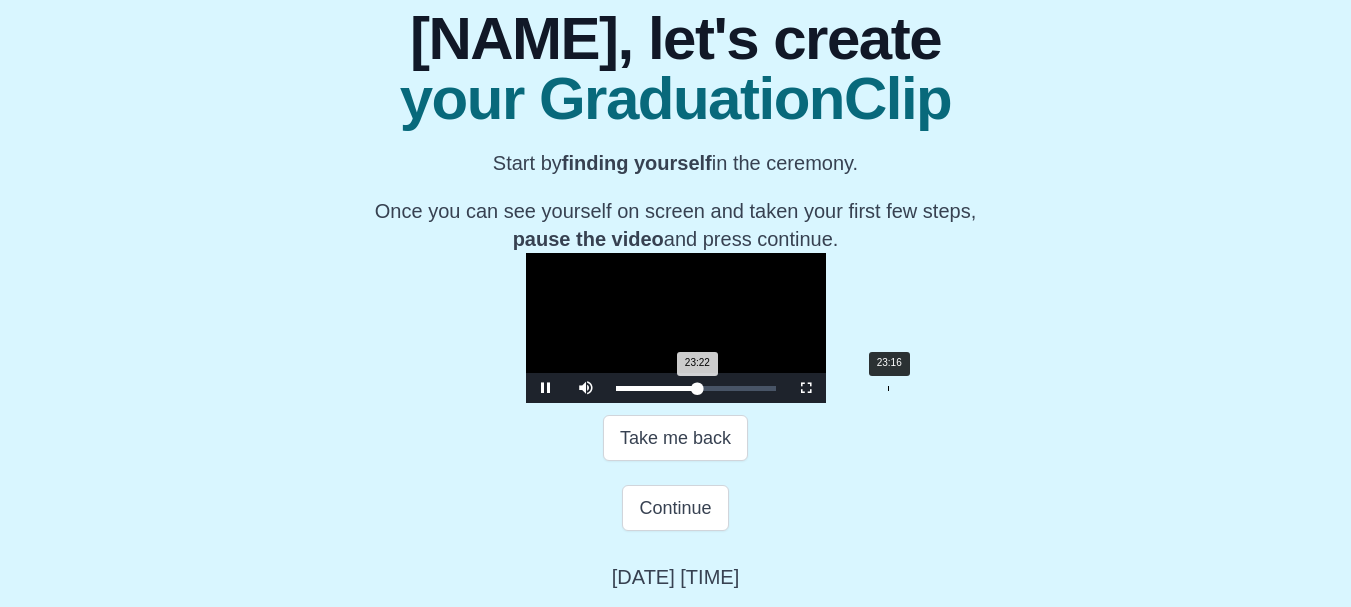 click on "23:22 Progress : 0%" at bounding box center (657, 388) 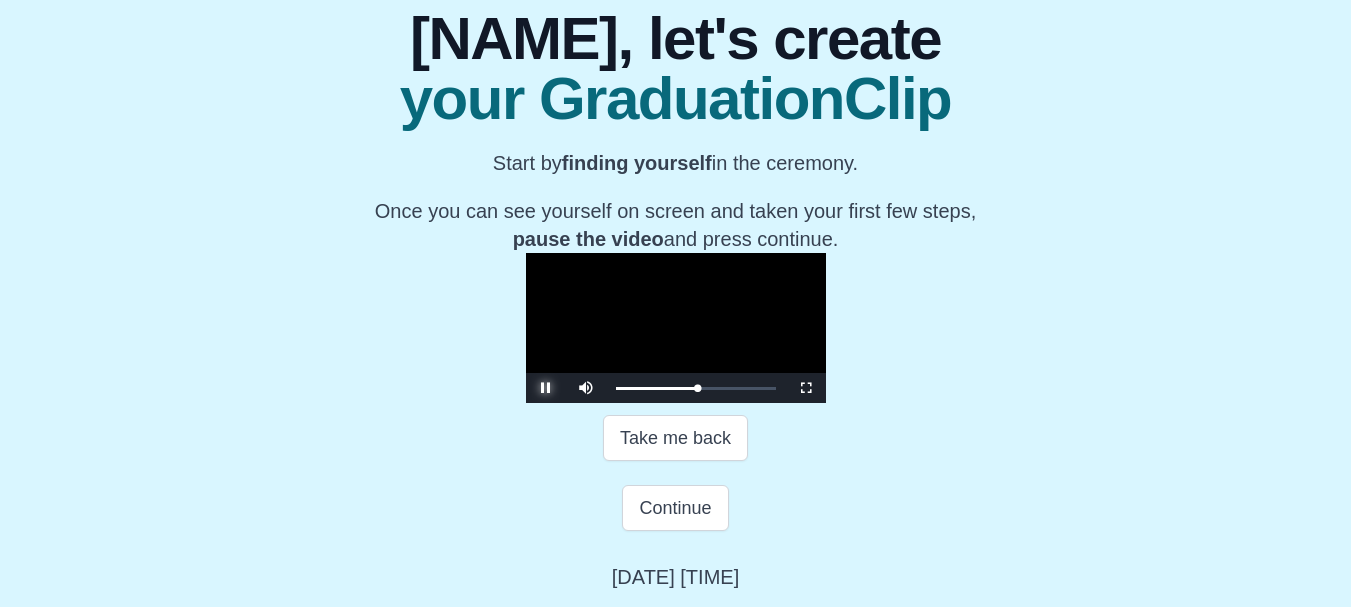 click at bounding box center (546, 388) 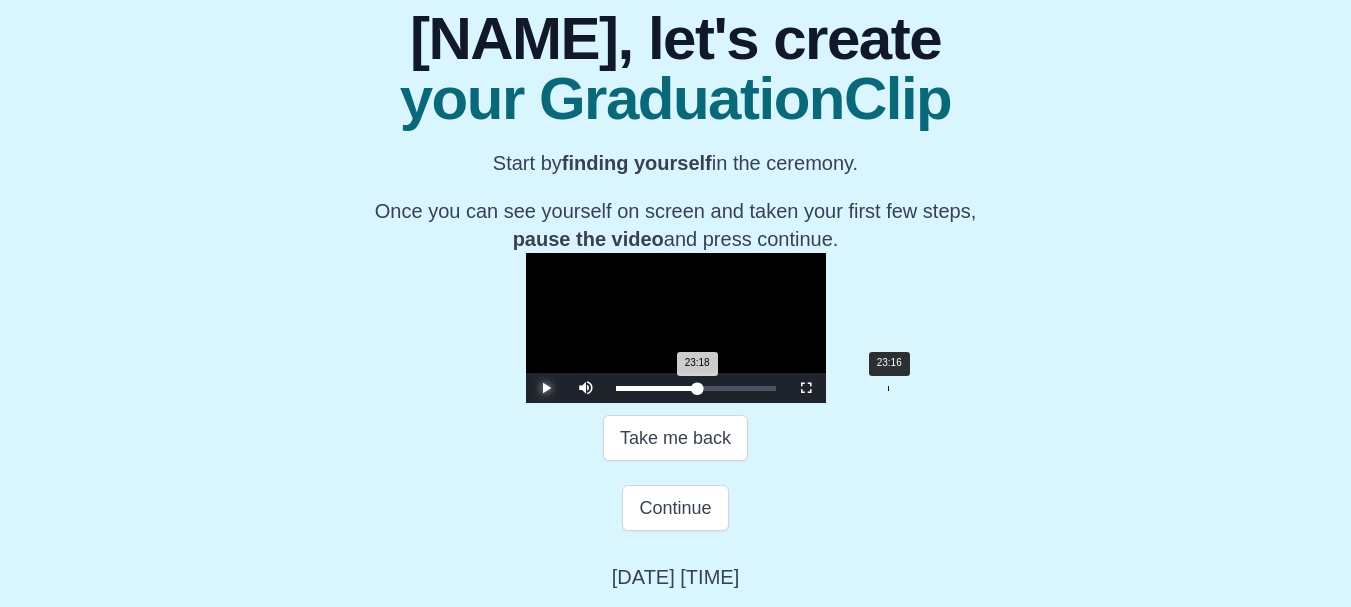 click on "23:18 Progress : 0%" at bounding box center [657, 388] 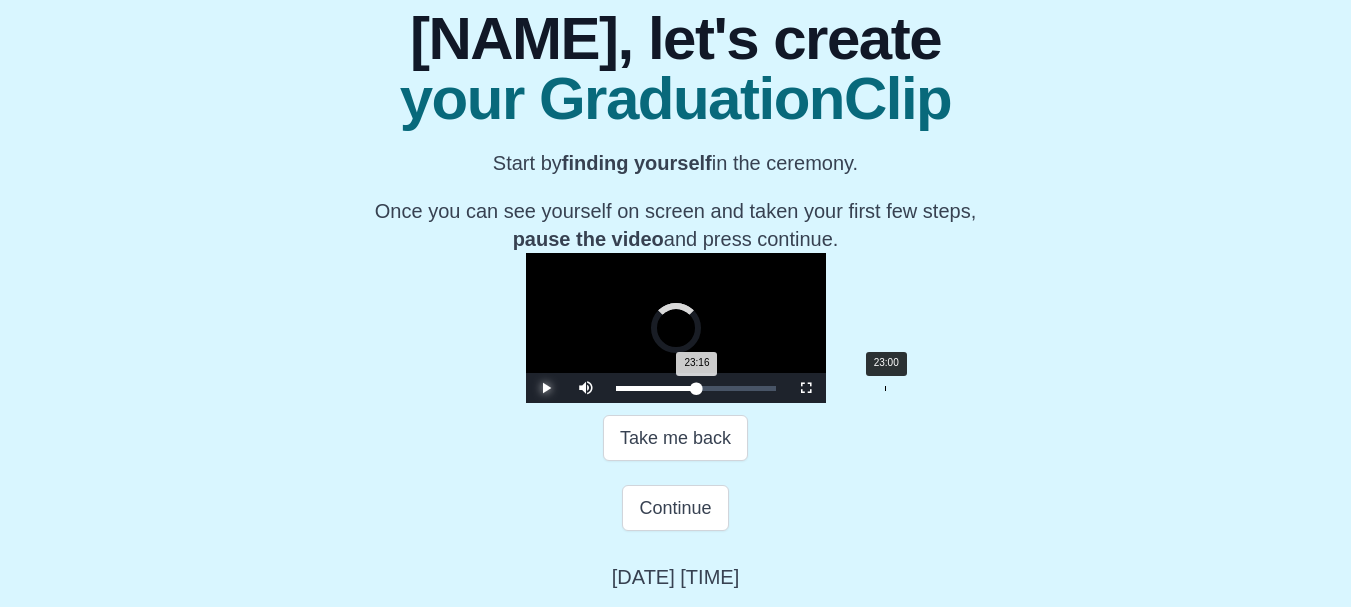 click on "23:16 Progress : 0%" at bounding box center (656, 388) 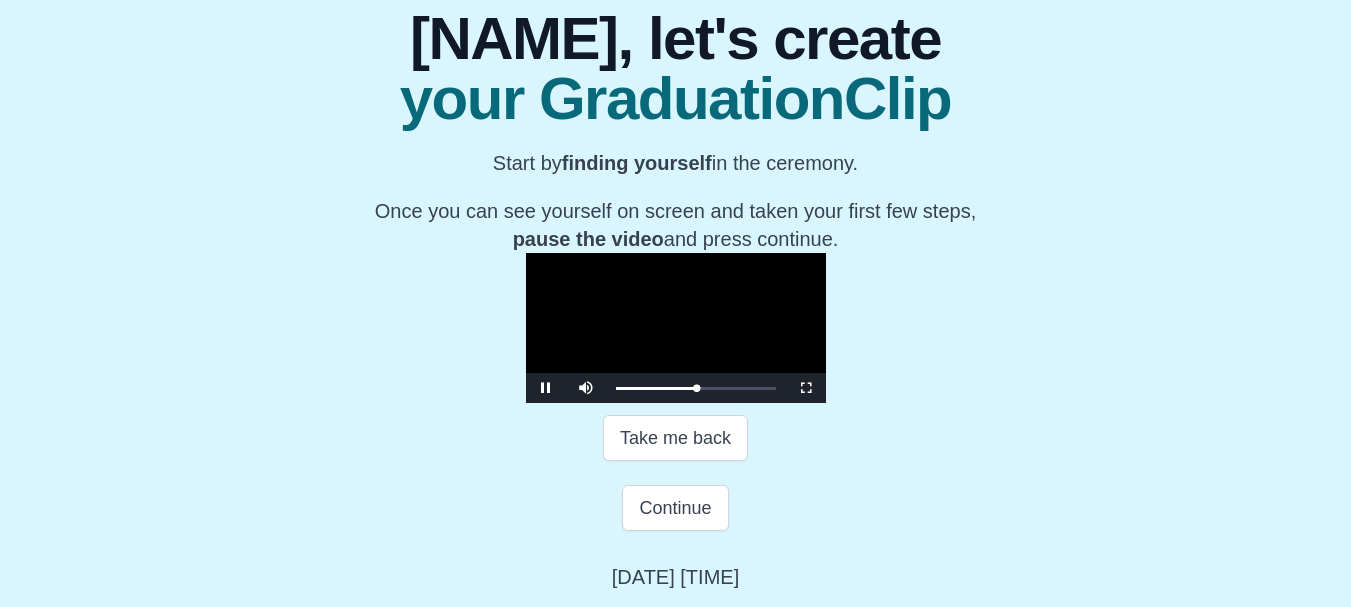 click at bounding box center [676, 328] 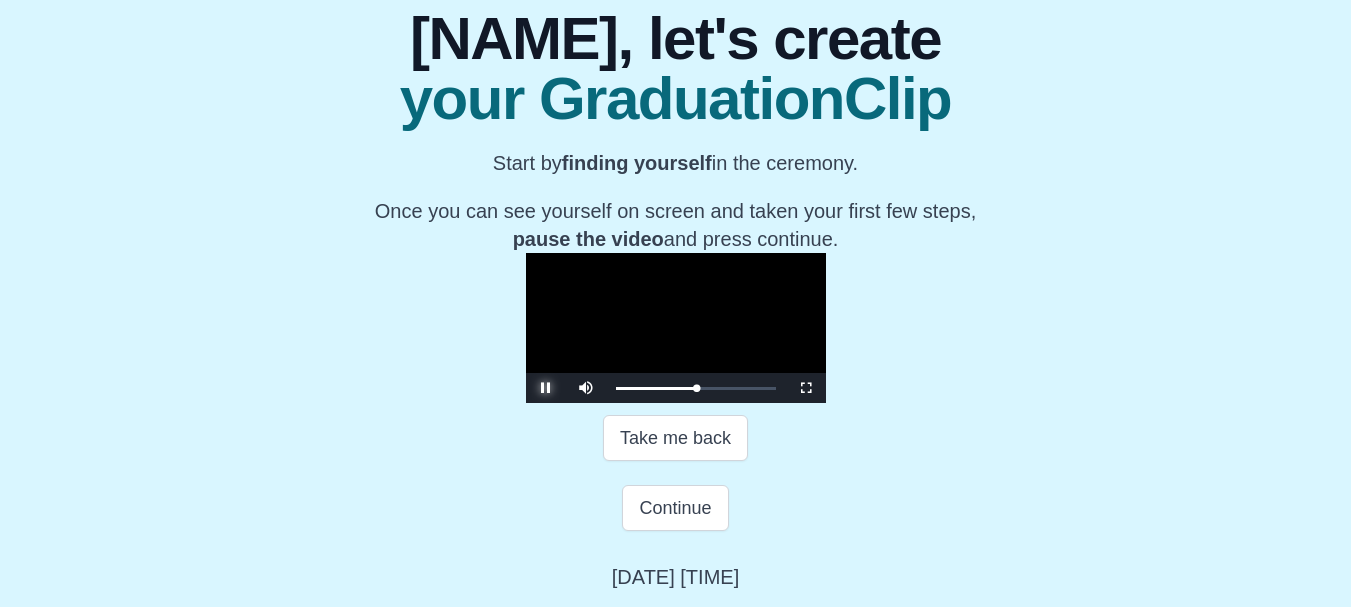 click at bounding box center [546, 388] 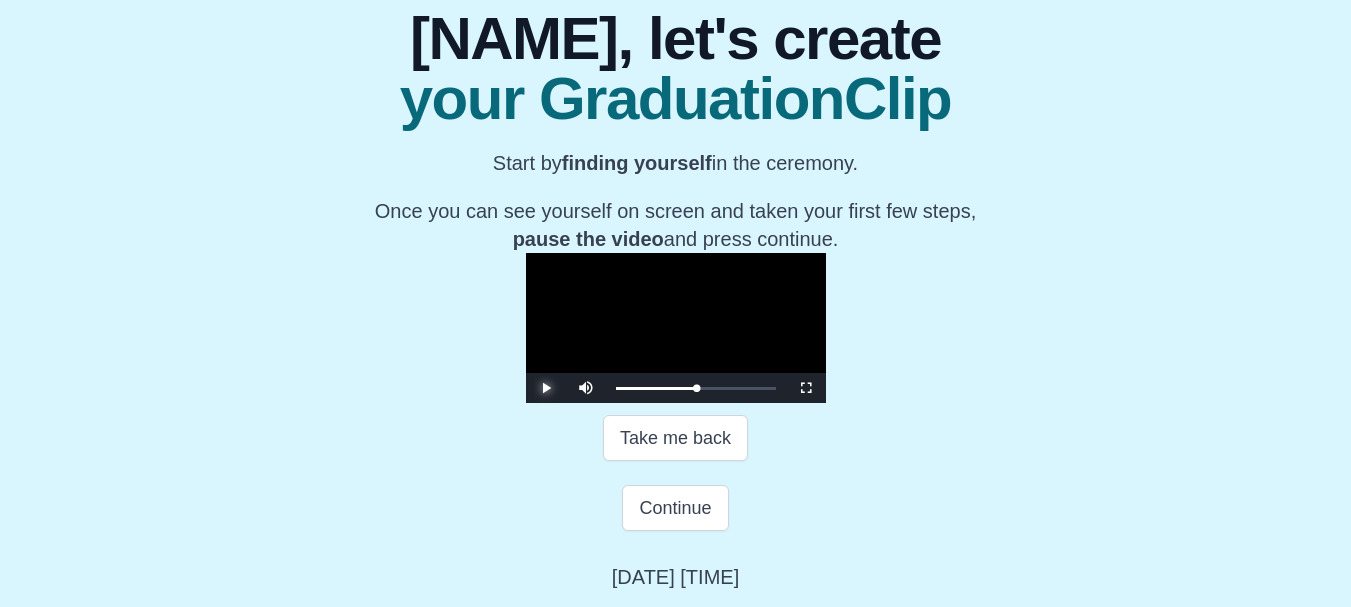 scroll, scrollTop: 413, scrollLeft: 0, axis: vertical 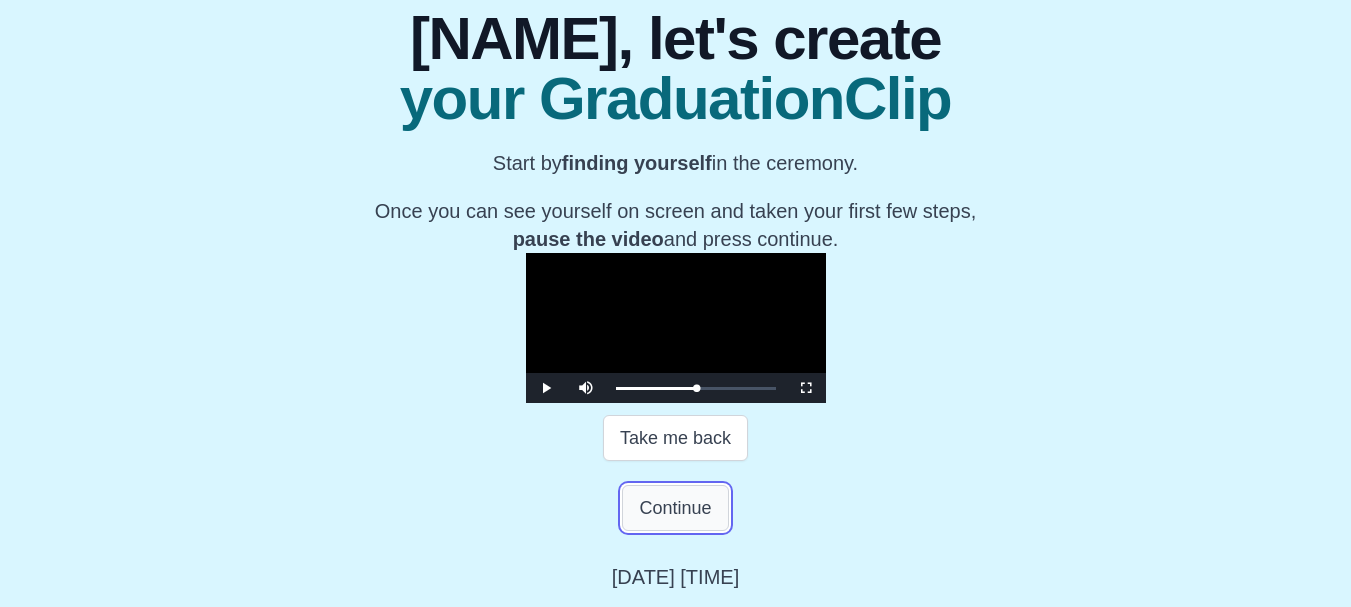 click on "Continue" at bounding box center (675, 508) 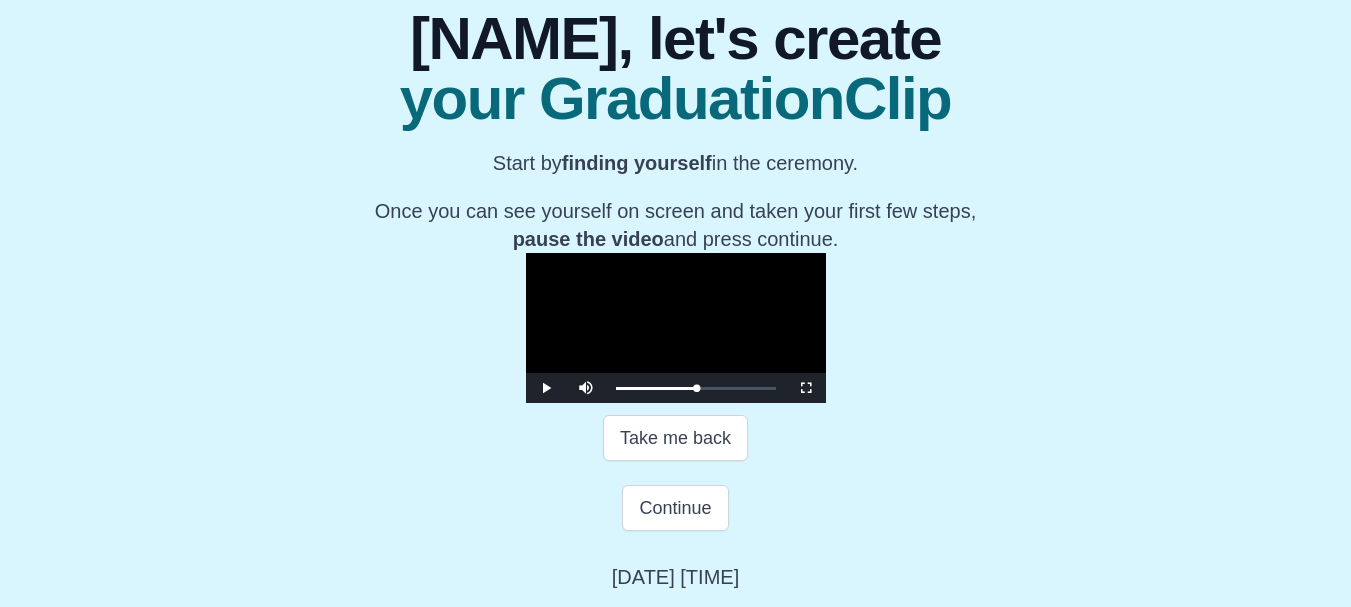 scroll, scrollTop: 54, scrollLeft: 0, axis: vertical 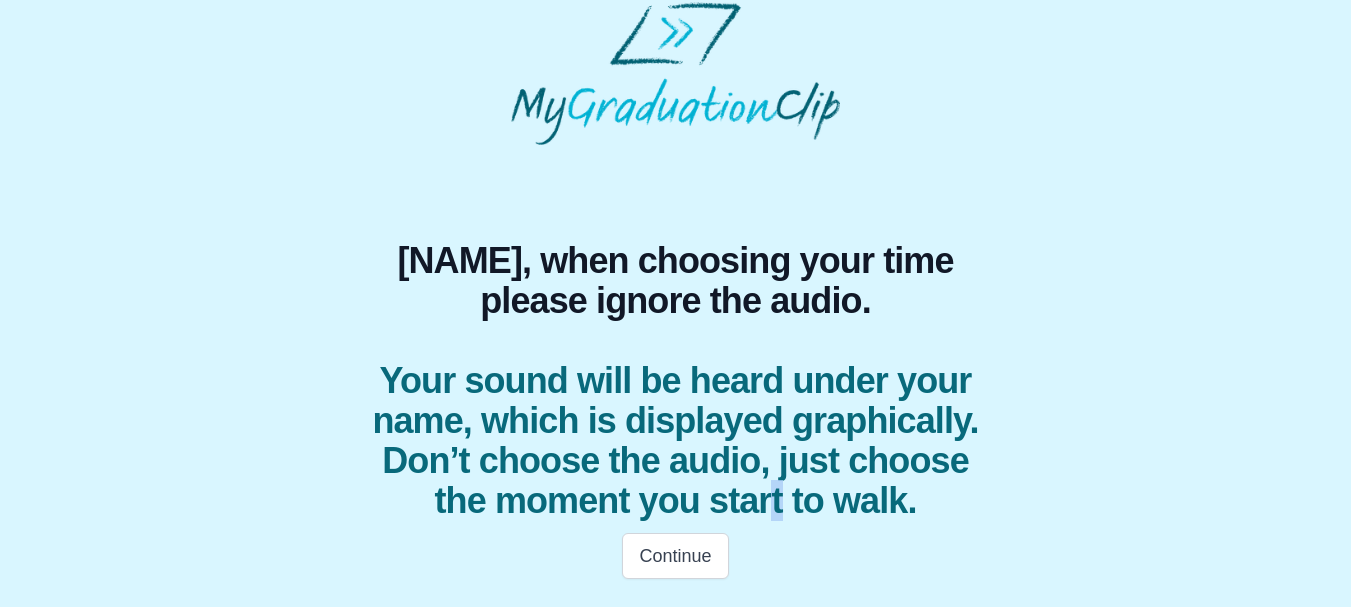 drag, startPoint x: 666, startPoint y: 503, endPoint x: 670, endPoint y: 531, distance: 28.284271 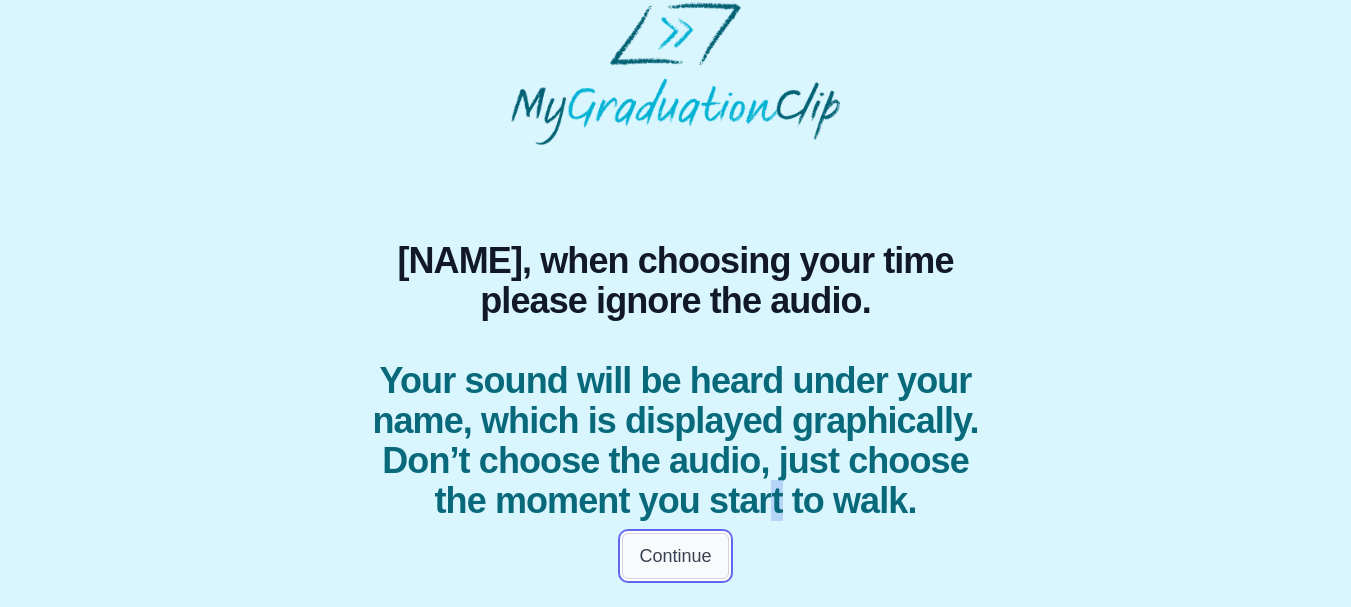 click on "Continue" at bounding box center (675, 556) 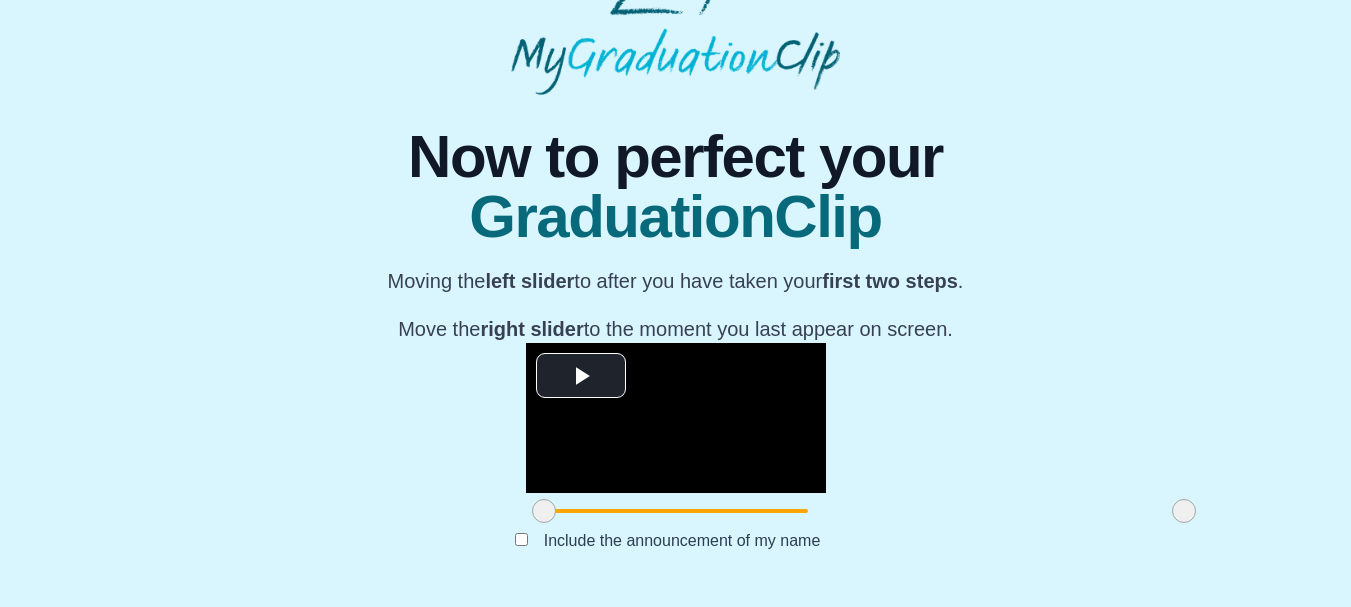 scroll, scrollTop: 272, scrollLeft: 0, axis: vertical 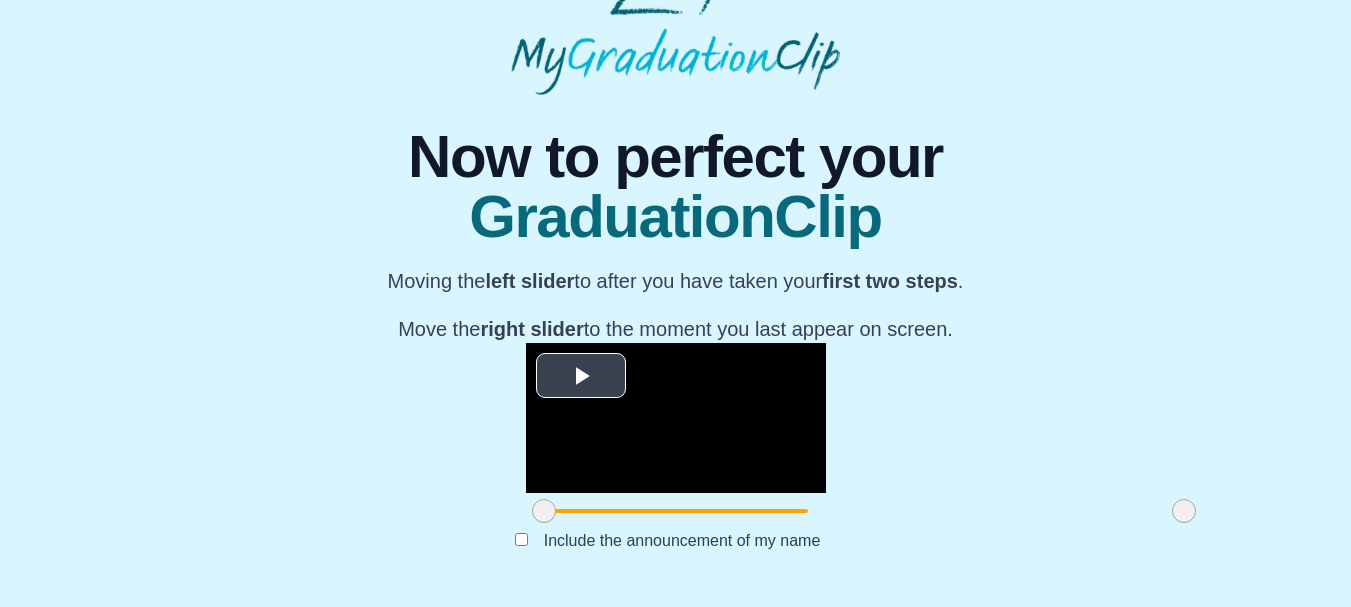 click at bounding box center [581, 376] 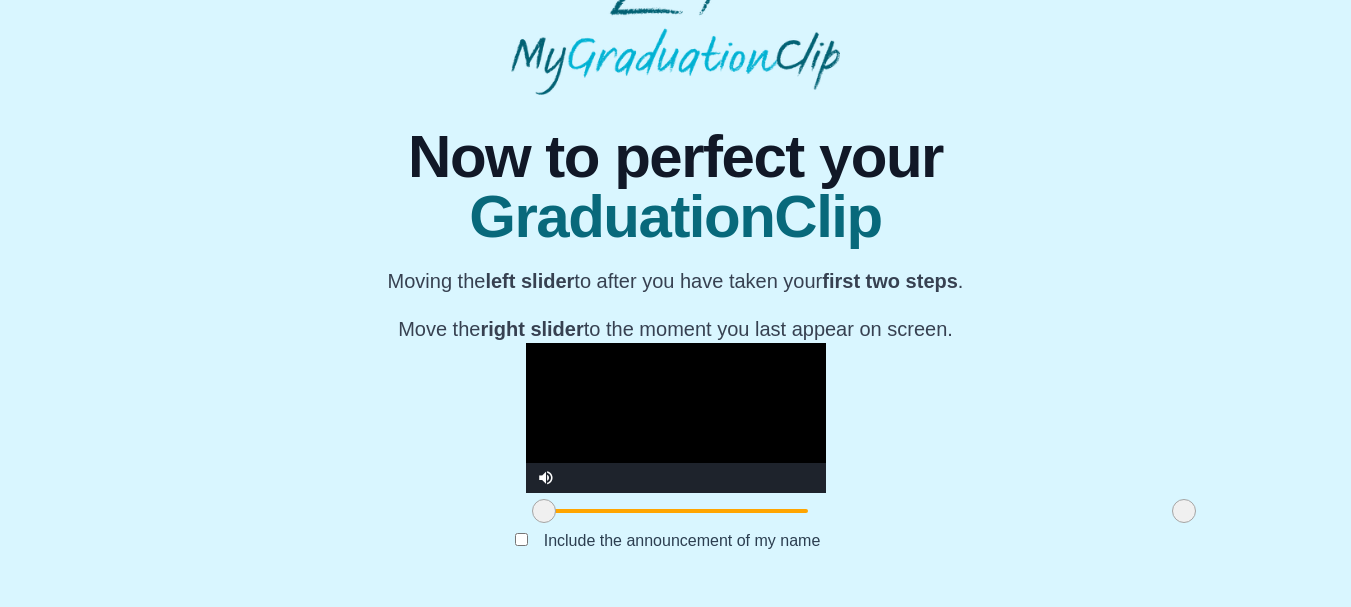 click at bounding box center [696, 478] 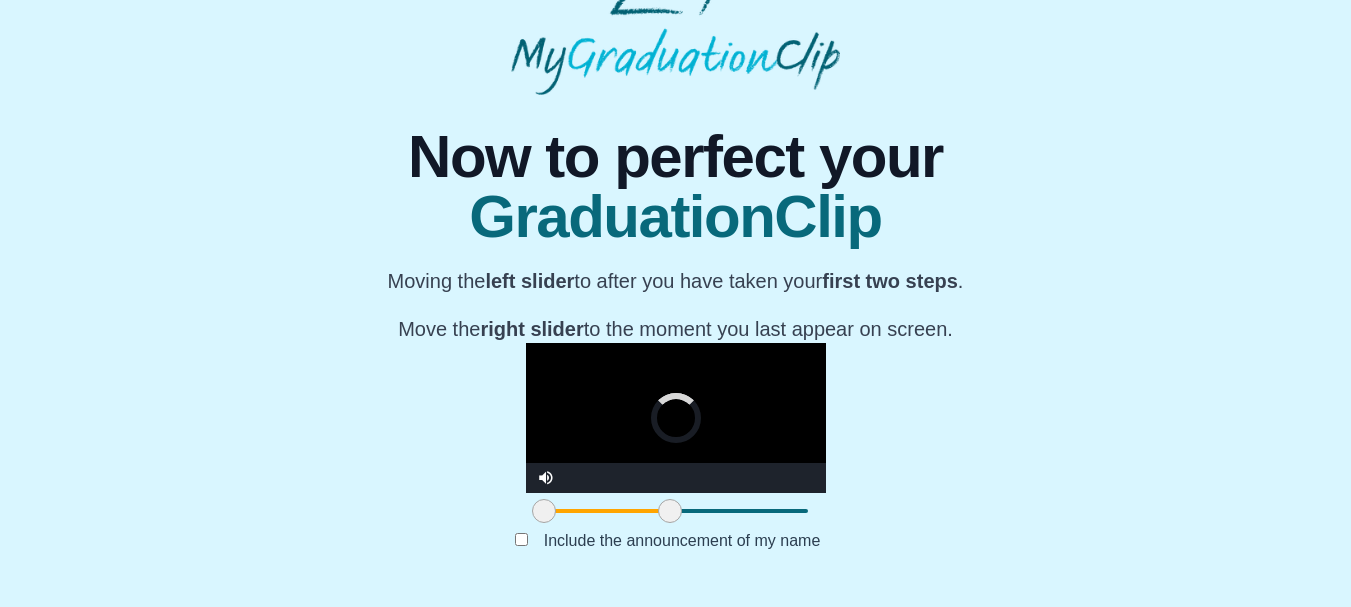 drag, startPoint x: 988, startPoint y: 530, endPoint x: 474, endPoint y: 545, distance: 514.2188 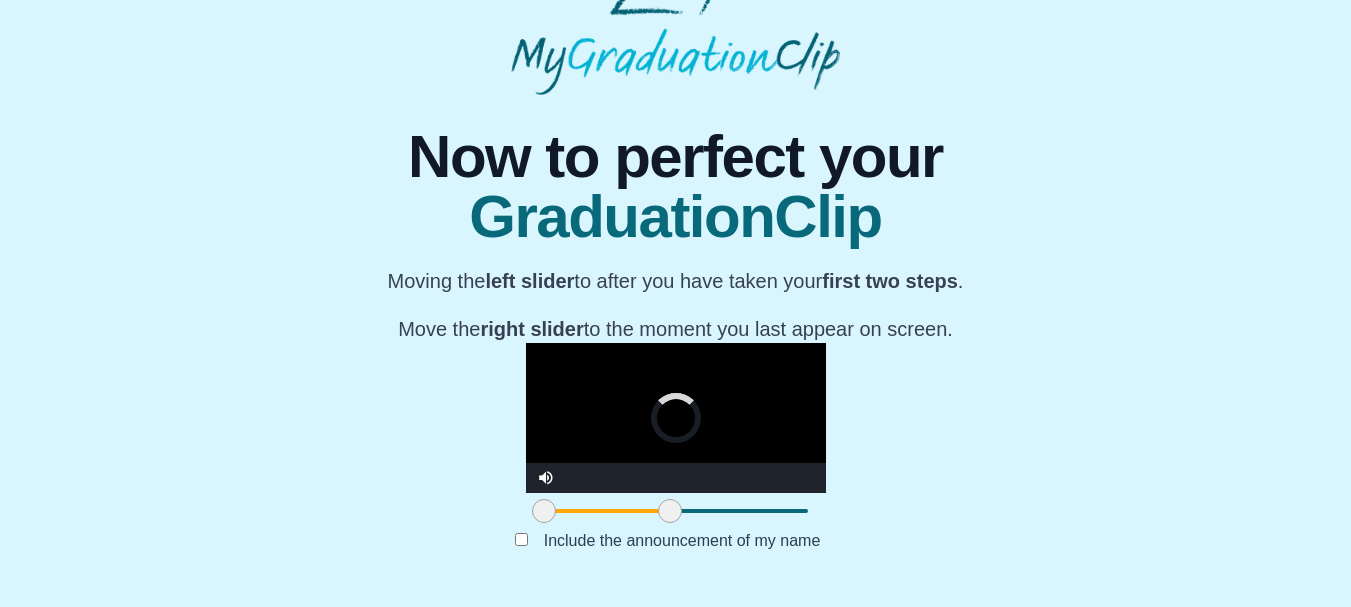 click at bounding box center (670, 511) 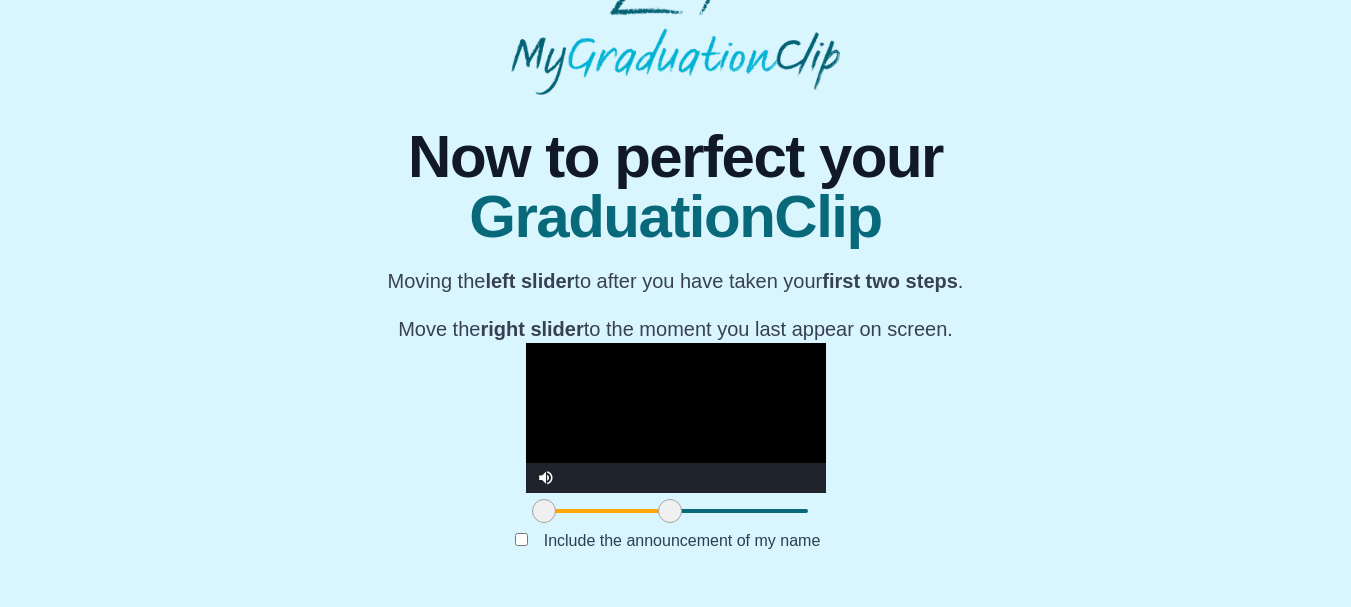click at bounding box center (676, 418) 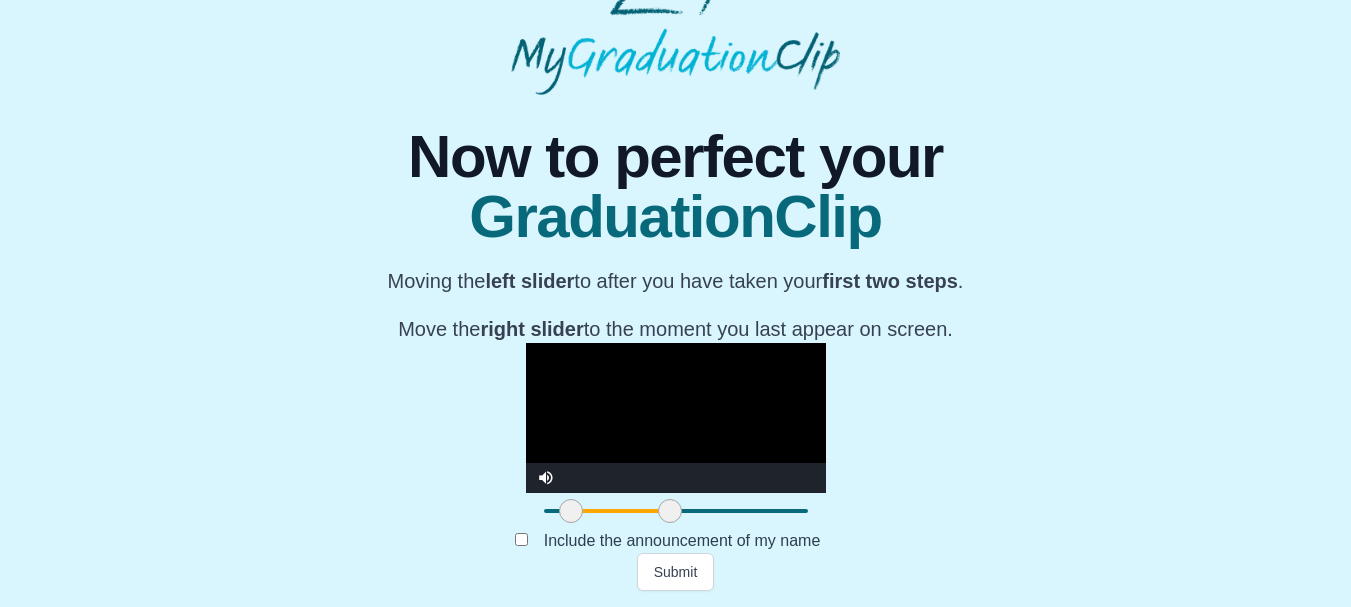 drag, startPoint x: 360, startPoint y: 508, endPoint x: 387, endPoint y: 507, distance: 27.018513 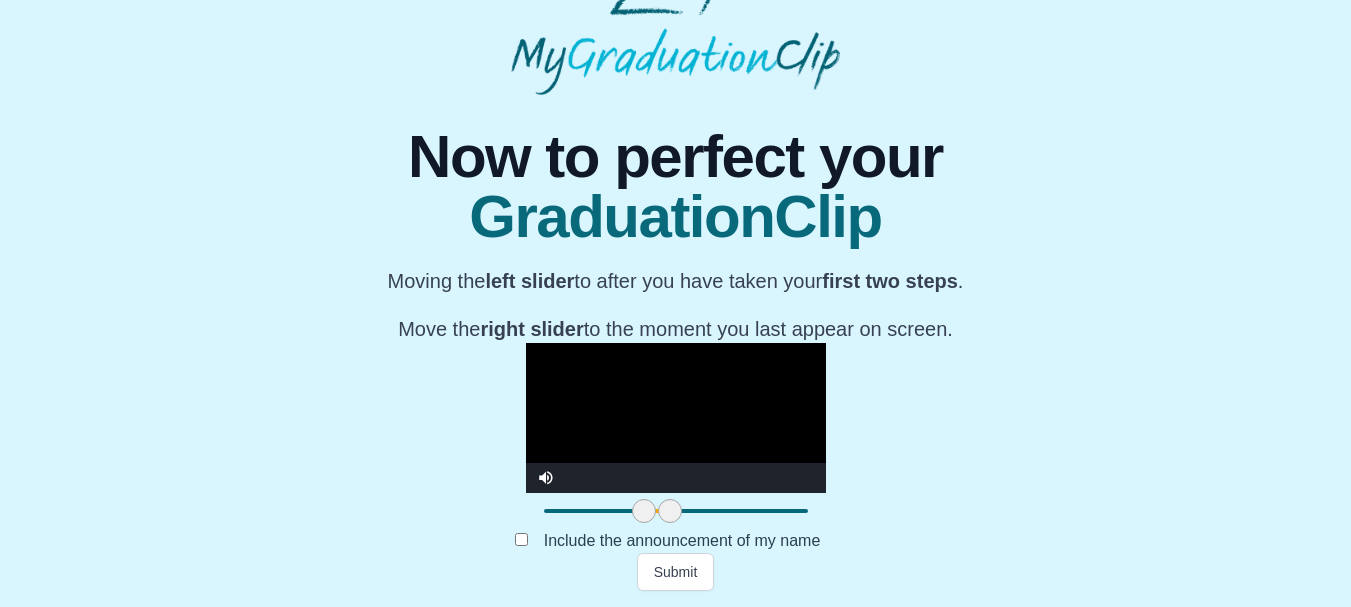 drag, startPoint x: 391, startPoint y: 515, endPoint x: 509, endPoint y: 516, distance: 118.004234 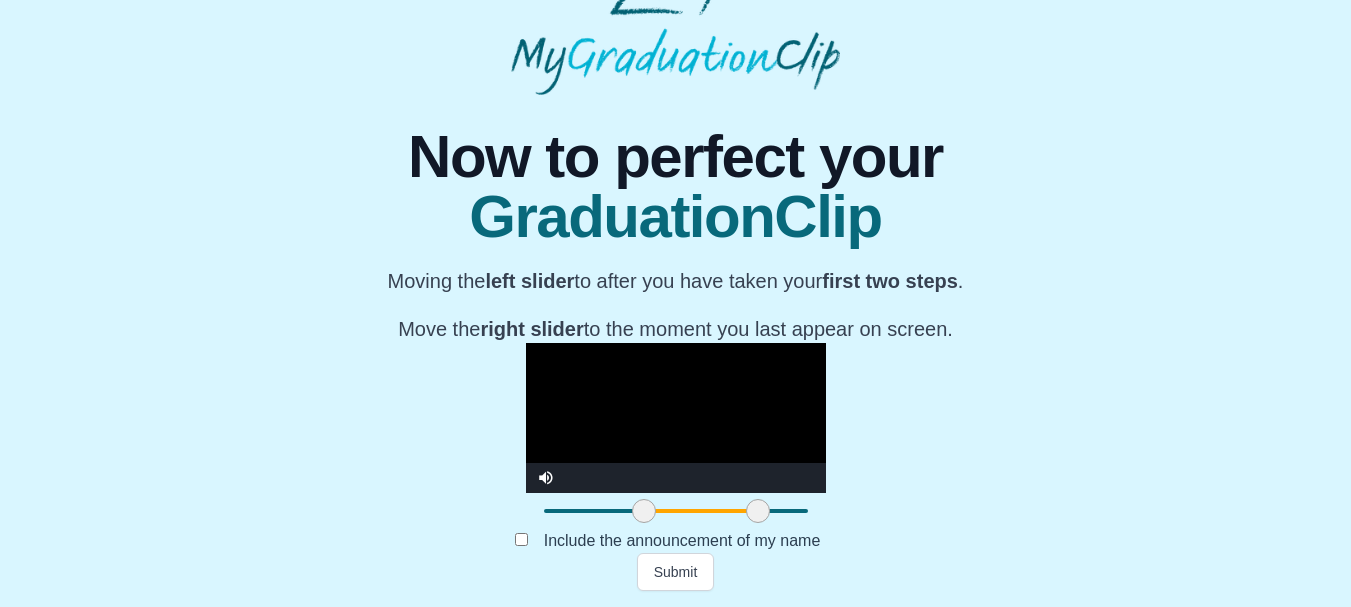drag, startPoint x: 484, startPoint y: 511, endPoint x: 572, endPoint y: 520, distance: 88.45903 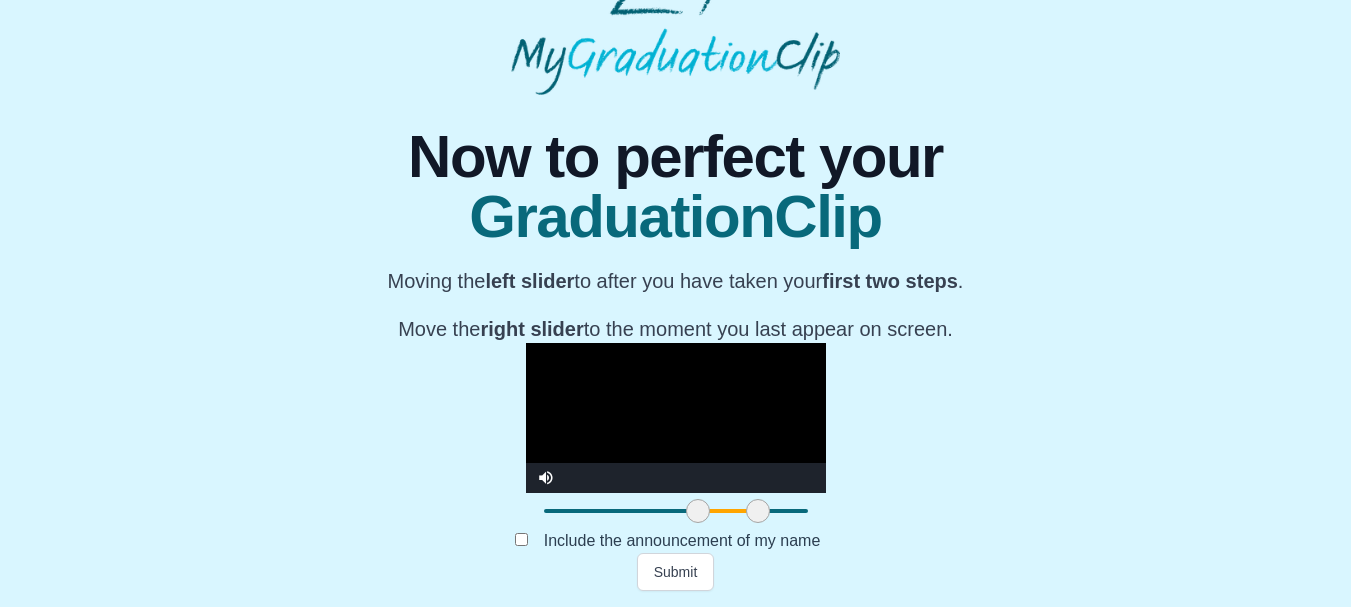 drag, startPoint x: 458, startPoint y: 512, endPoint x: 512, endPoint y: 515, distance: 54.08327 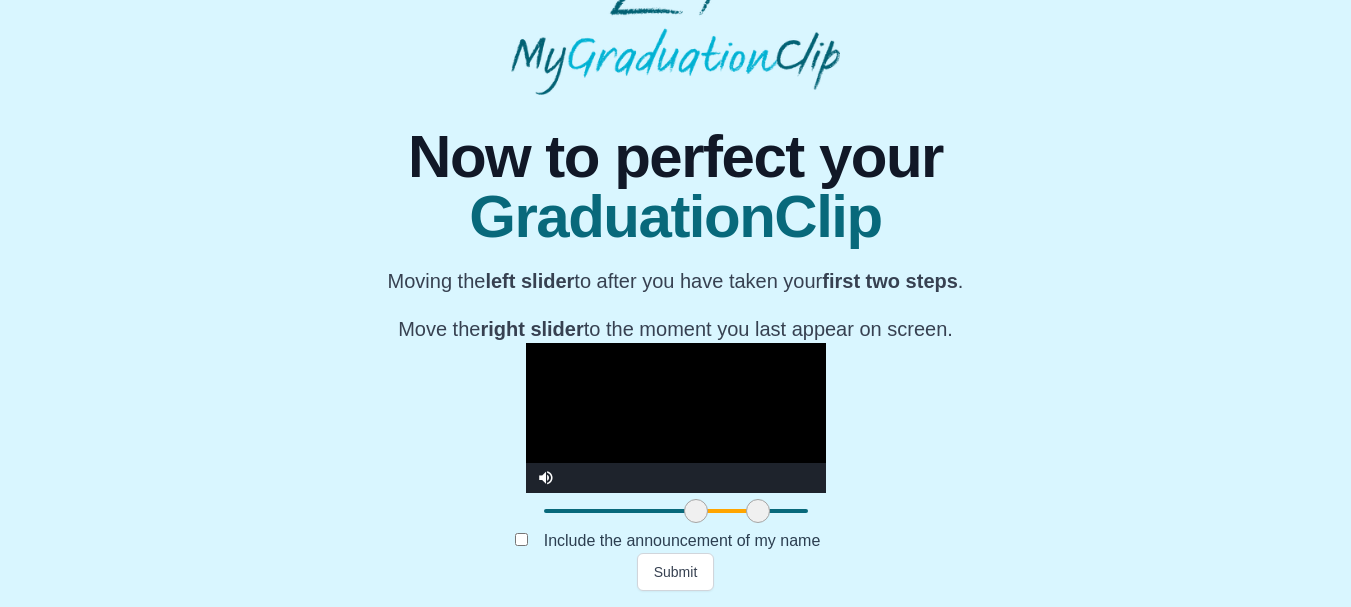 click at bounding box center [676, 418] 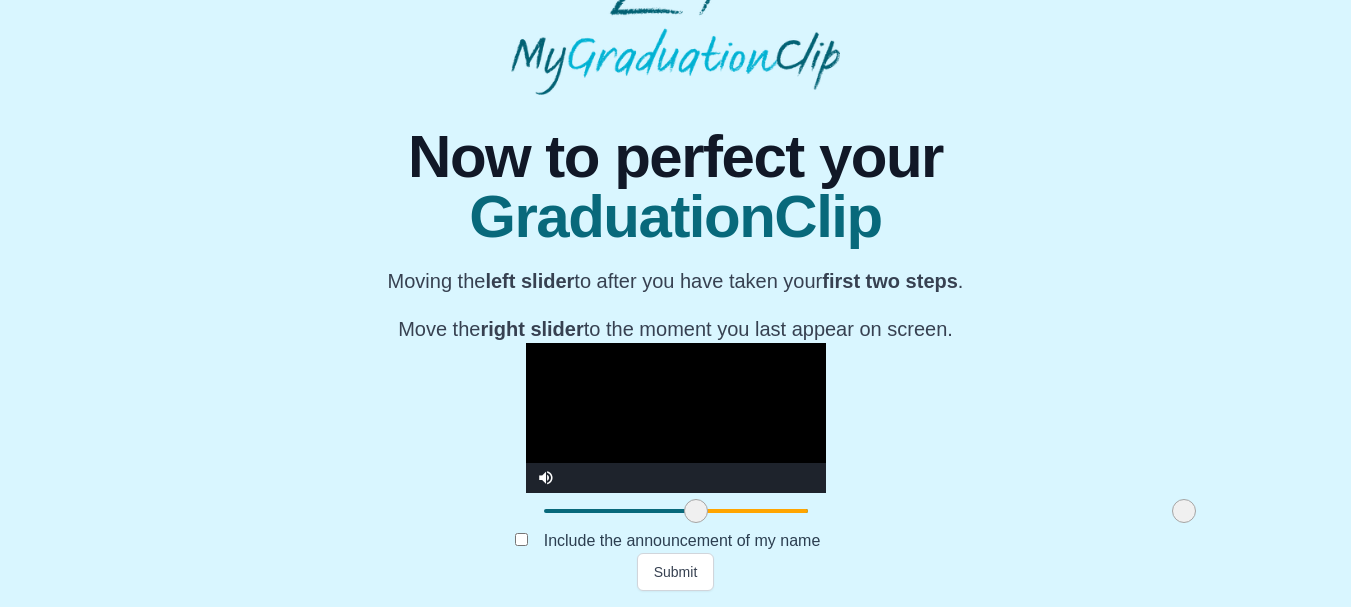 drag, startPoint x: 569, startPoint y: 509, endPoint x: 1091, endPoint y: 492, distance: 522.27673 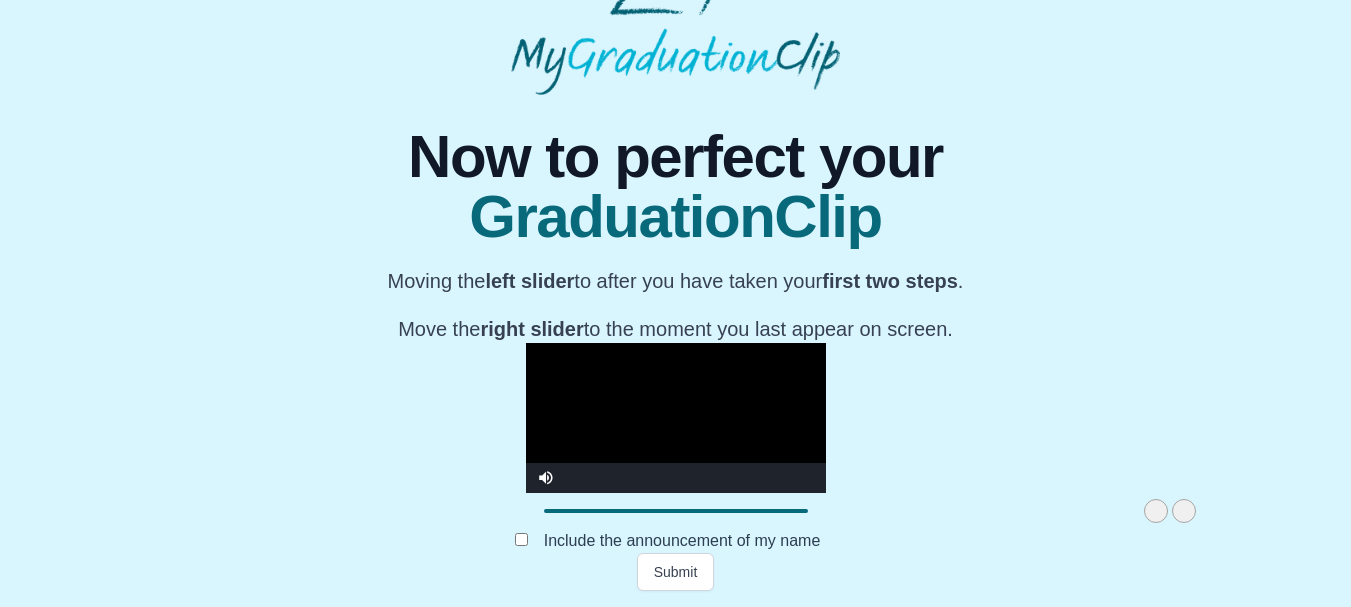 drag, startPoint x: 502, startPoint y: 504, endPoint x: 962, endPoint y: 481, distance: 460.57465 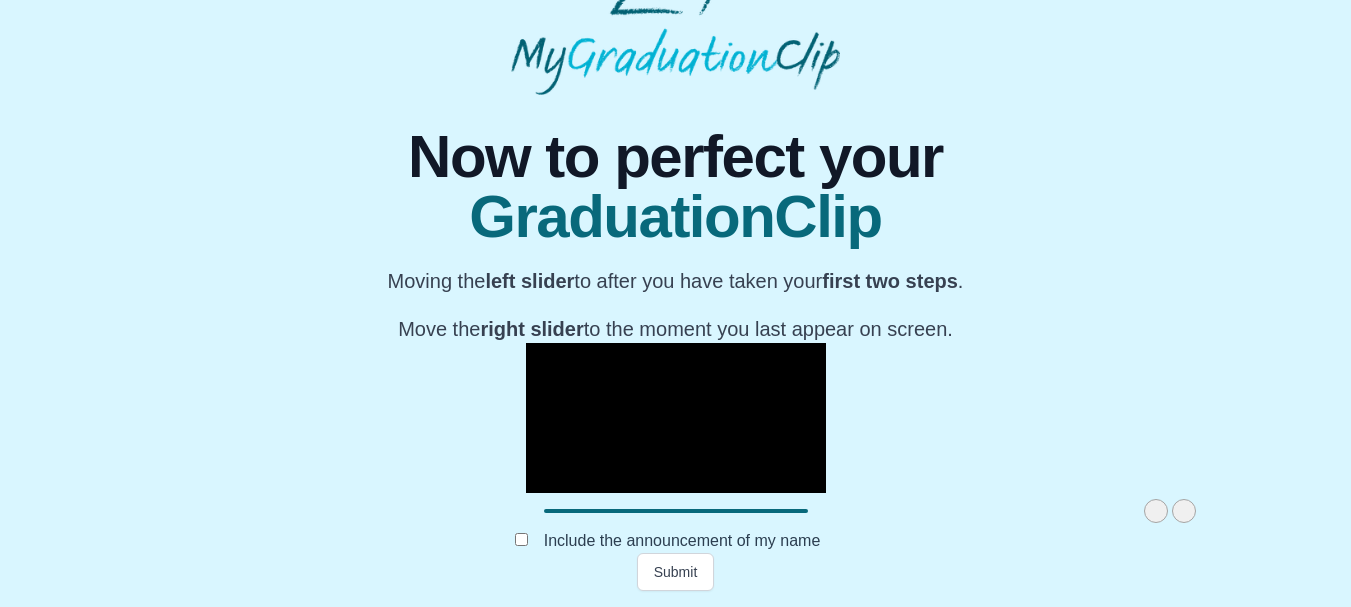drag, startPoint x: 1005, startPoint y: 520, endPoint x: 1030, endPoint y: 522, distance: 25.079872 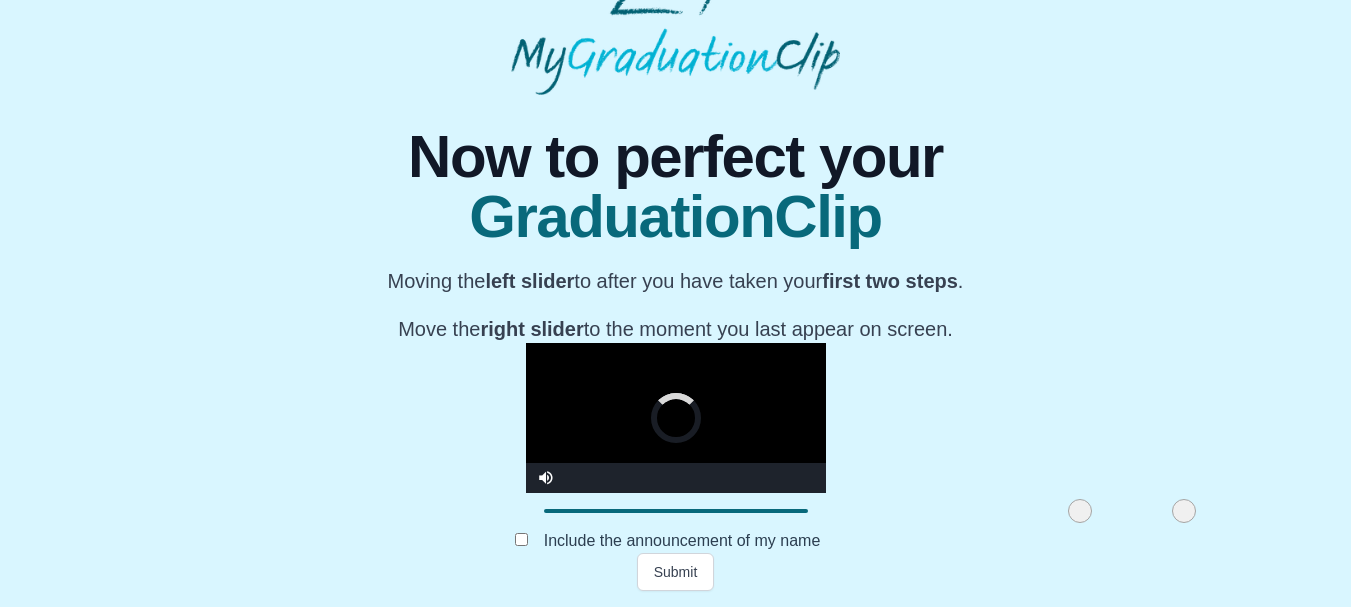 drag, startPoint x: 937, startPoint y: 516, endPoint x: 868, endPoint y: 509, distance: 69.354164 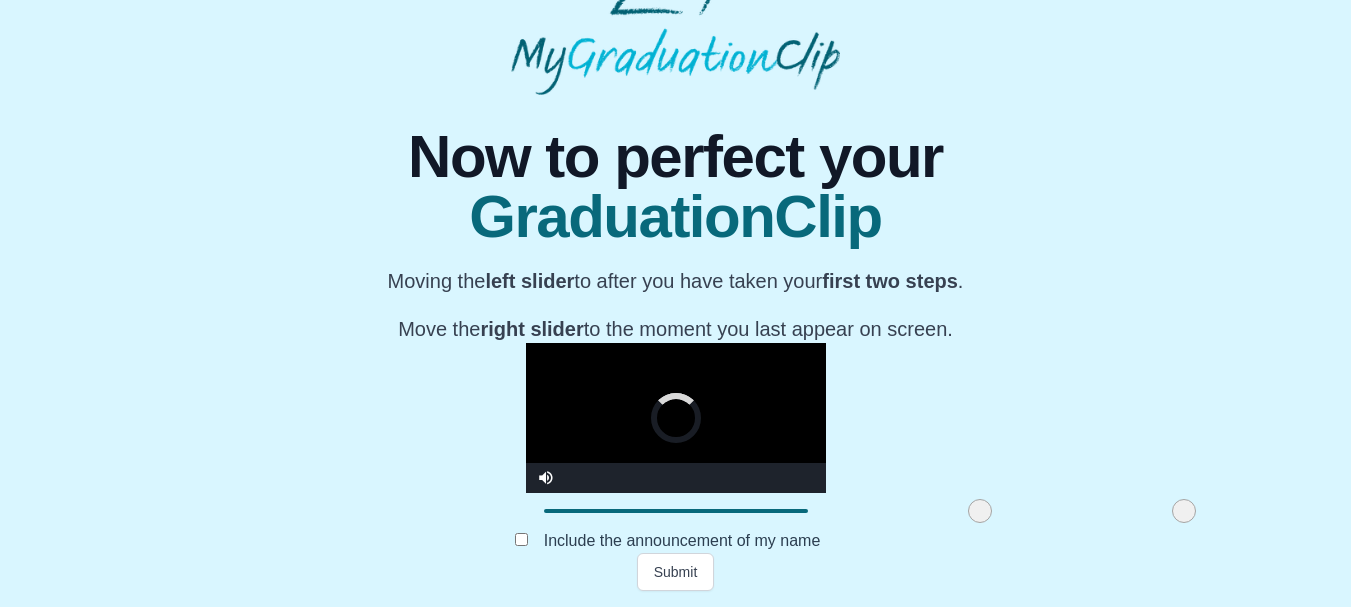 drag, startPoint x: 863, startPoint y: 508, endPoint x: 796, endPoint y: 460, distance: 82.419655 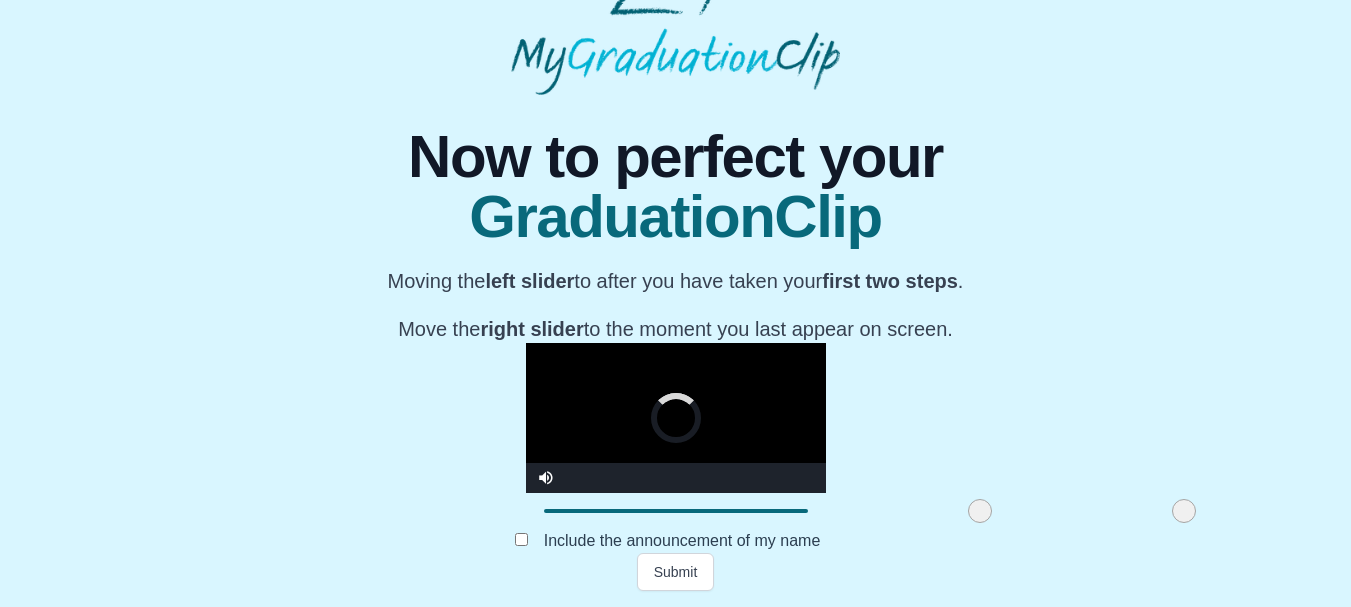 click on "**********" at bounding box center (676, 436) 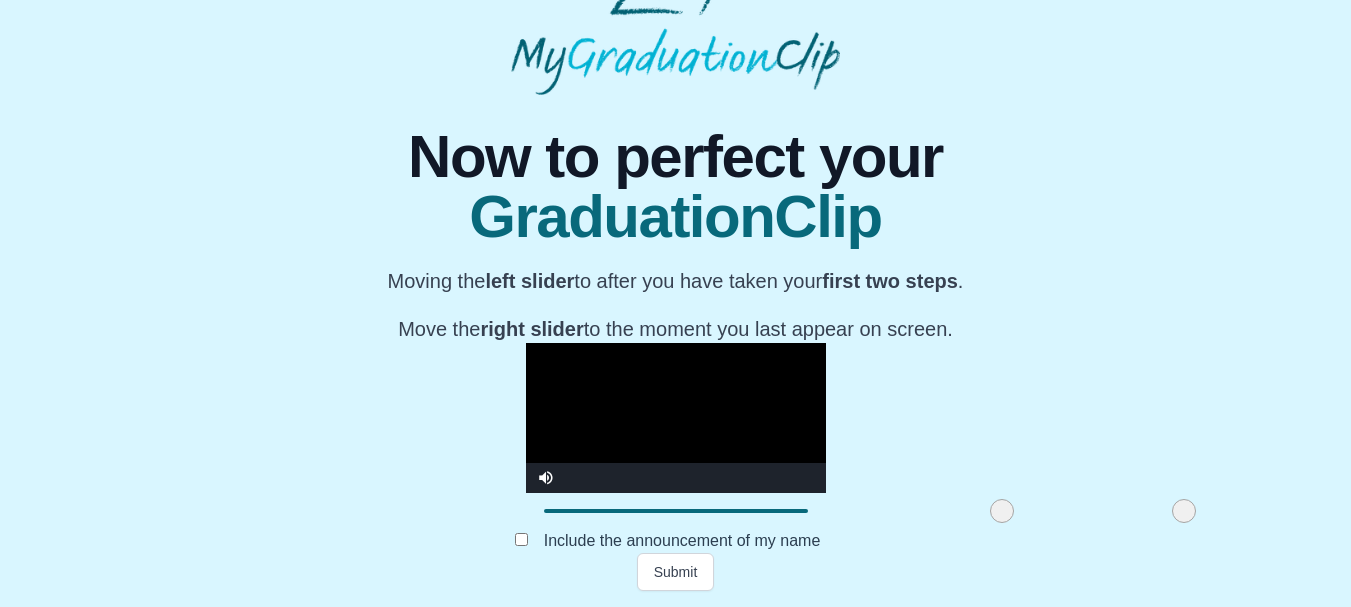 click at bounding box center (676, 418) 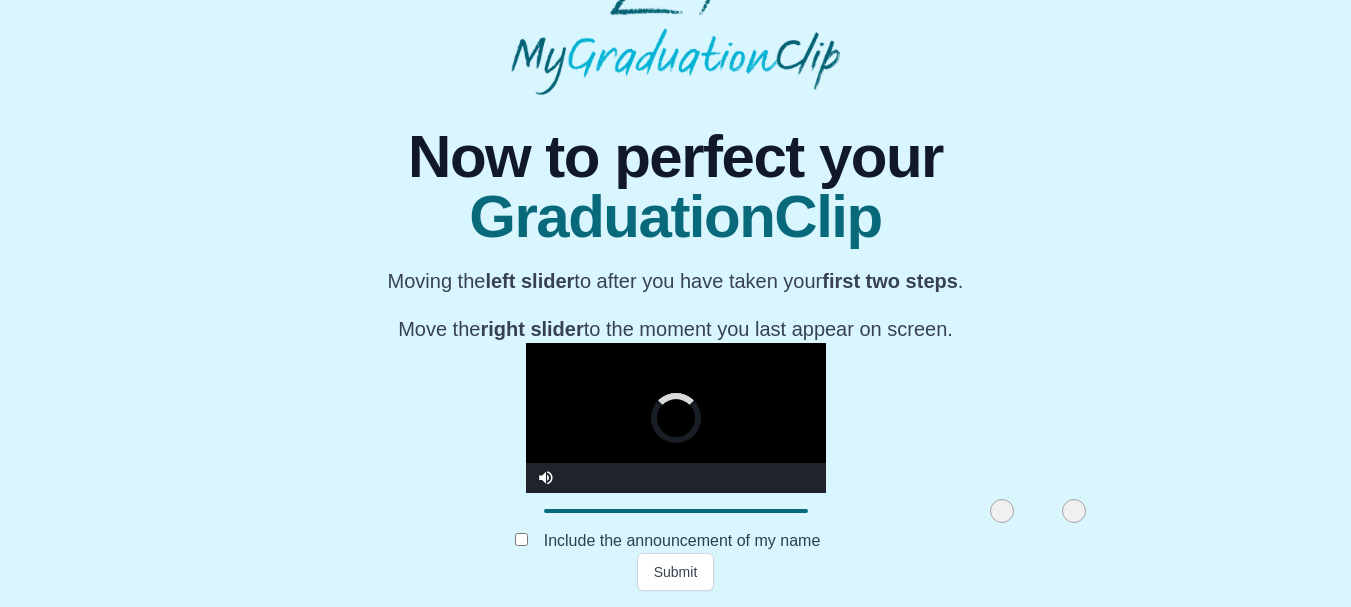 drag, startPoint x: 984, startPoint y: 515, endPoint x: 879, endPoint y: 524, distance: 105.38501 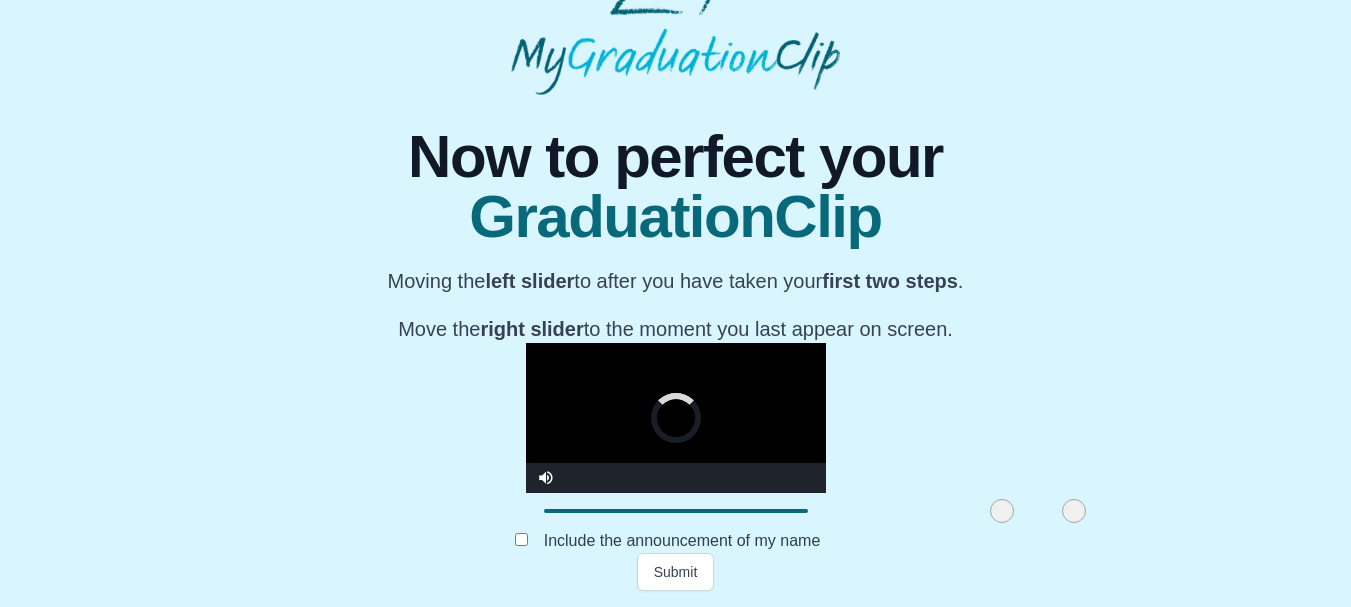 click at bounding box center (1074, 511) 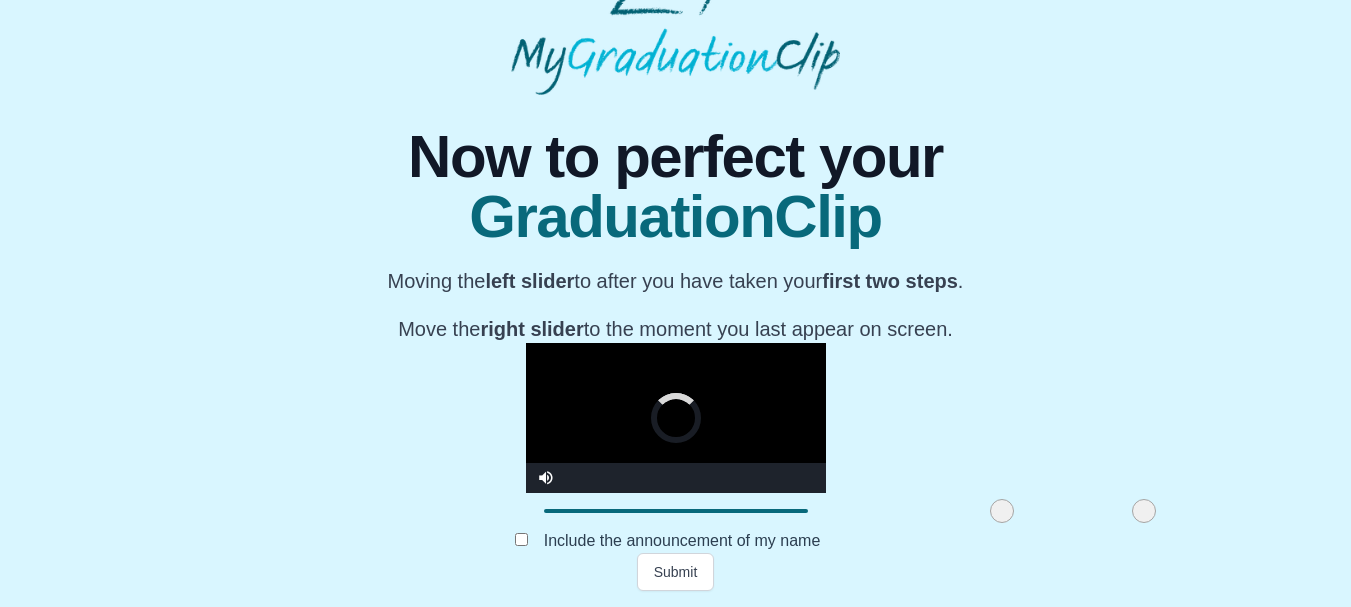 drag, startPoint x: 920, startPoint y: 517, endPoint x: 1102, endPoint y: 502, distance: 182.61708 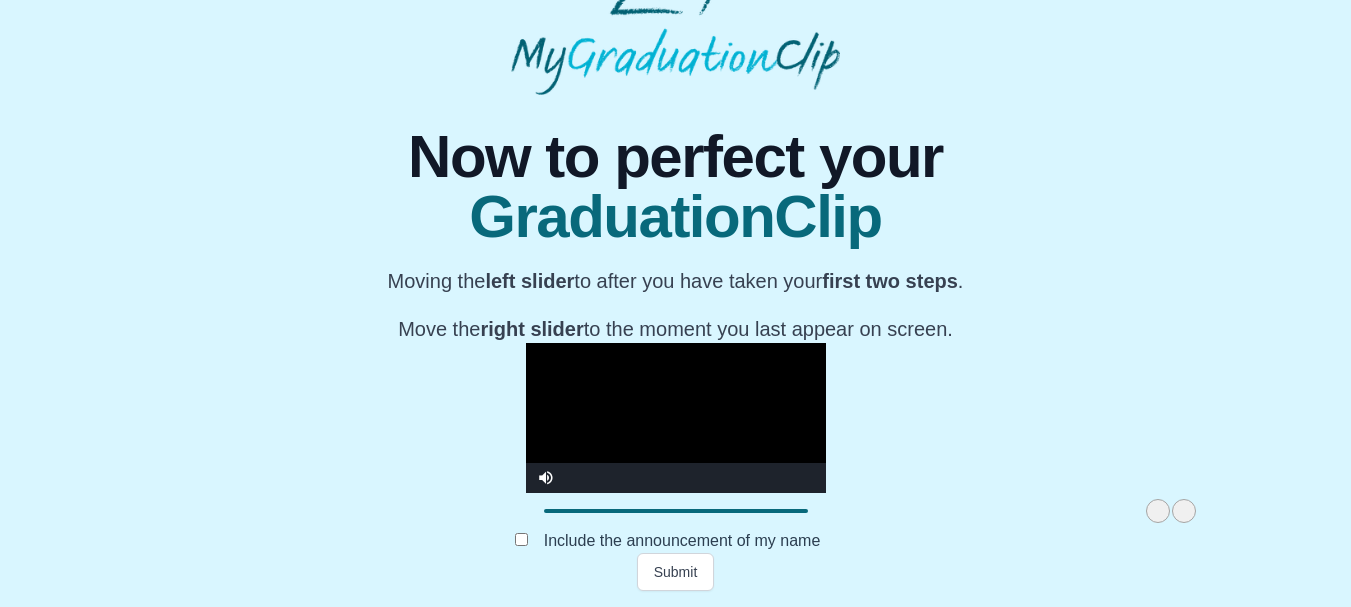 drag, startPoint x: 827, startPoint y: 508, endPoint x: 1148, endPoint y: 480, distance: 322.21887 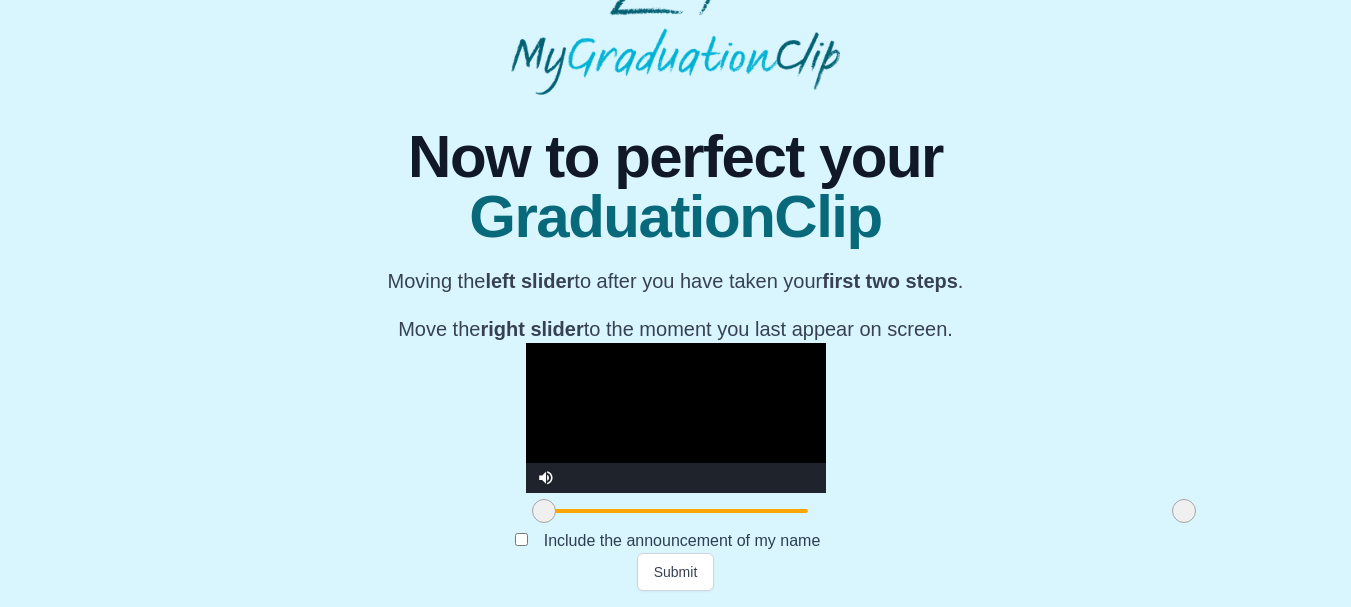 drag, startPoint x: 959, startPoint y: 503, endPoint x: 177, endPoint y: 449, distance: 783.86224 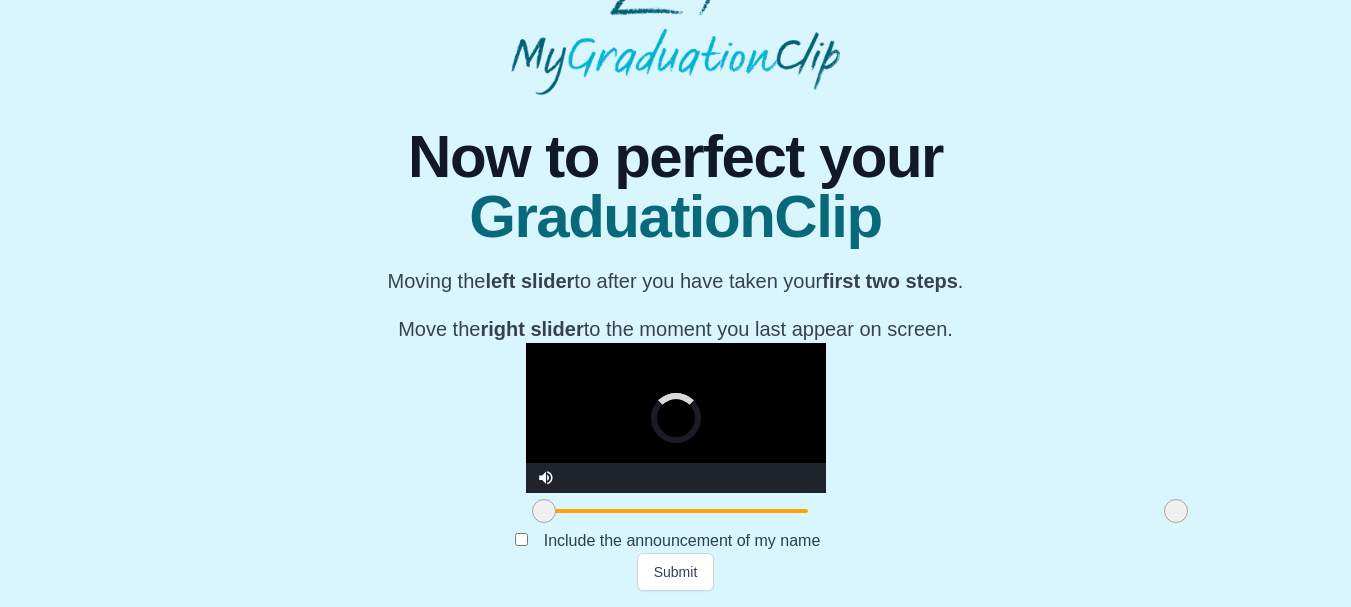 drag, startPoint x: 986, startPoint y: 507, endPoint x: 967, endPoint y: 506, distance: 19.026299 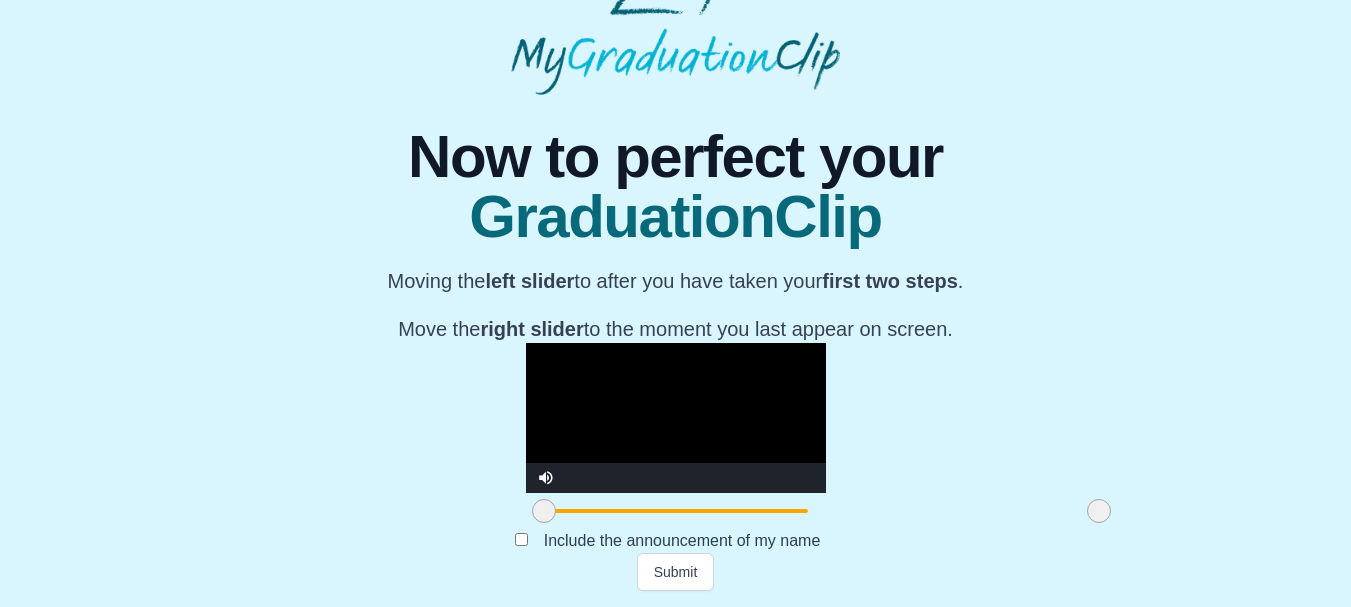 drag, startPoint x: 929, startPoint y: 505, endPoint x: 903, endPoint y: 504, distance: 26.019224 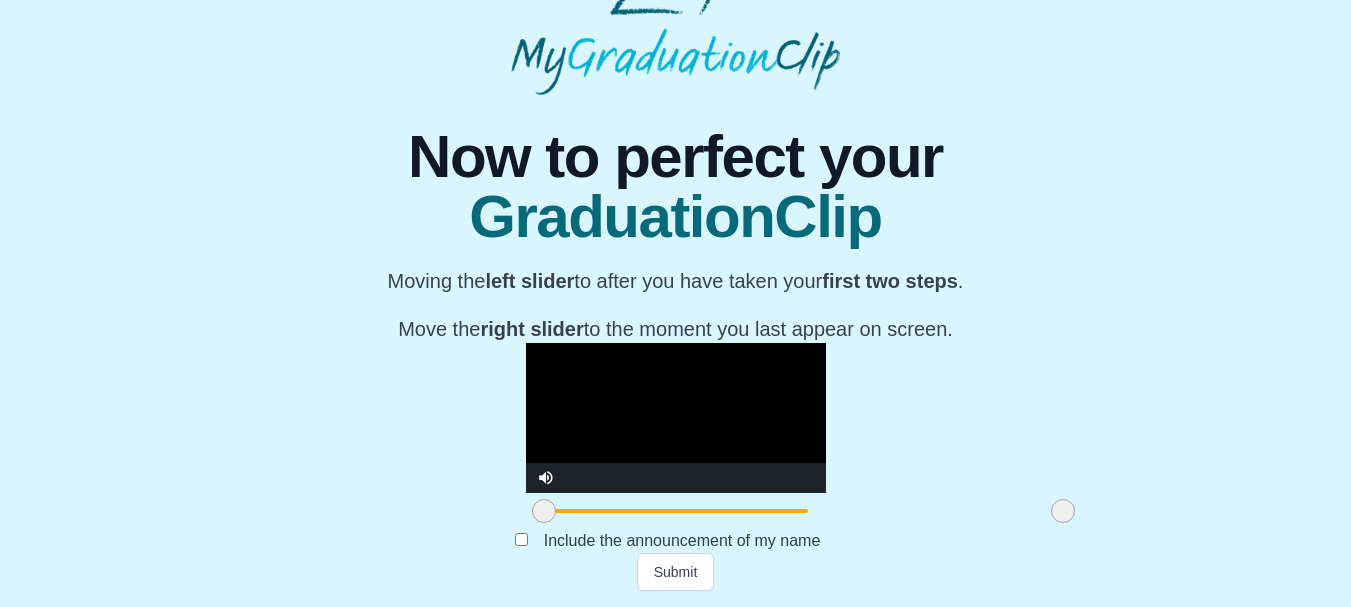 drag, startPoint x: 869, startPoint y: 493, endPoint x: 854, endPoint y: 491, distance: 15.132746 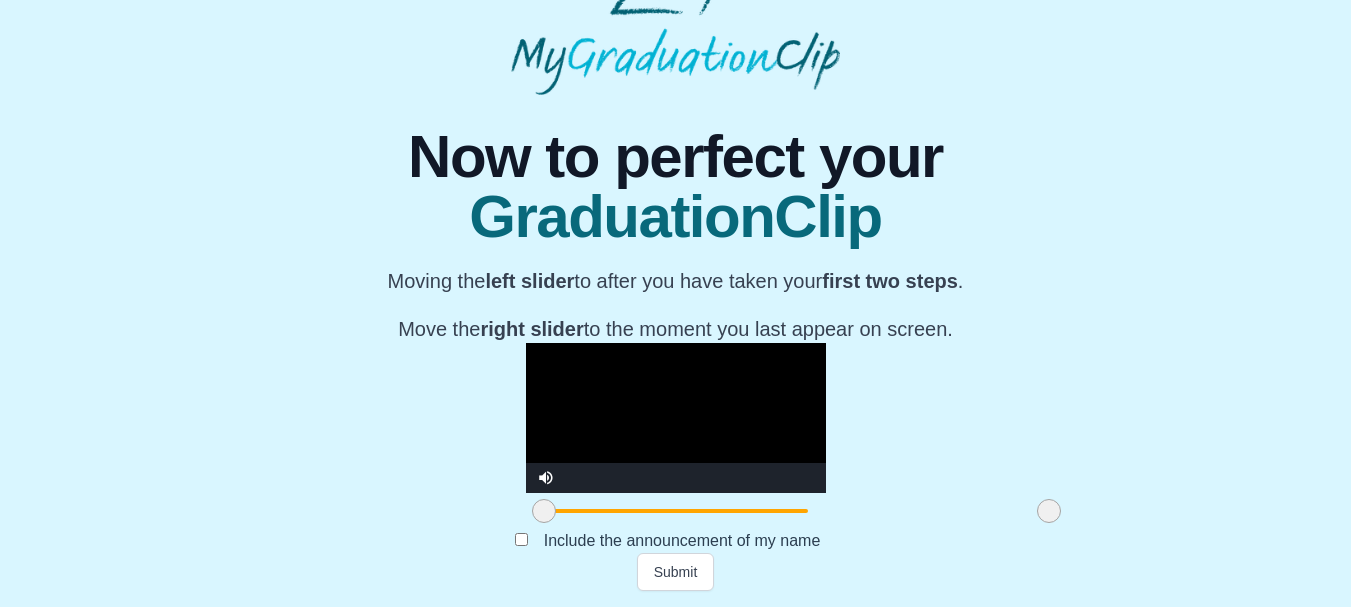 drag, startPoint x: 817, startPoint y: 481, endPoint x: 735, endPoint y: 468, distance: 83.02409 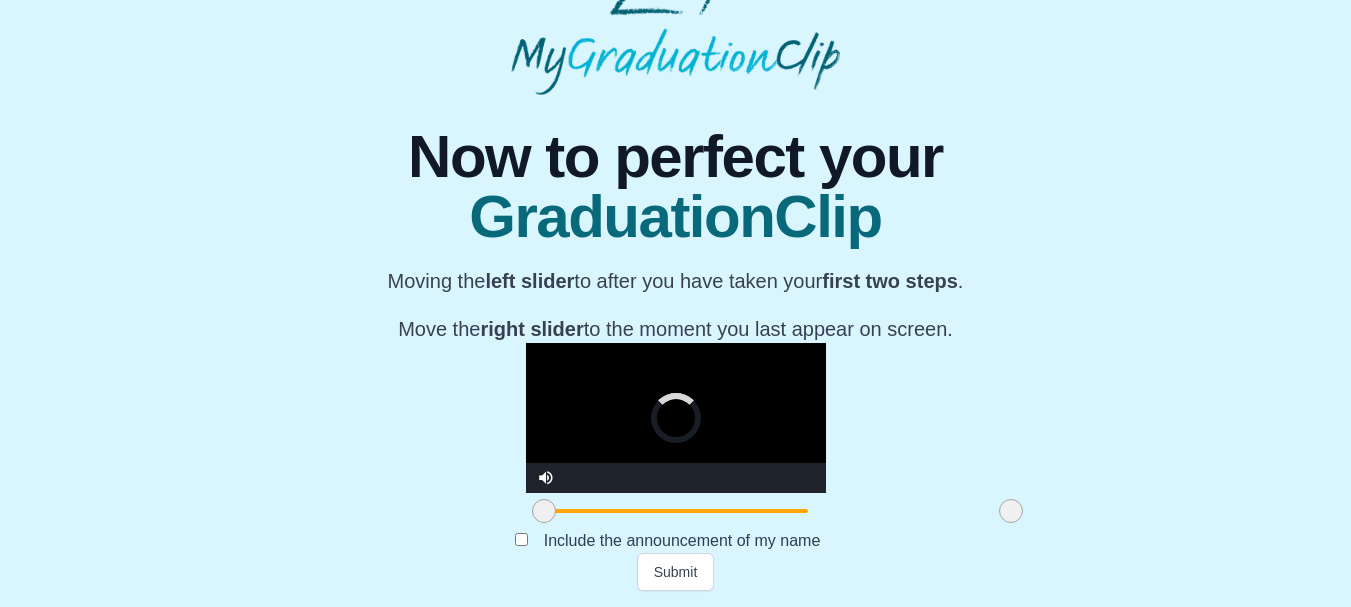 drag, startPoint x: 831, startPoint y: 519, endPoint x: 797, endPoint y: 520, distance: 34.0147 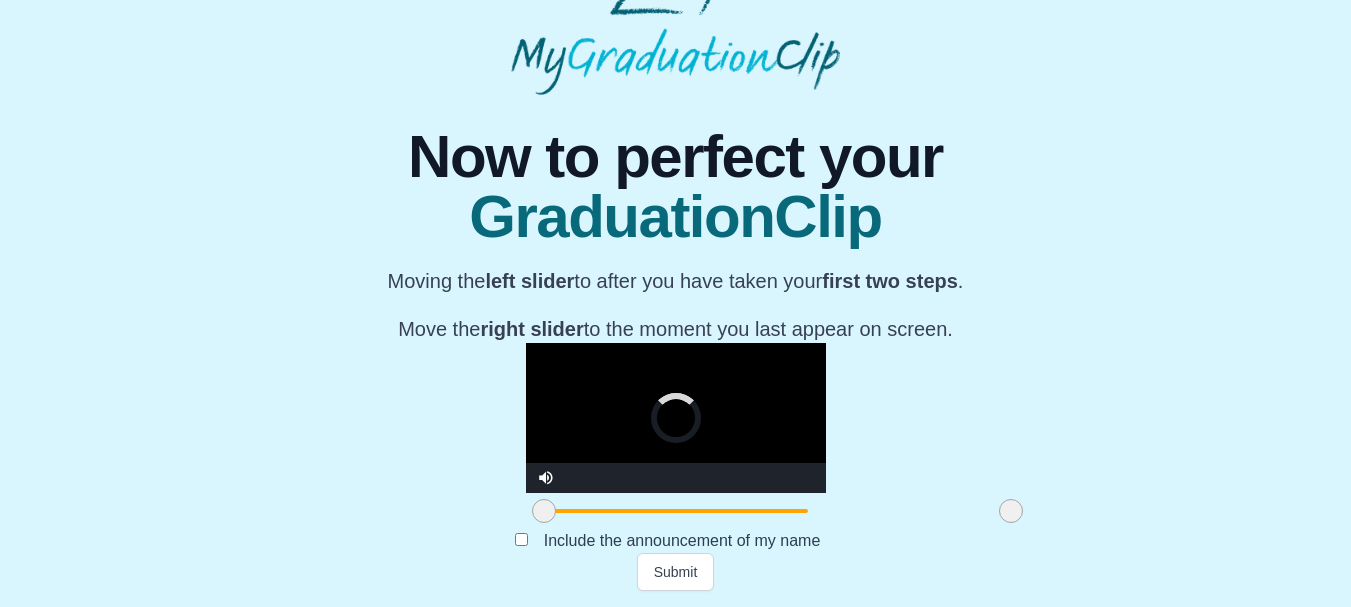 click at bounding box center (1011, 511) 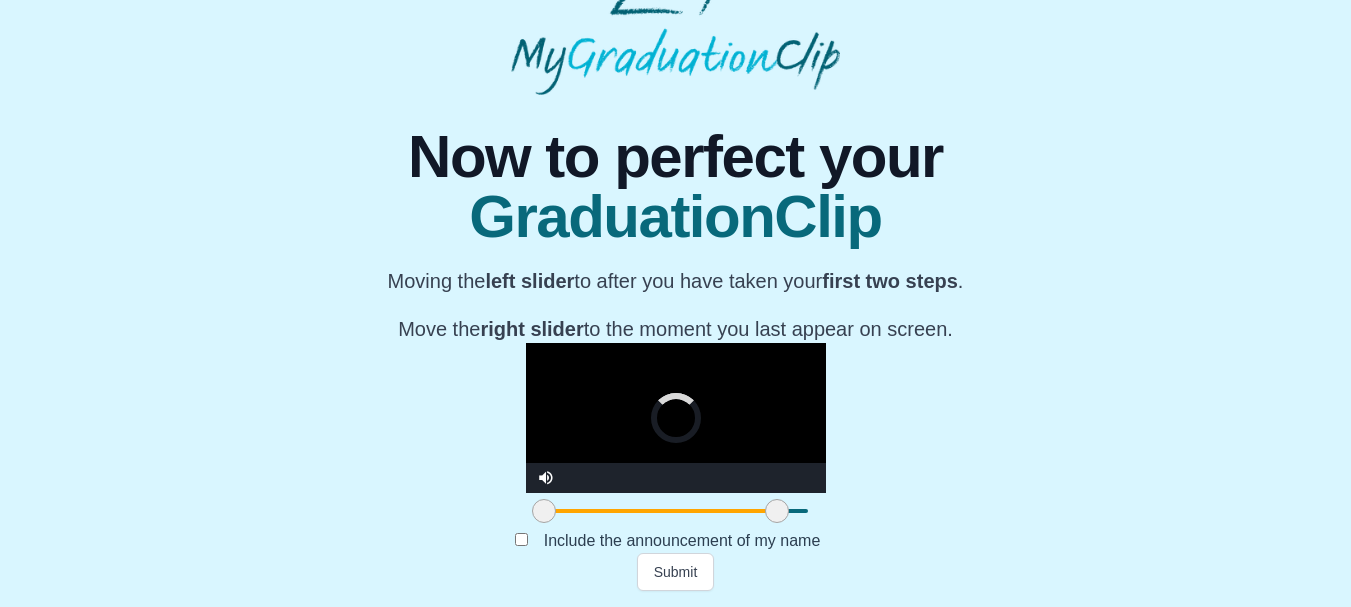 drag, startPoint x: 765, startPoint y: 514, endPoint x: 573, endPoint y: 501, distance: 192.4396 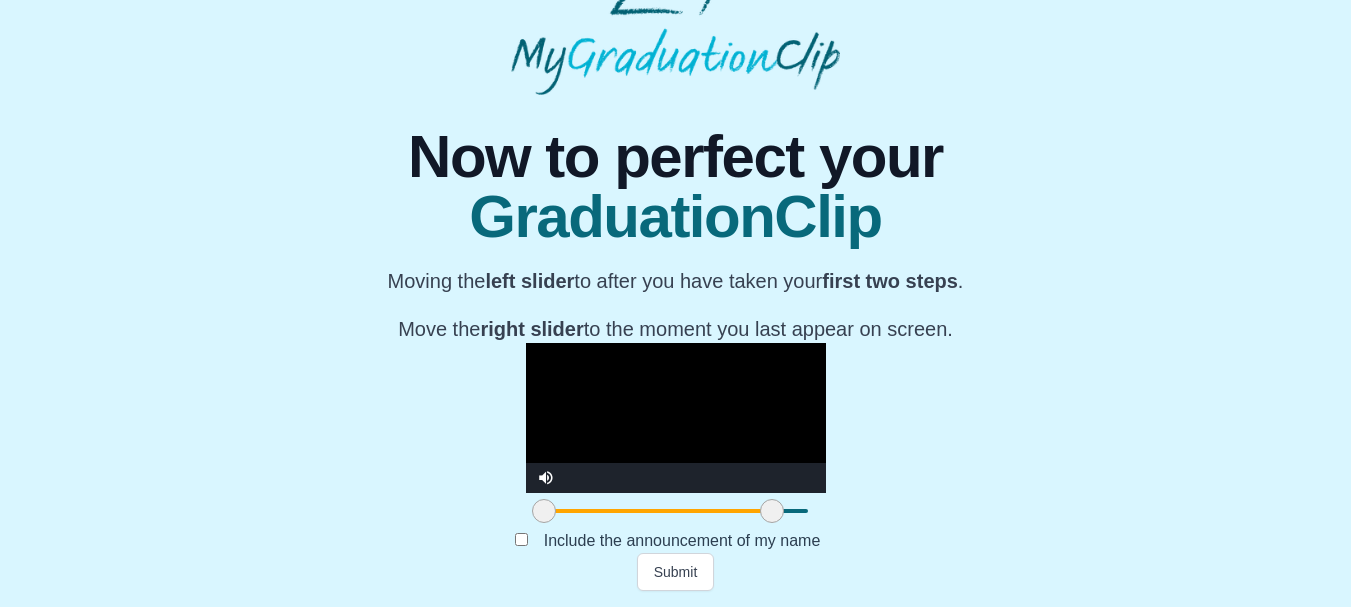 drag, startPoint x: 558, startPoint y: 489, endPoint x: 383, endPoint y: 479, distance: 175.28548 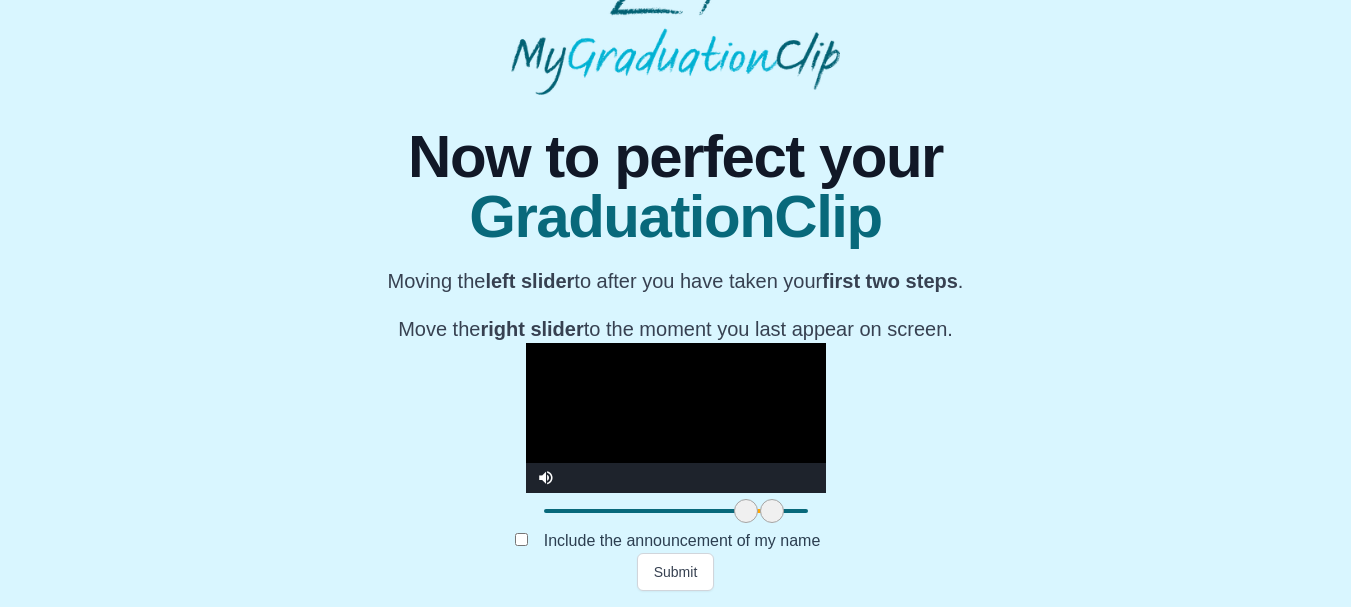 drag, startPoint x: 370, startPoint y: 508, endPoint x: 651, endPoint y: 506, distance: 281.0071 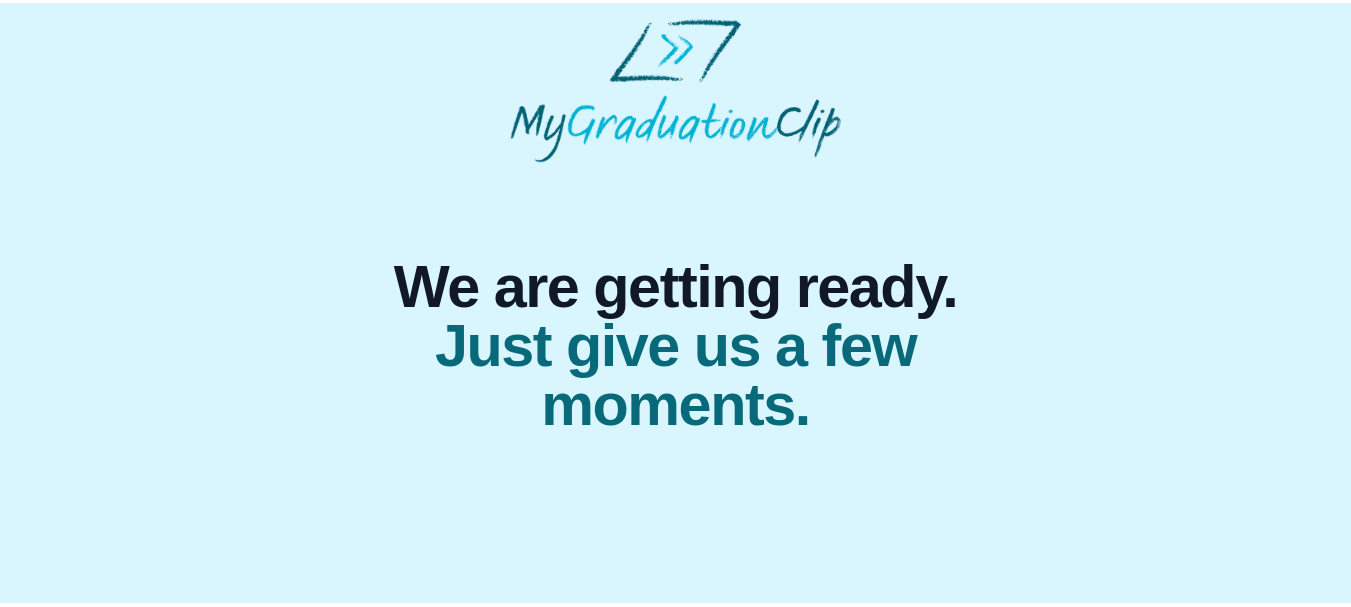 scroll, scrollTop: 0, scrollLeft: 0, axis: both 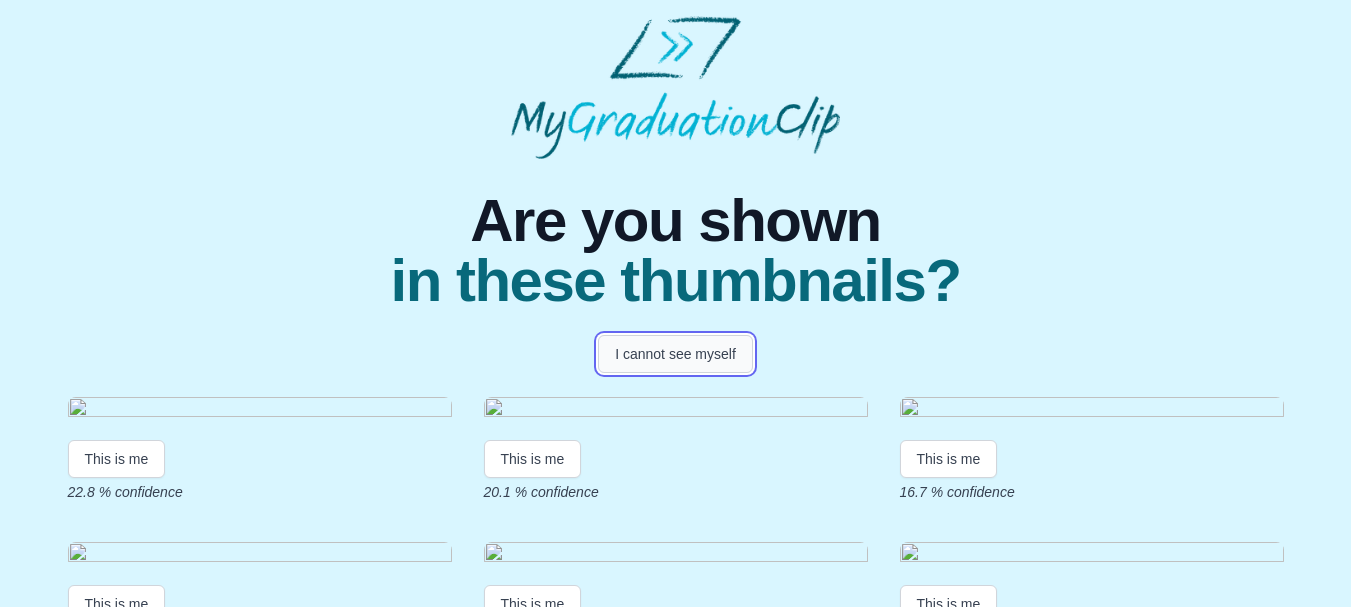 click on "I cannot see myself" at bounding box center (675, 354) 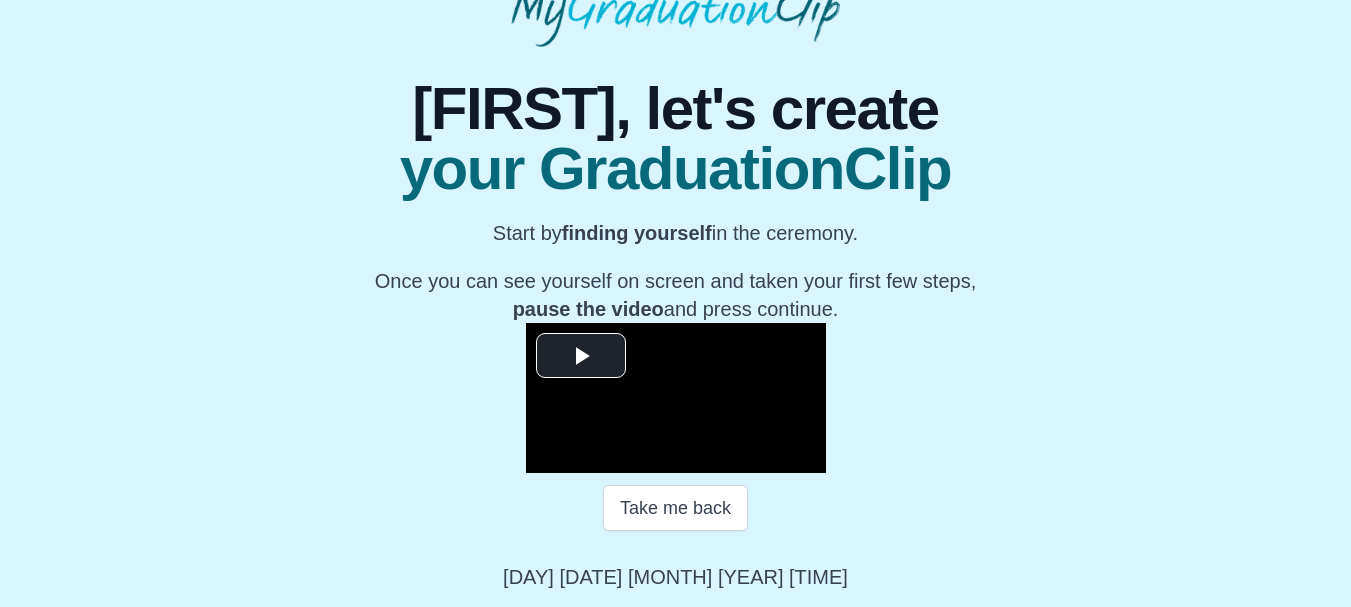 scroll, scrollTop: 218, scrollLeft: 0, axis: vertical 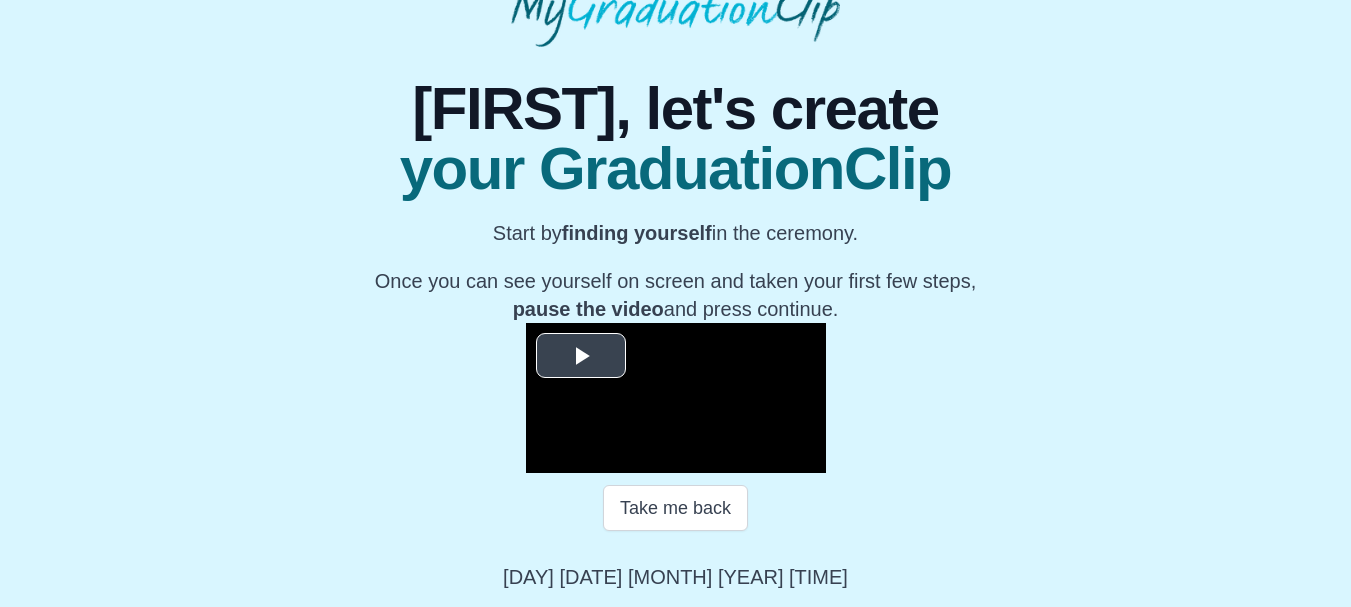 click at bounding box center (676, 398) 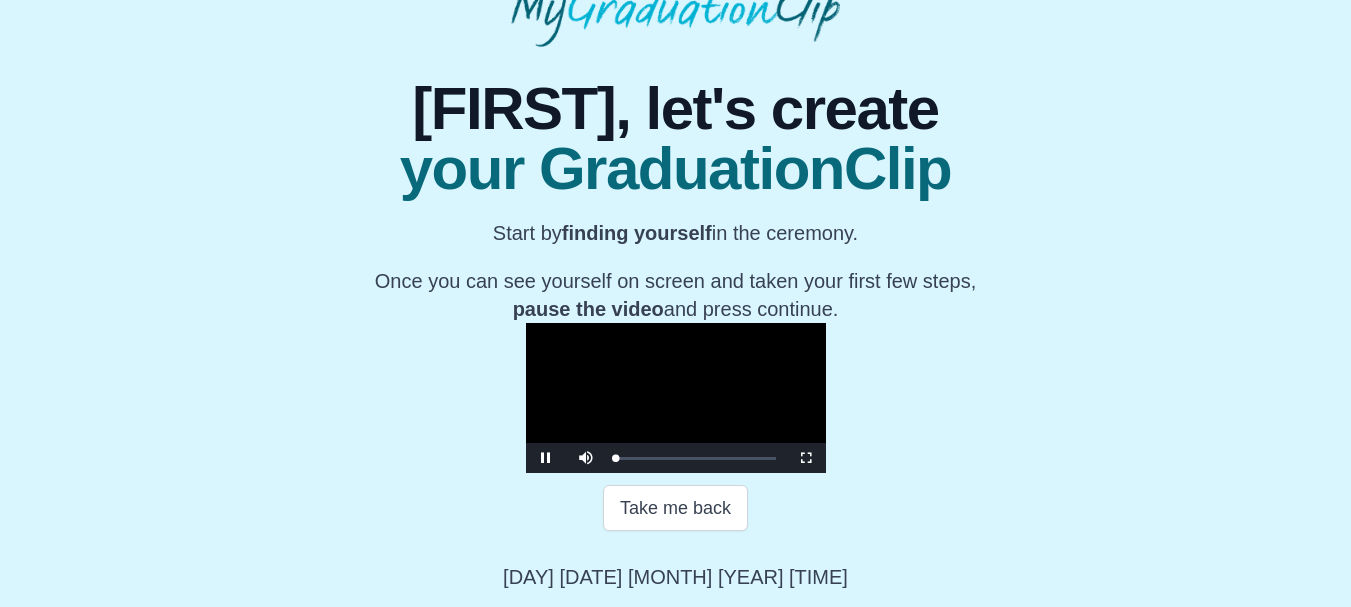 scroll, scrollTop: 337, scrollLeft: 0, axis: vertical 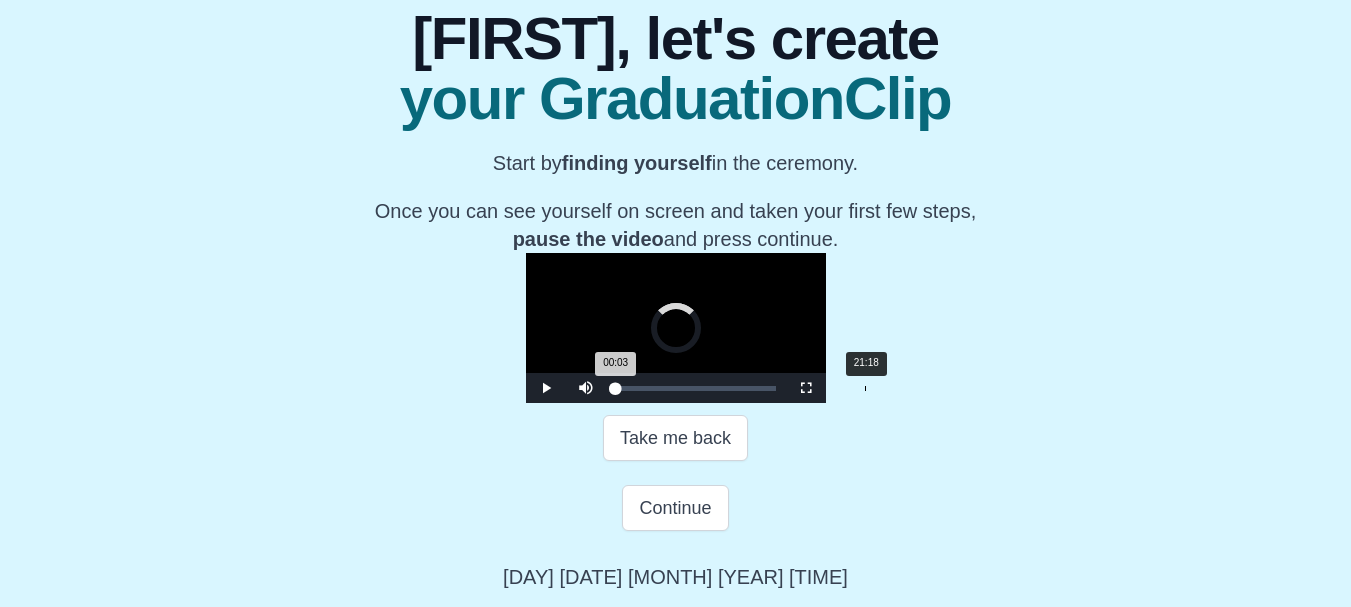 click on "Loaded : 0% 21:18 00:03 Progress : 0%" at bounding box center (696, 388) 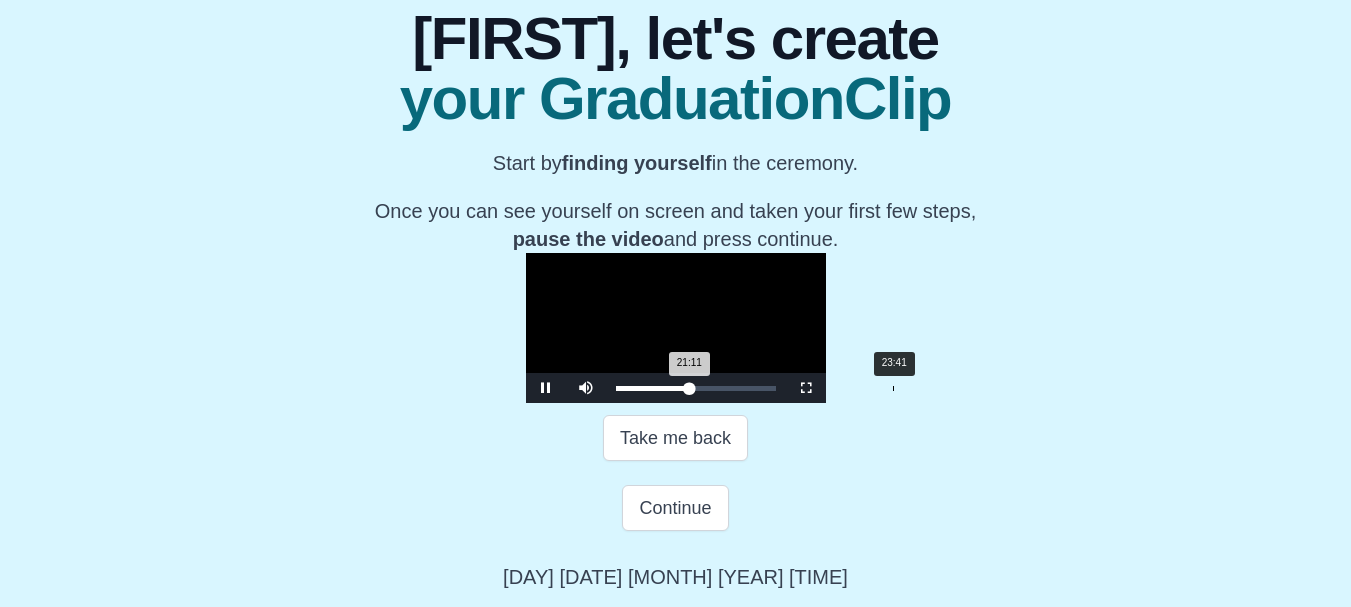 click on "Loaded : 0% 23:41 21:11 Progress : 0%" at bounding box center [696, 388] 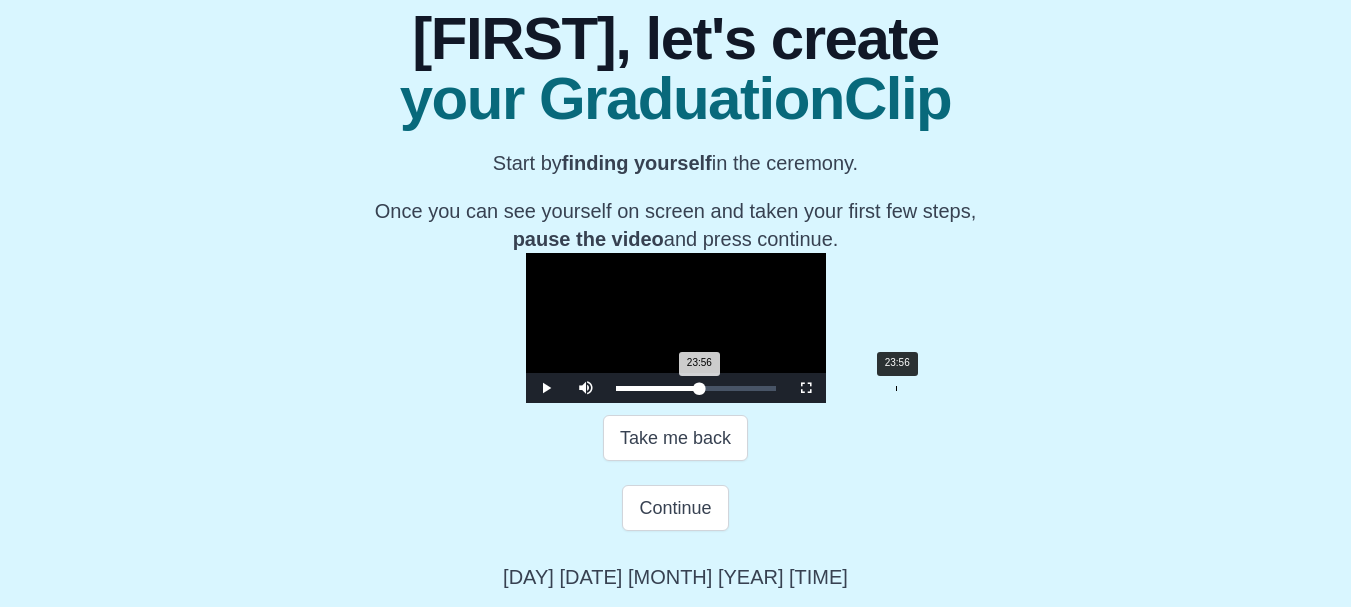 click on "Loaded : 0% 23:56 23:56 Progress : 0%" at bounding box center [696, 388] 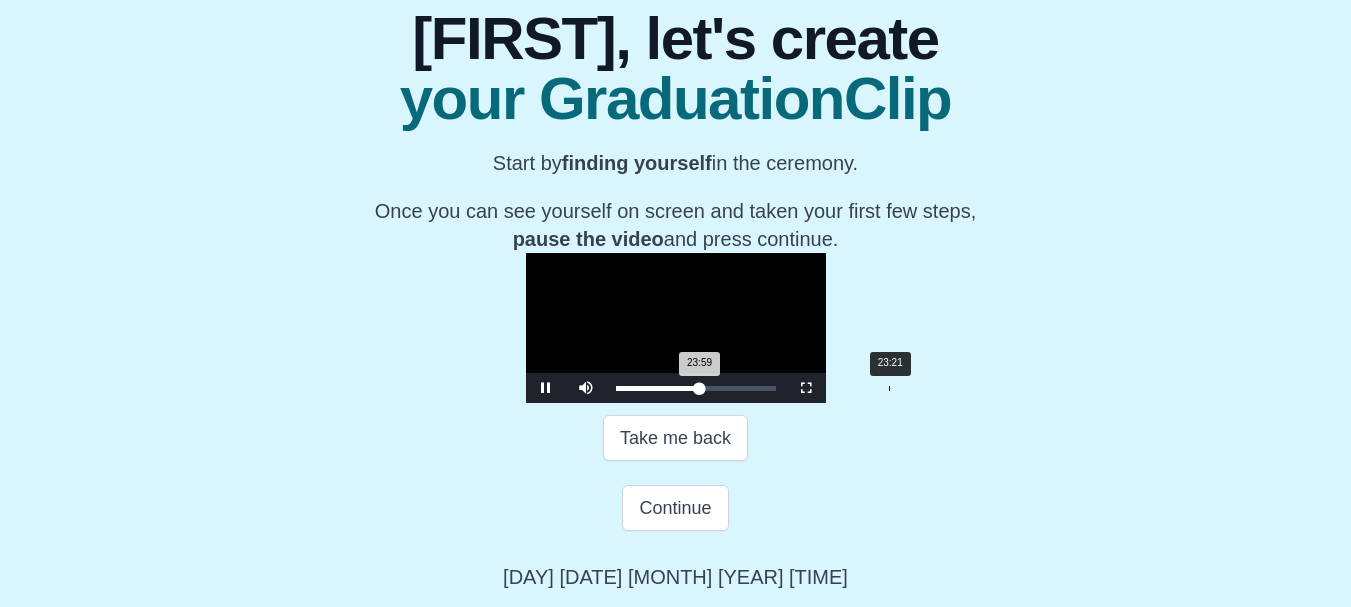 click on "23:59 Progress : 0%" at bounding box center (658, 388) 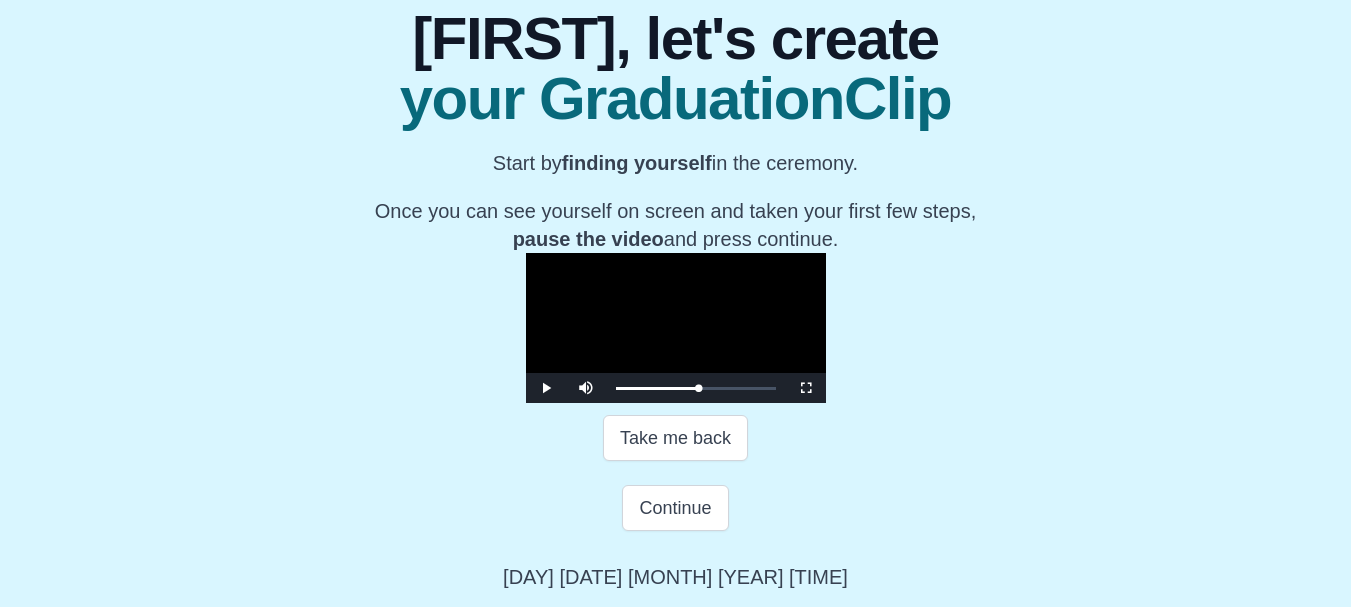 click at bounding box center (676, 328) 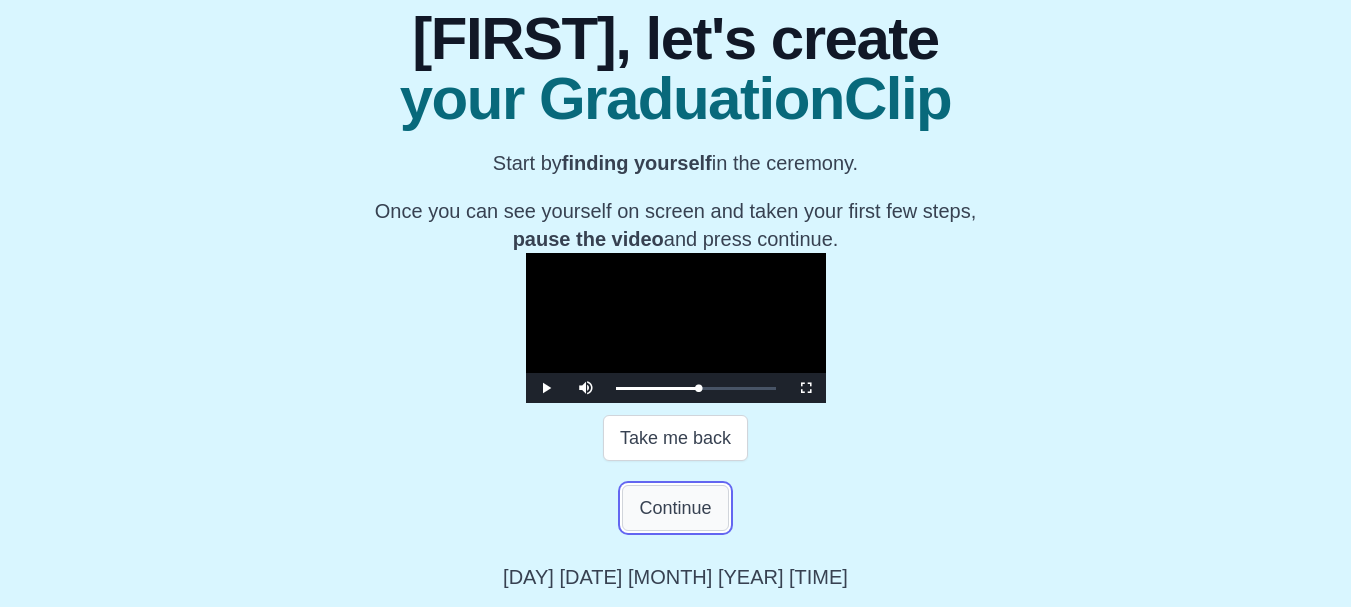 click on "Continue" at bounding box center [675, 508] 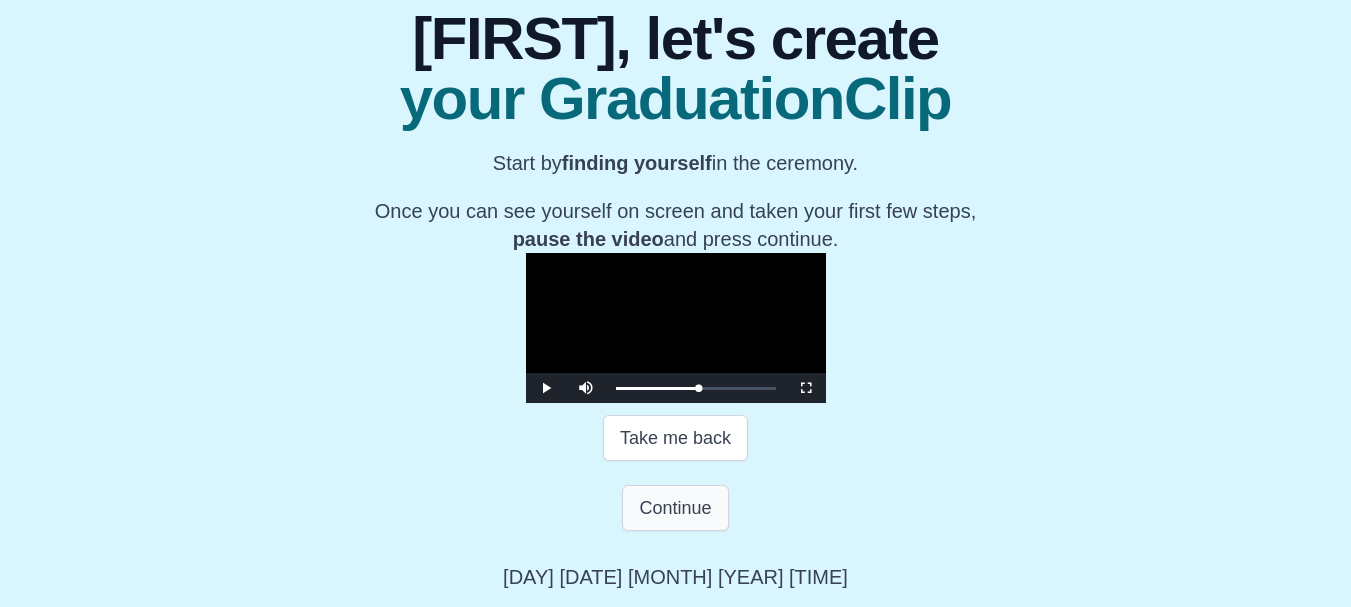 scroll, scrollTop: 54, scrollLeft: 0, axis: vertical 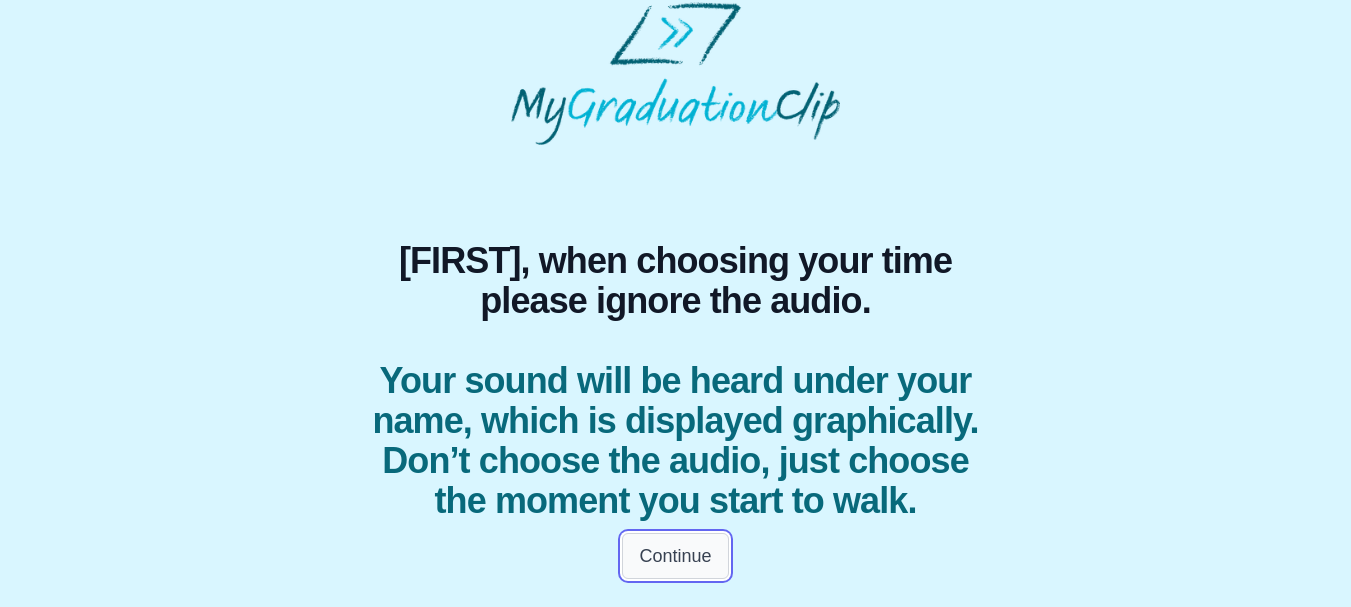 click on "Continue" at bounding box center [675, 556] 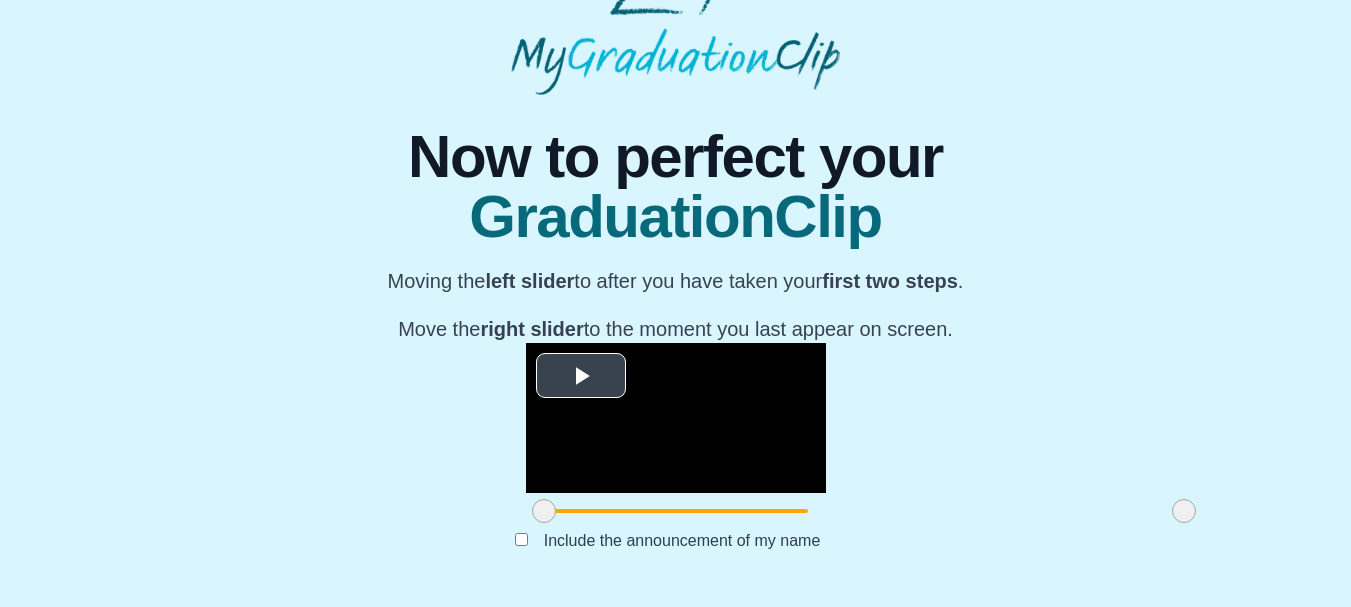 scroll, scrollTop: 295, scrollLeft: 0, axis: vertical 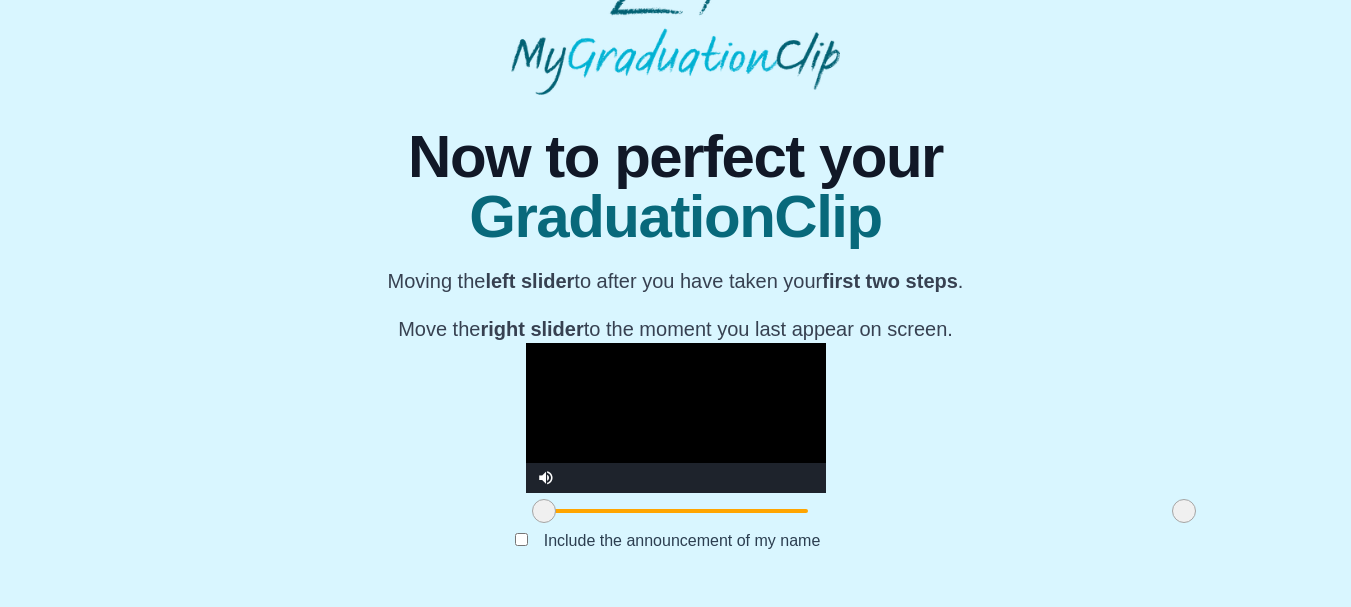 click at bounding box center [676, 418] 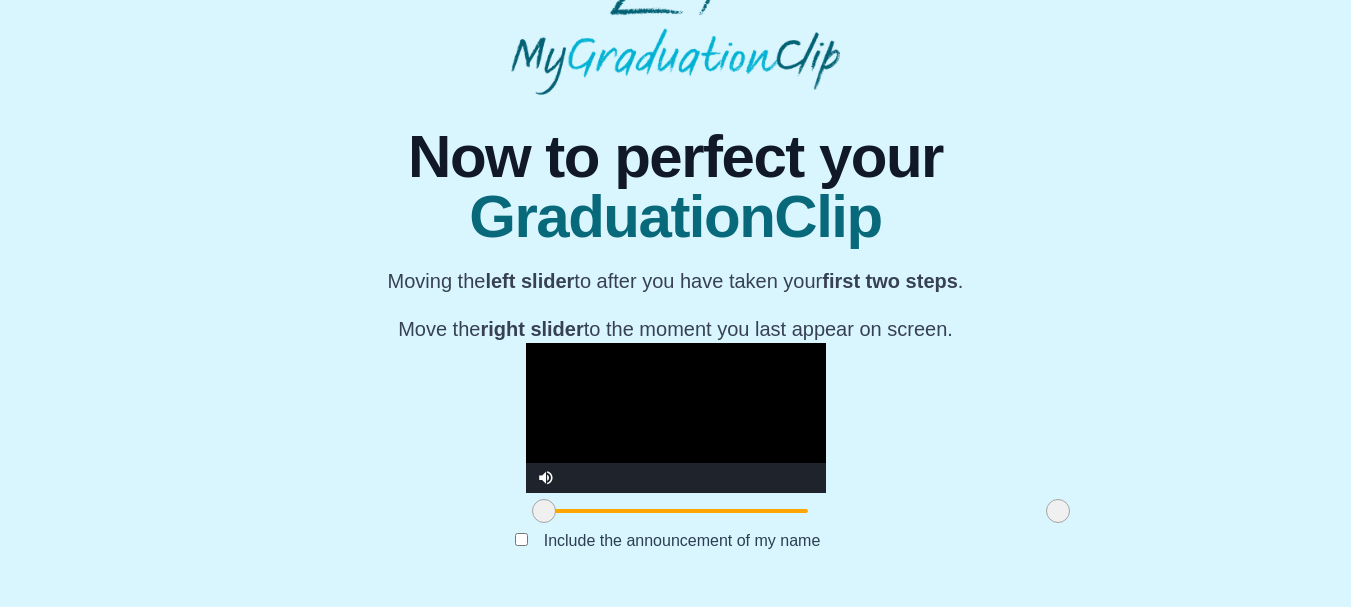 drag, startPoint x: 994, startPoint y: 518, endPoint x: 876, endPoint y: 556, distance: 123.967735 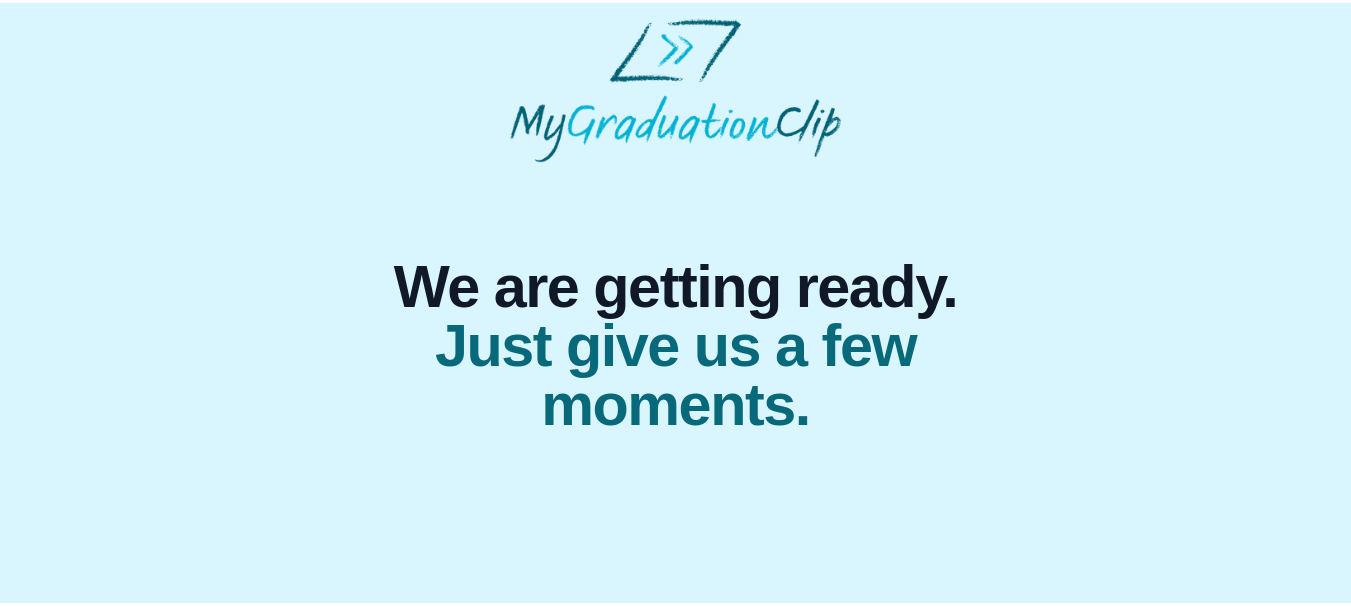 scroll, scrollTop: 0, scrollLeft: 0, axis: both 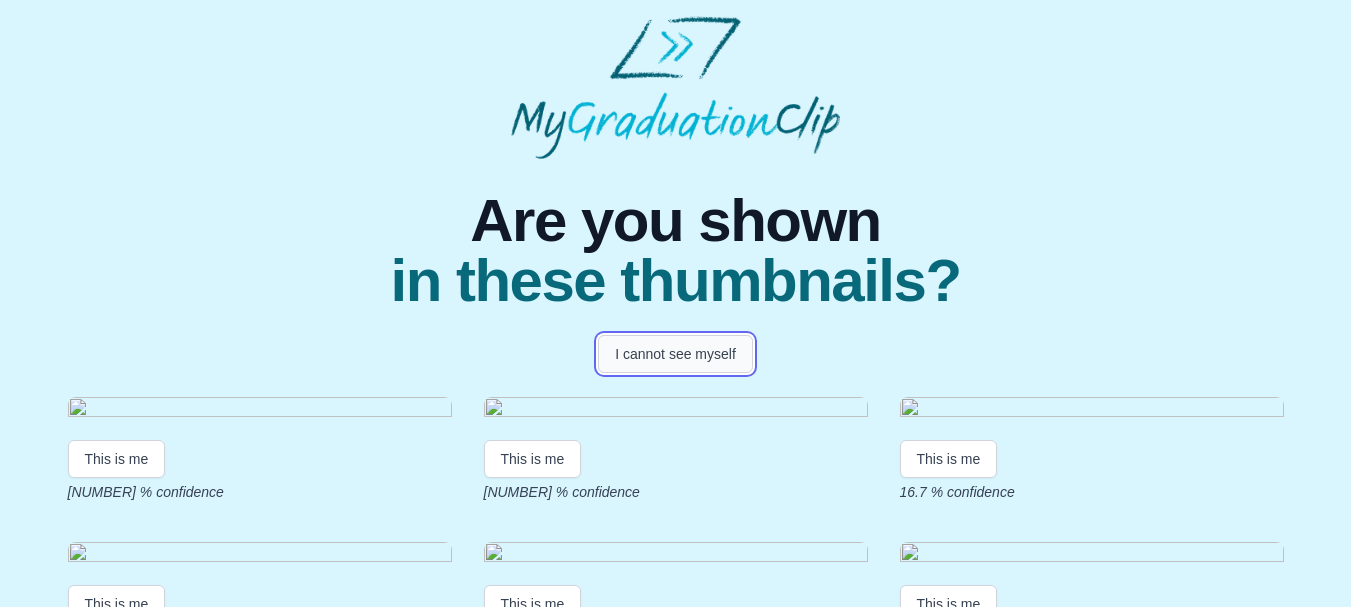 click on "I cannot see myself" at bounding box center (675, 354) 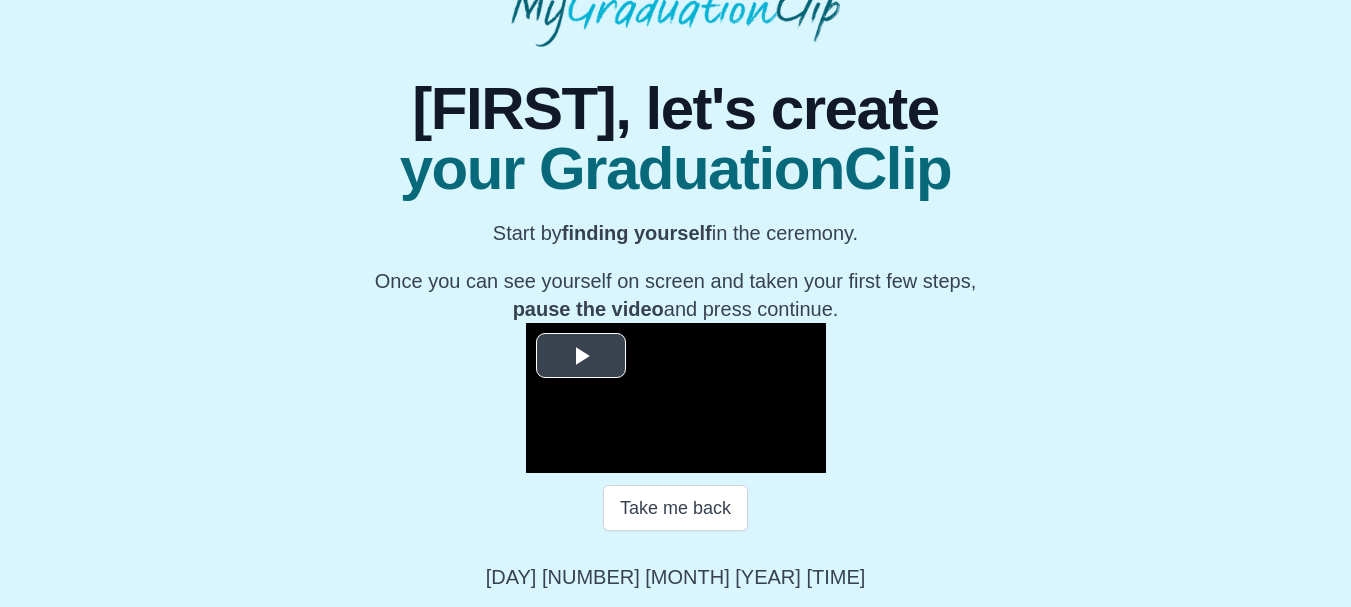 scroll, scrollTop: 288, scrollLeft: 0, axis: vertical 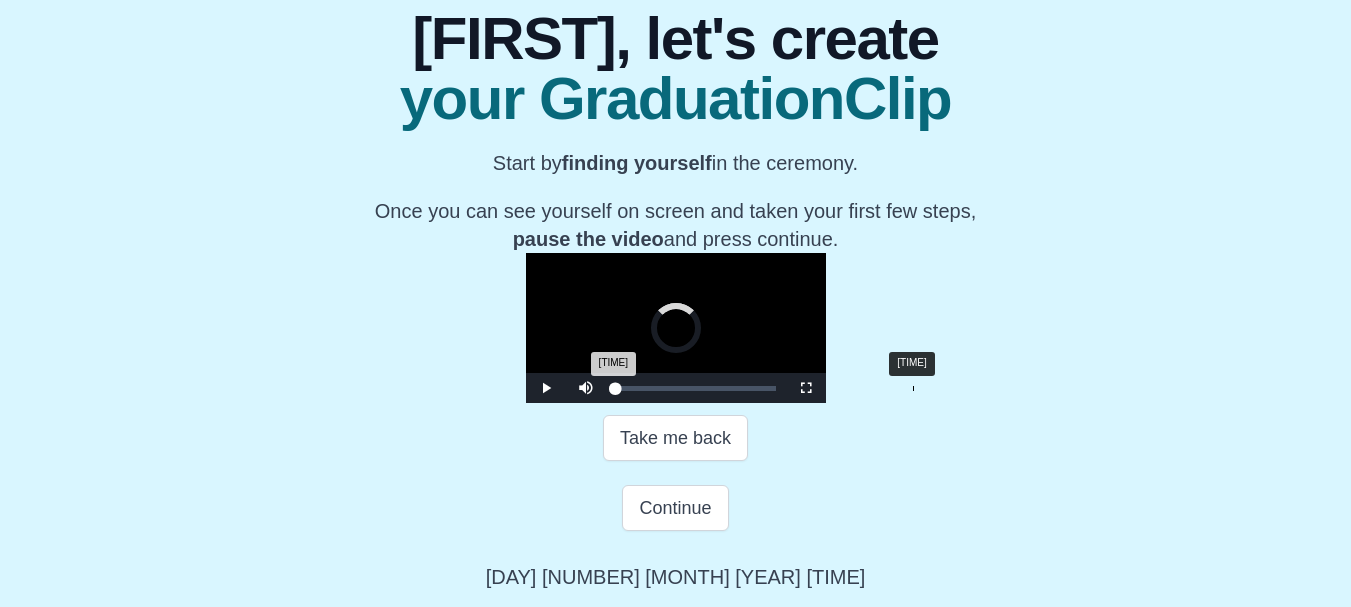 click on "Loaded : 0% 25:23 25:44 Progress : 0%" at bounding box center (696, 388) 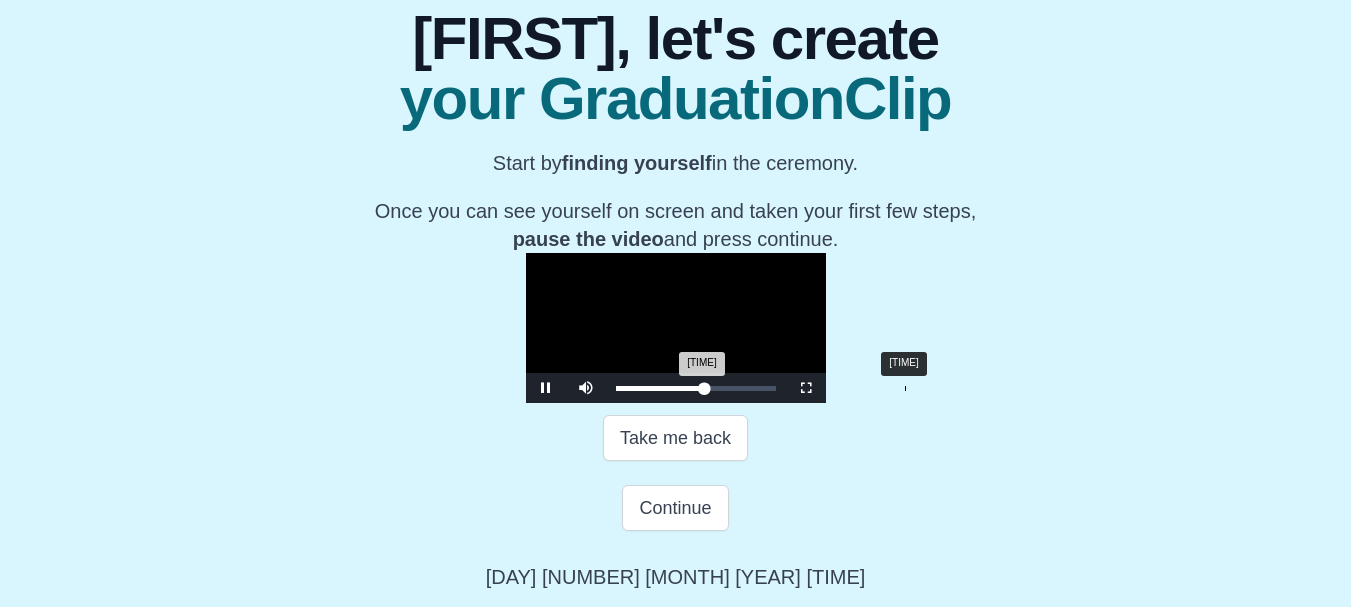 click on "25:19 Progress : 0%" at bounding box center (660, 388) 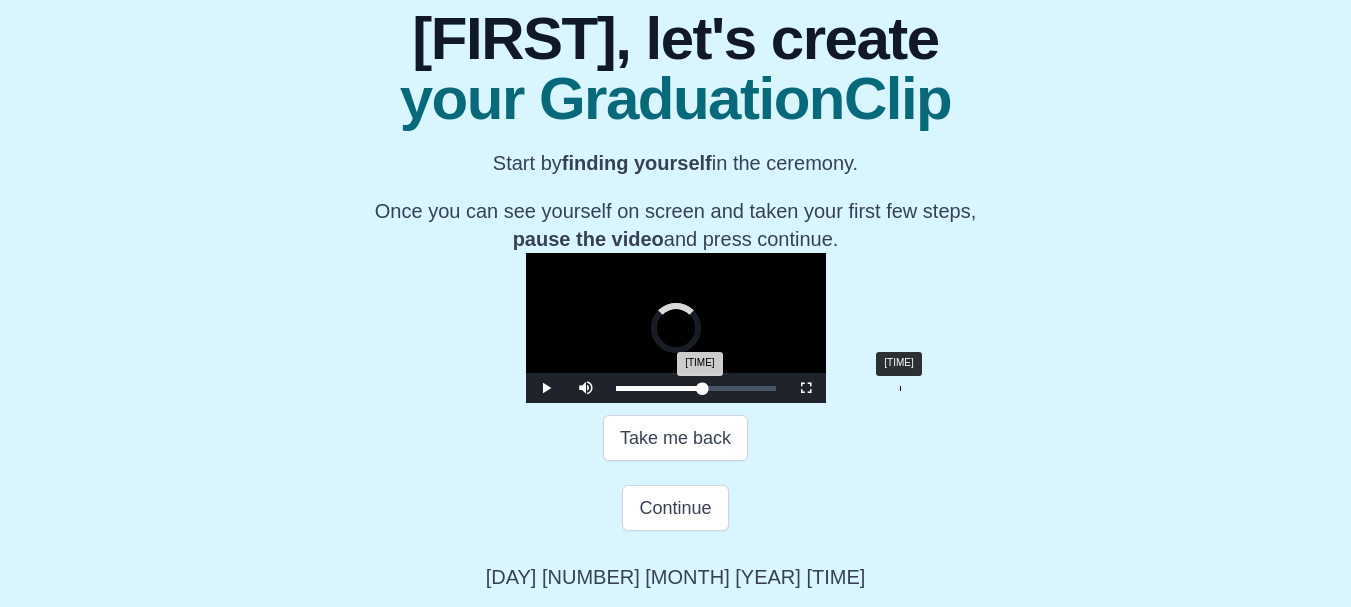 click on "24:17 Progress : 0%" at bounding box center (659, 388) 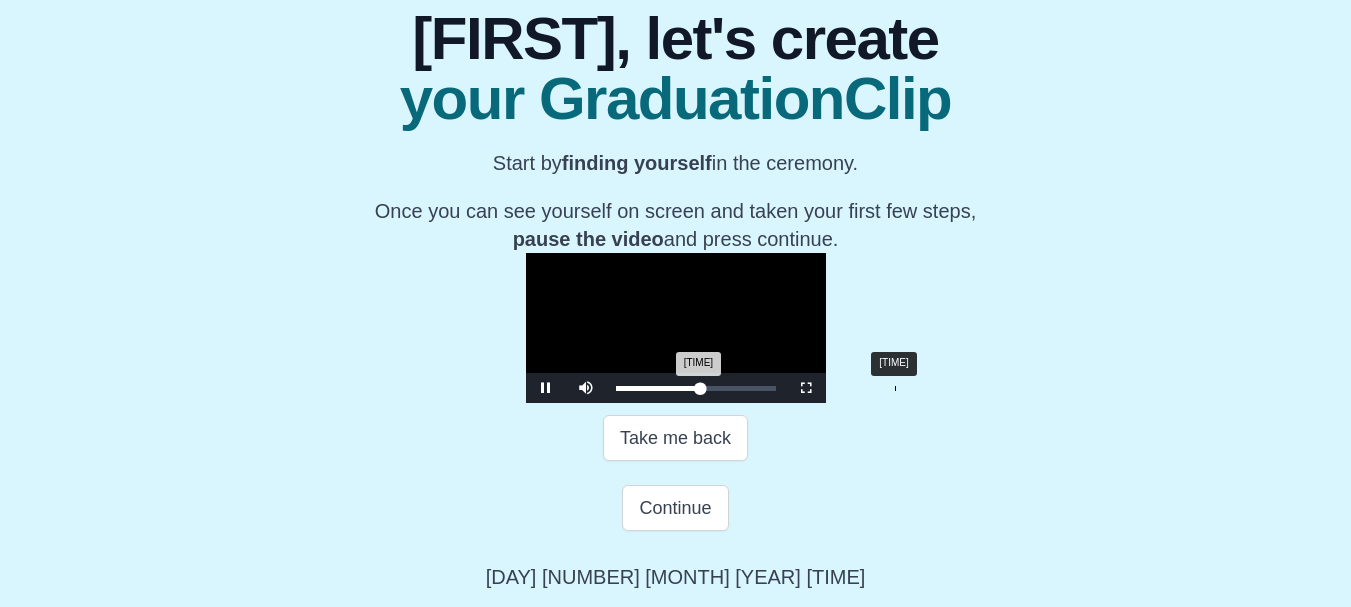 click on "24:17 Progress : 0%" at bounding box center [658, 388] 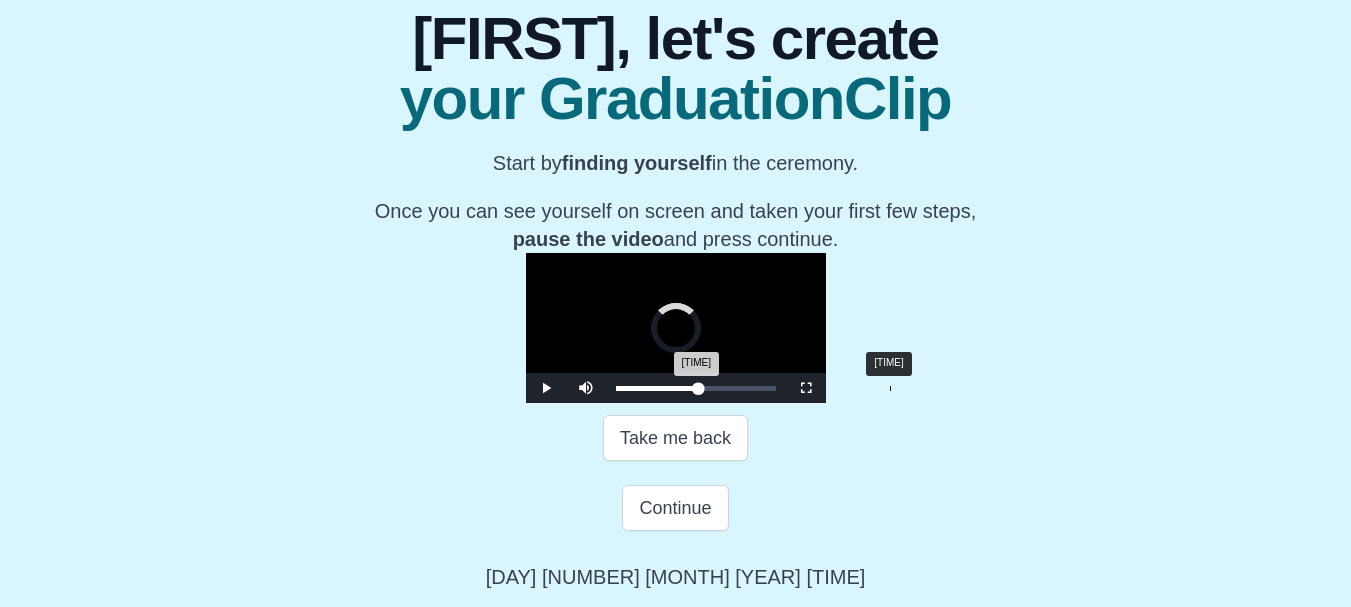 click on "23:26 Progress : 0%" at bounding box center (657, 388) 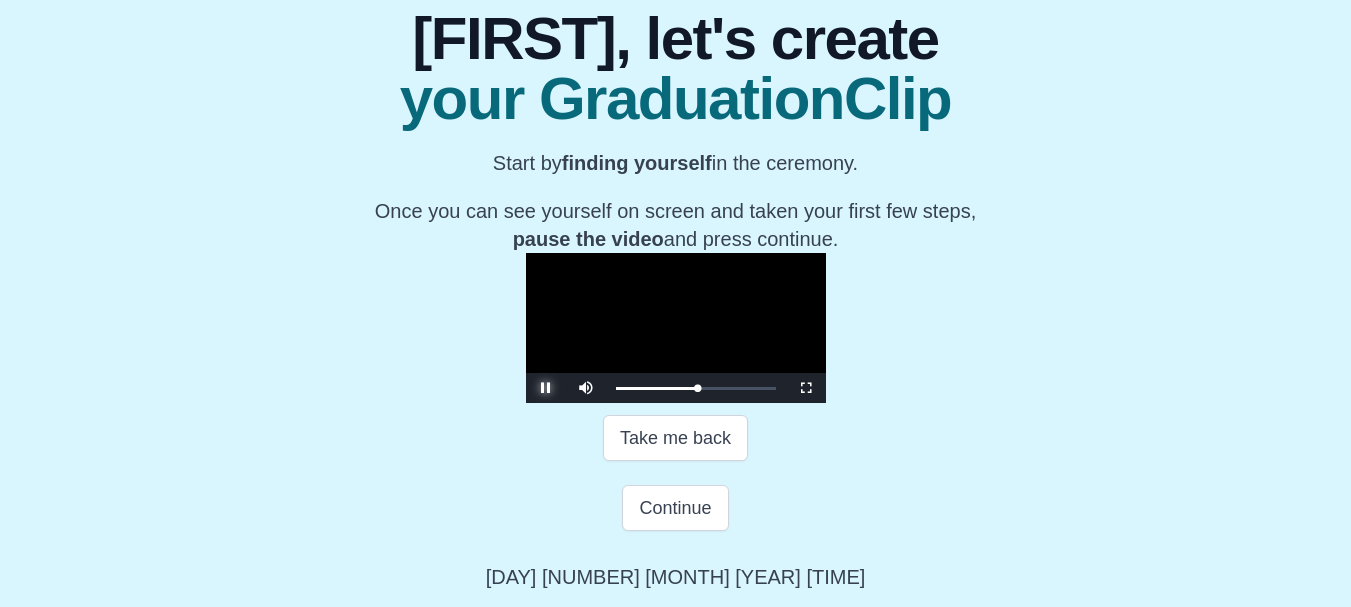 click at bounding box center (546, 388) 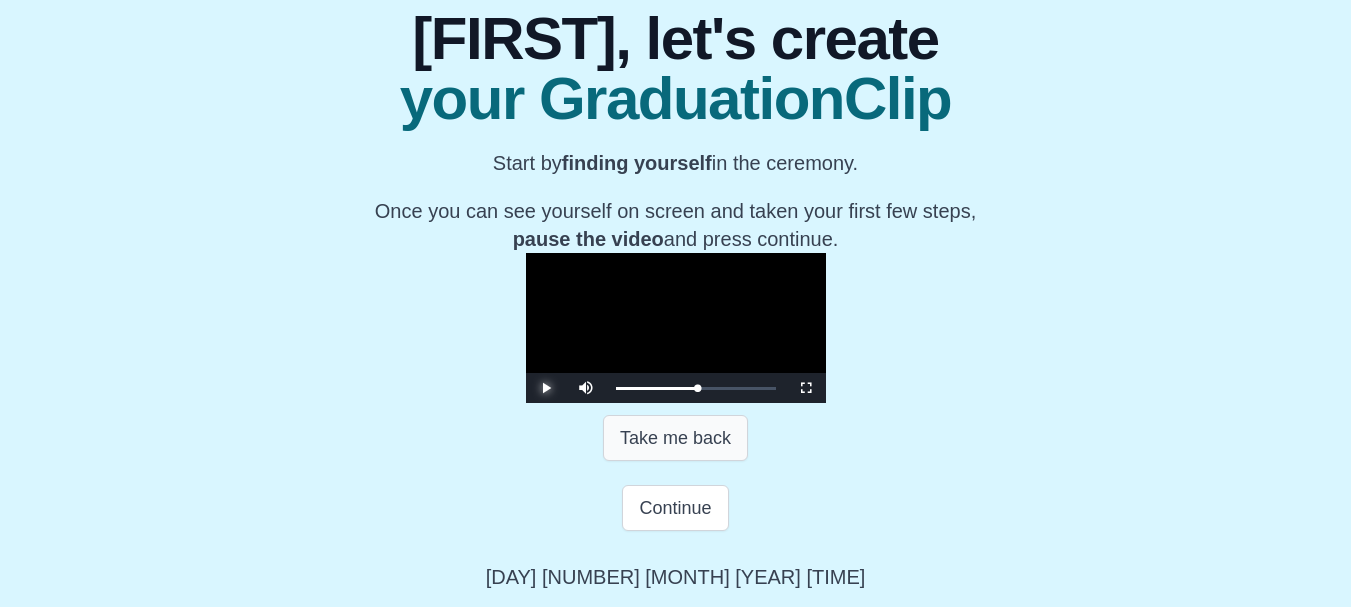scroll, scrollTop: 413, scrollLeft: 0, axis: vertical 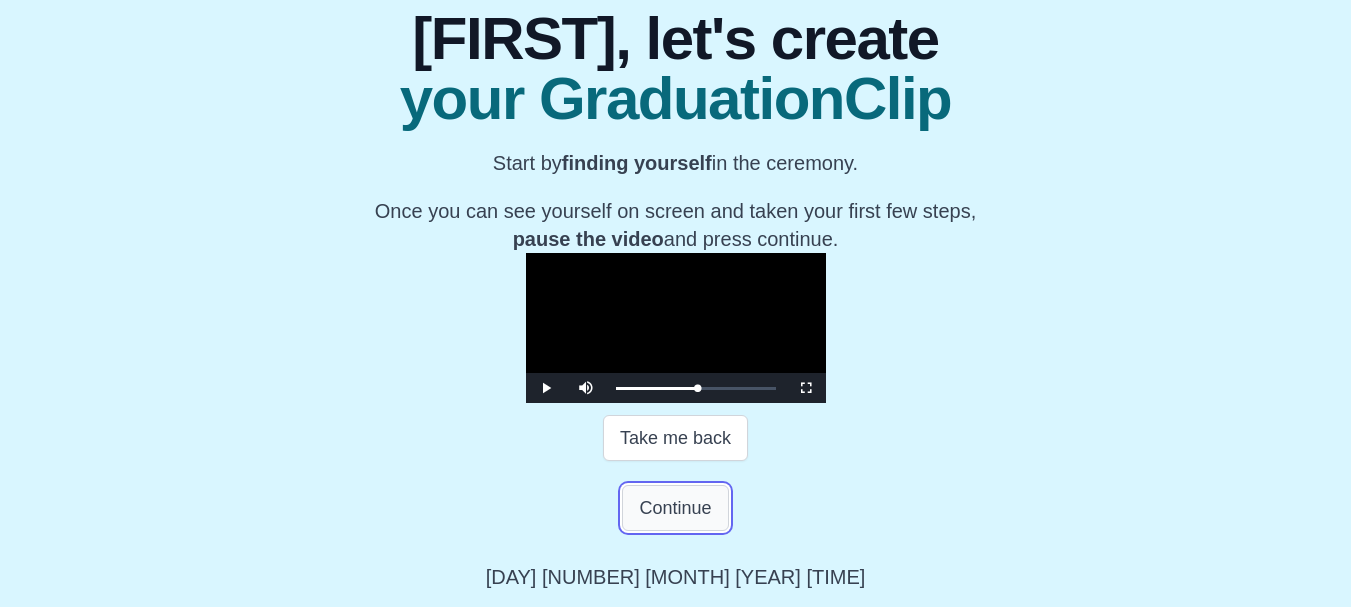click on "Continue" at bounding box center [675, 508] 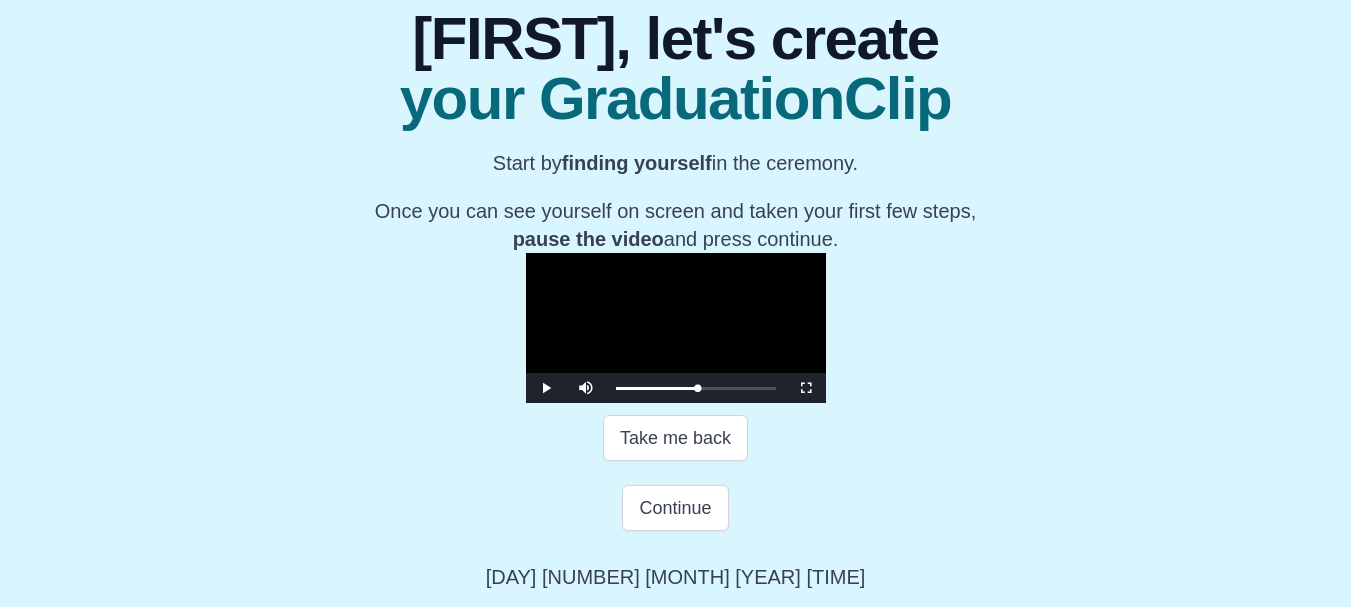 scroll, scrollTop: 54, scrollLeft: 0, axis: vertical 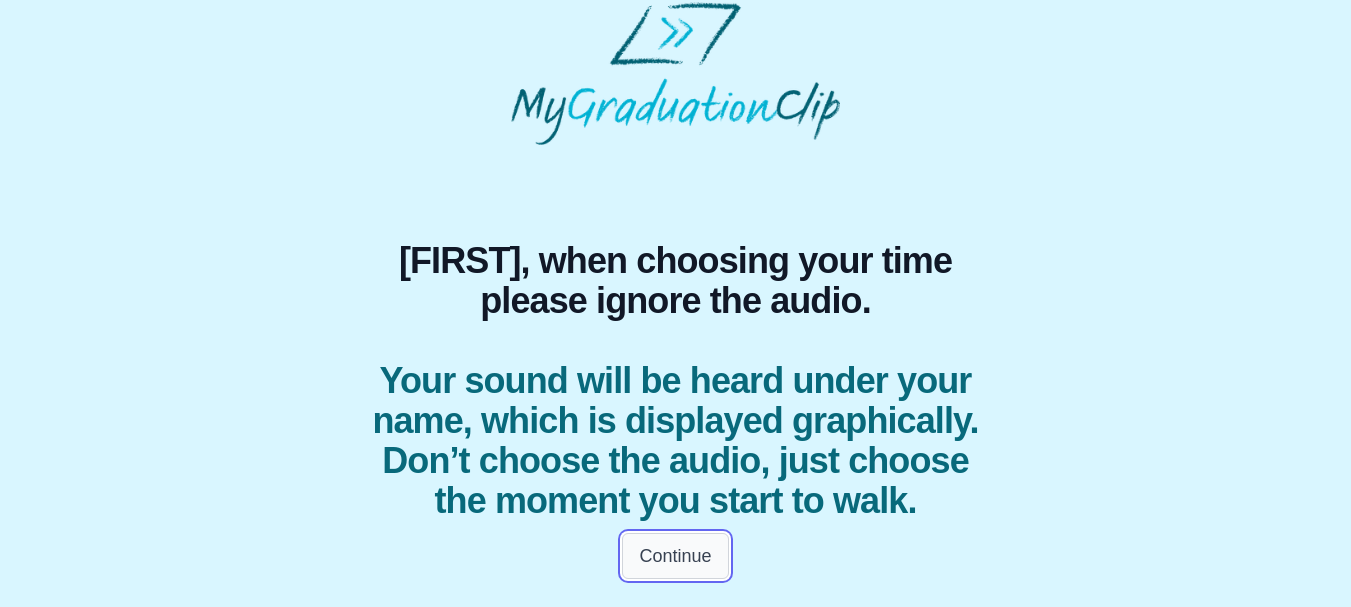 click on "Continue" at bounding box center (675, 556) 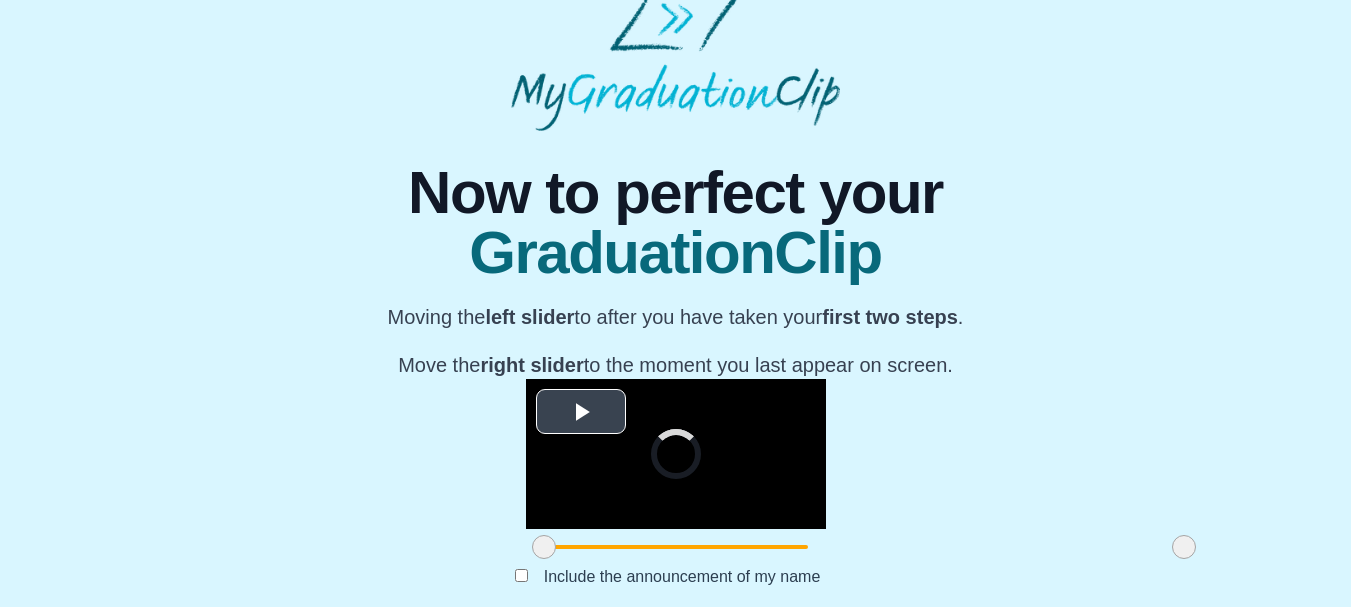 scroll, scrollTop: 54, scrollLeft: 0, axis: vertical 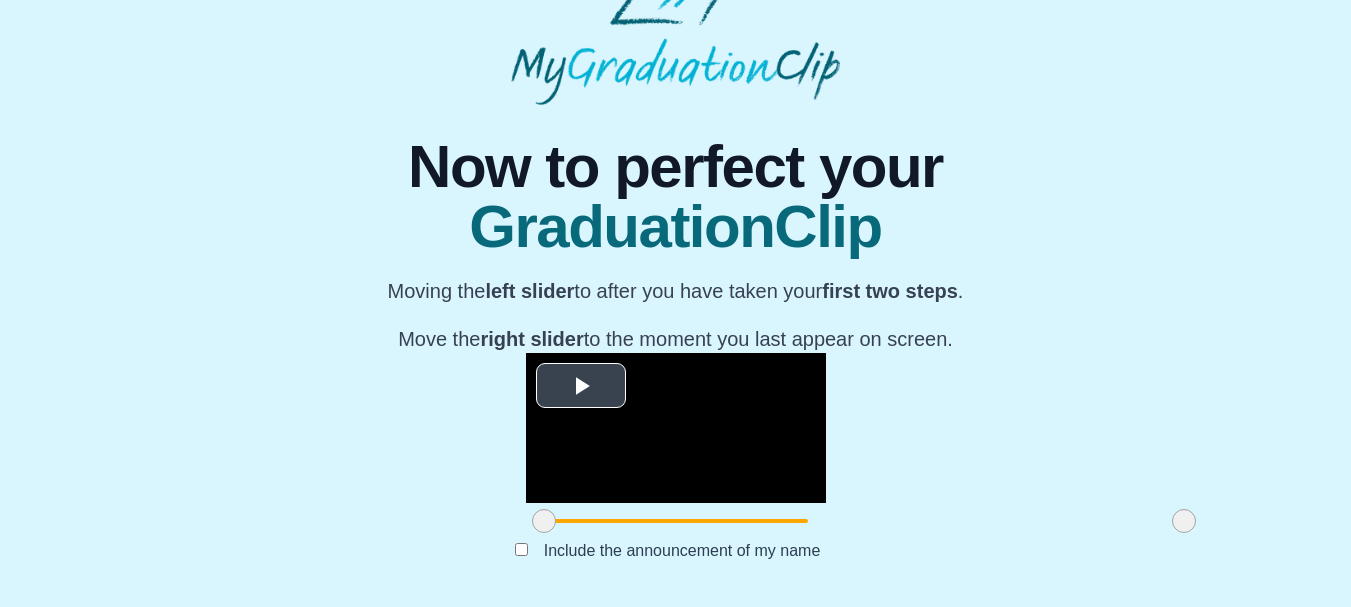 click at bounding box center [581, 386] 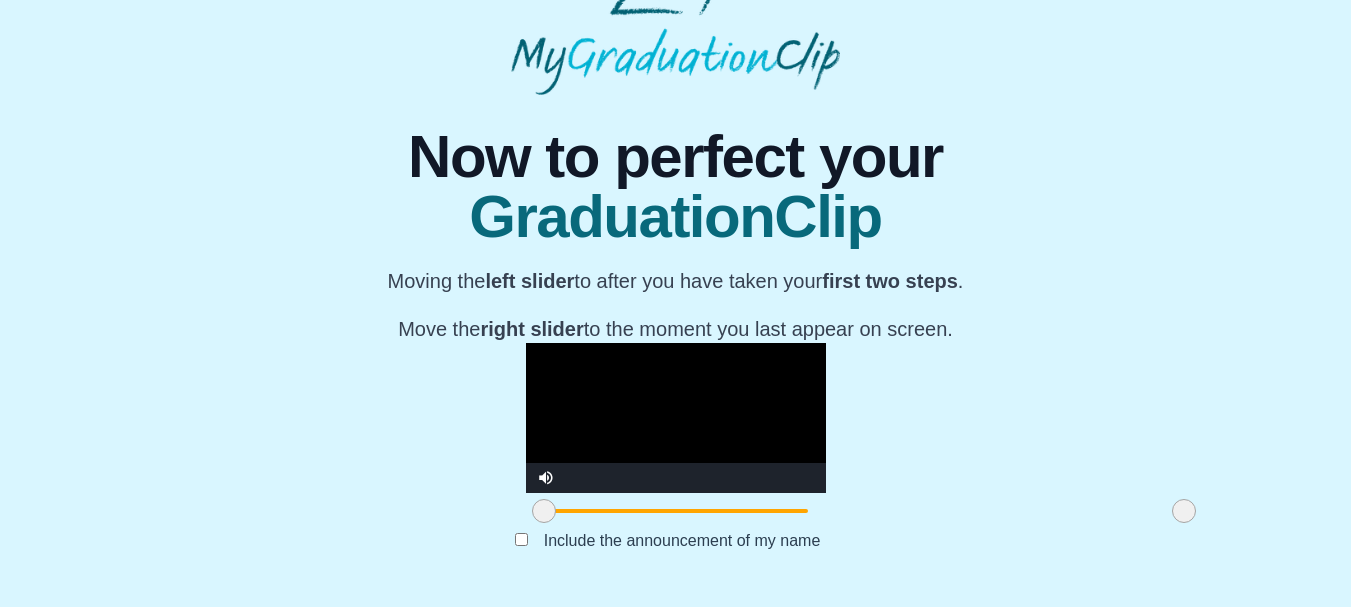 scroll, scrollTop: 295, scrollLeft: 0, axis: vertical 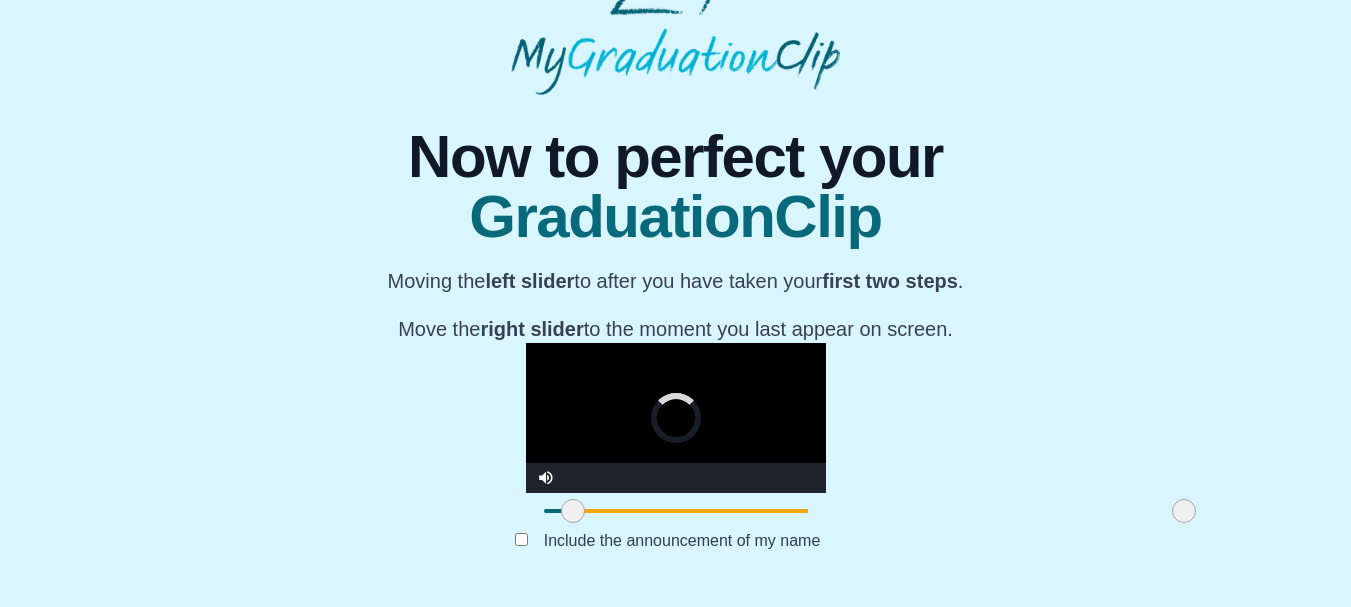 drag, startPoint x: 358, startPoint y: 503, endPoint x: 391, endPoint y: 501, distance: 33.06055 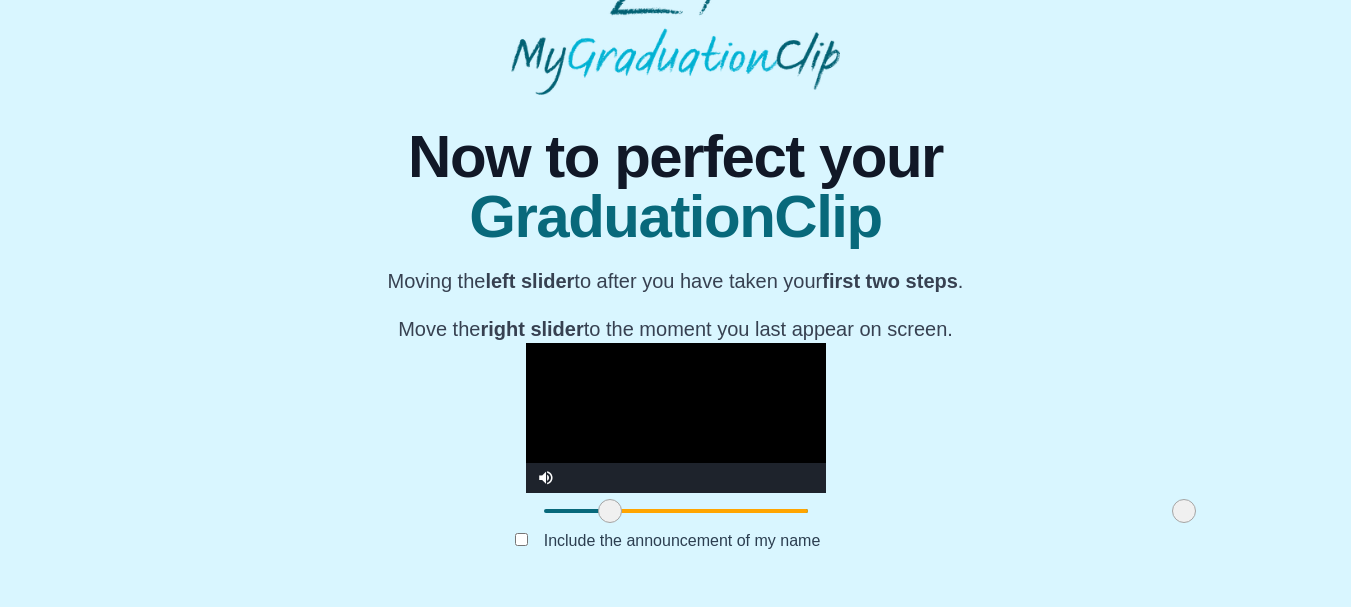 drag, startPoint x: 394, startPoint y: 506, endPoint x: 427, endPoint y: 502, distance: 33.24154 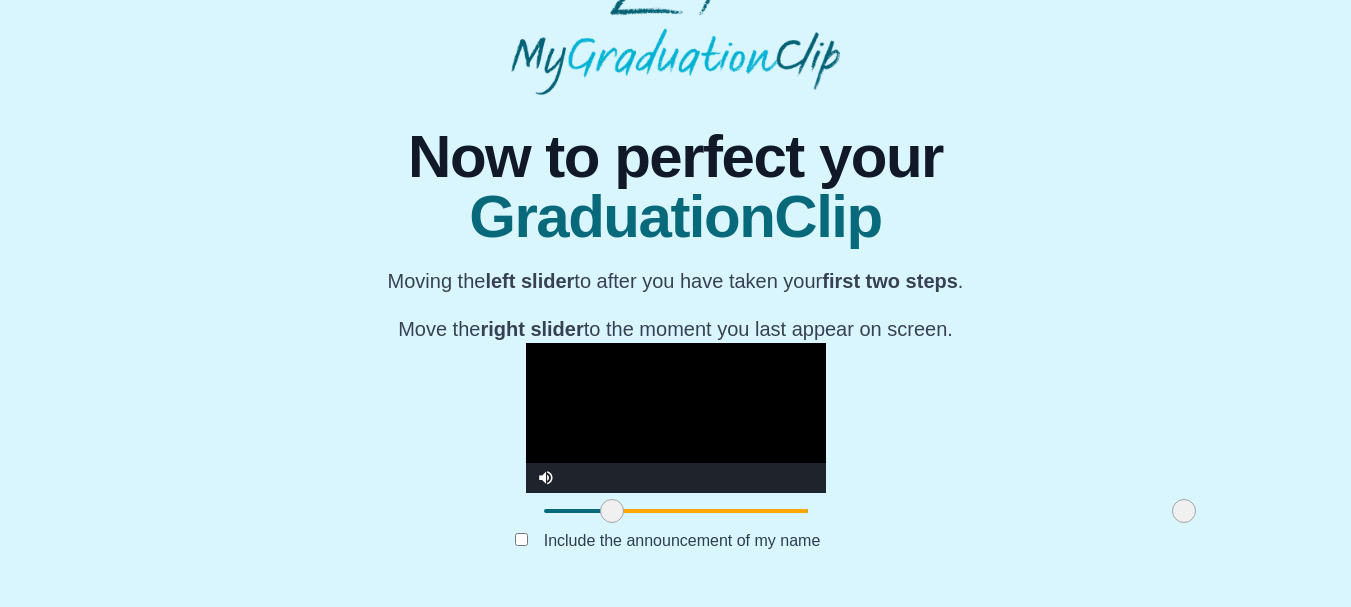 click at bounding box center (676, 418) 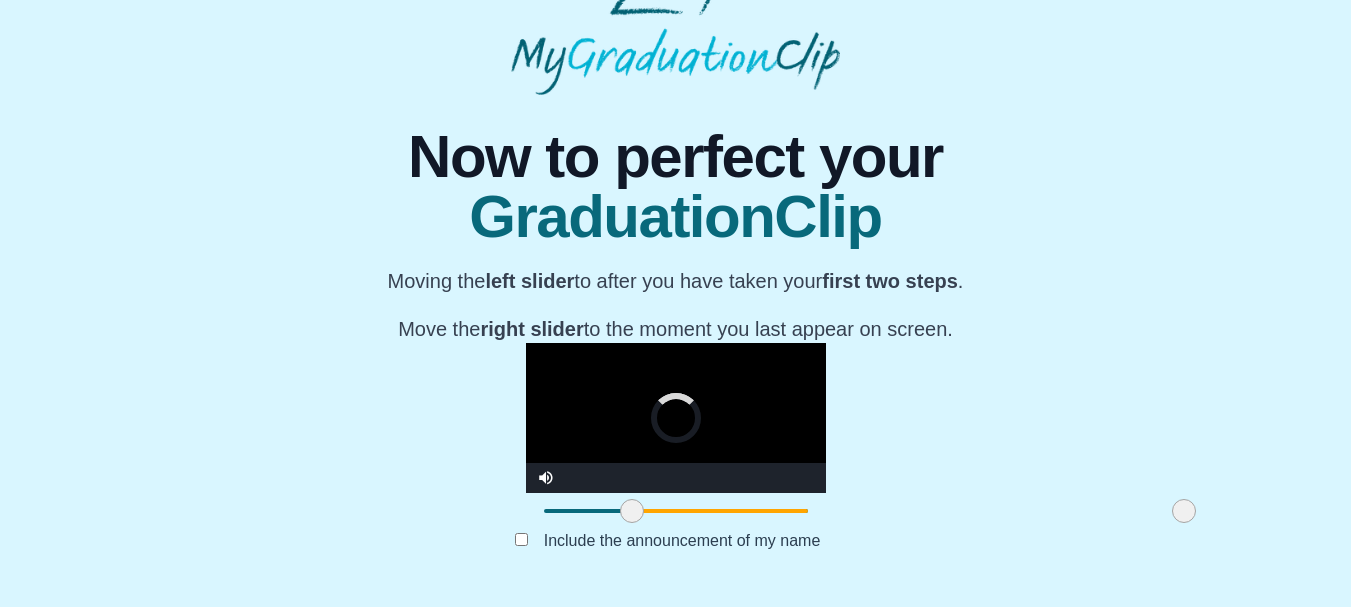 drag, startPoint x: 447, startPoint y: 510, endPoint x: 464, endPoint y: 509, distance: 17.029387 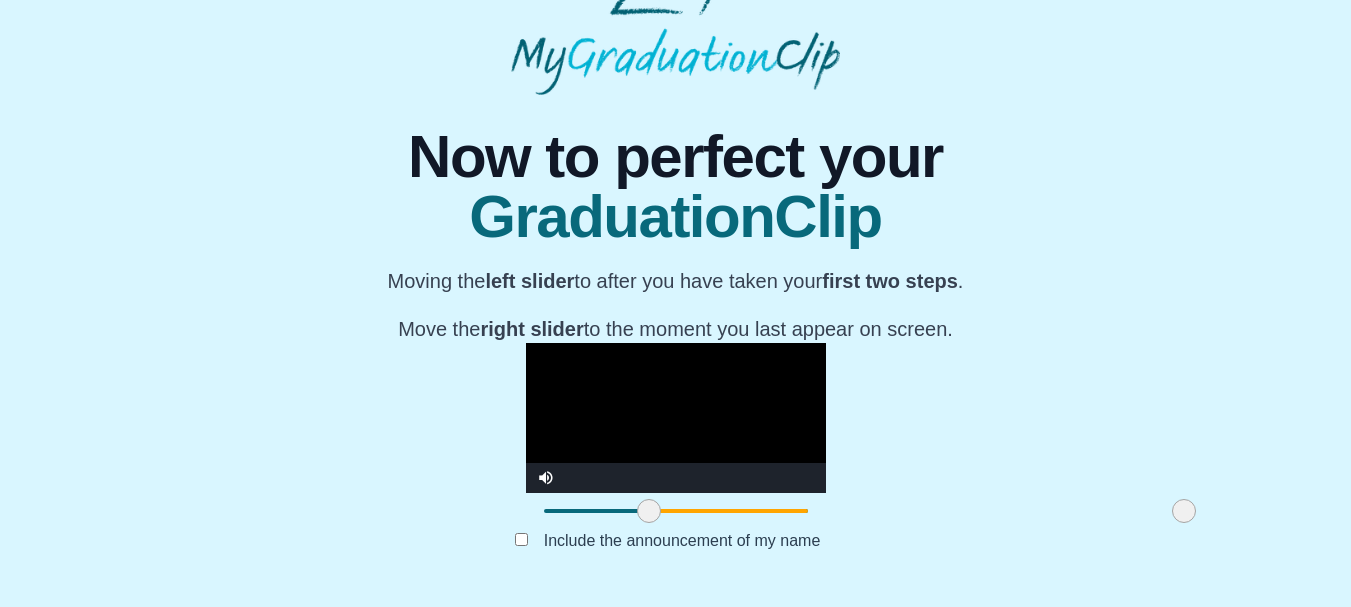 click at bounding box center (676, 418) 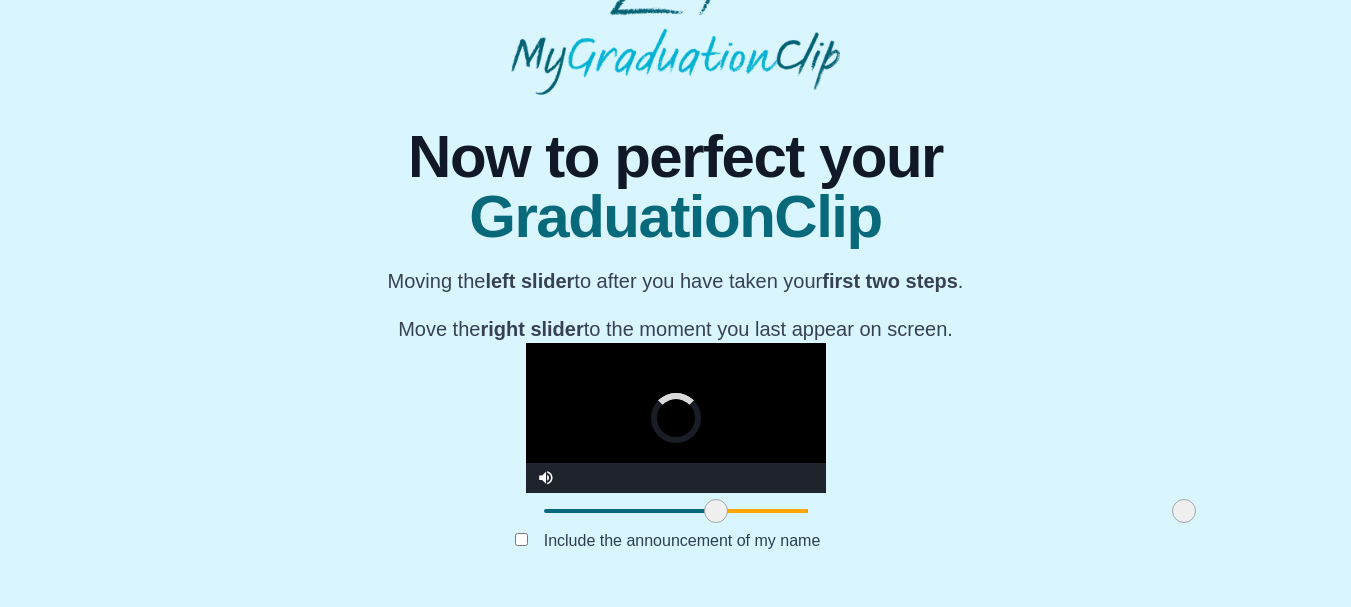 drag, startPoint x: 463, startPoint y: 515, endPoint x: 549, endPoint y: 505, distance: 86.579445 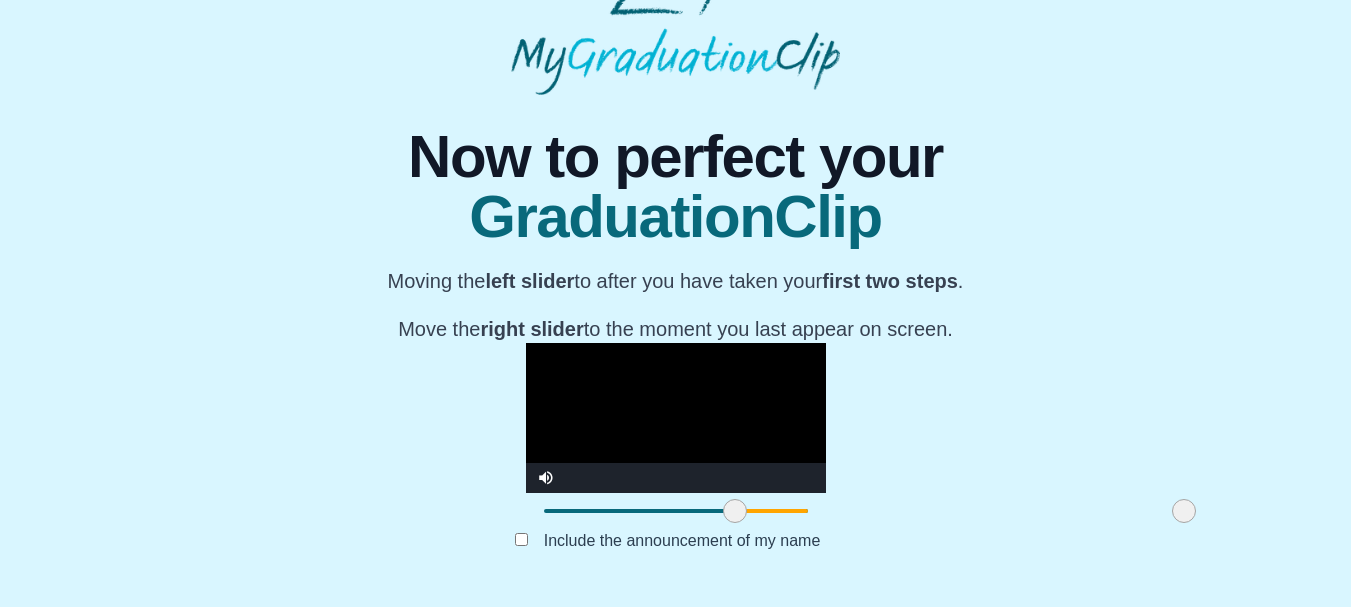 click at bounding box center (676, 418) 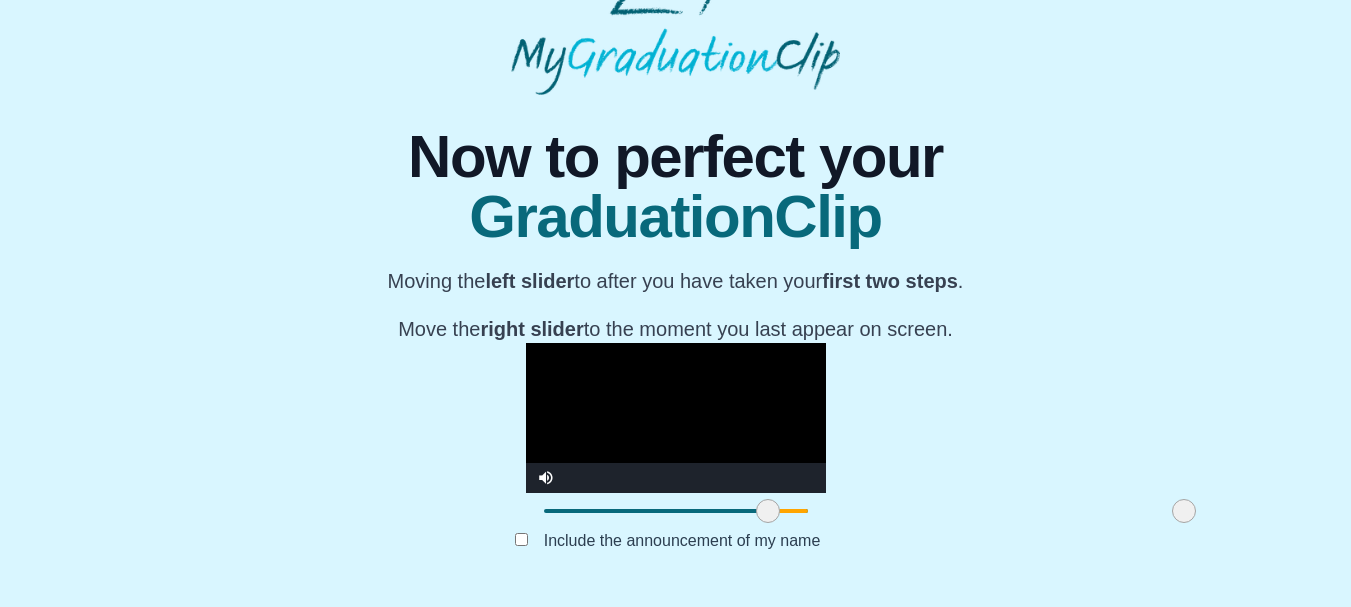 drag, startPoint x: 553, startPoint y: 512, endPoint x: 588, endPoint y: 501, distance: 36.687874 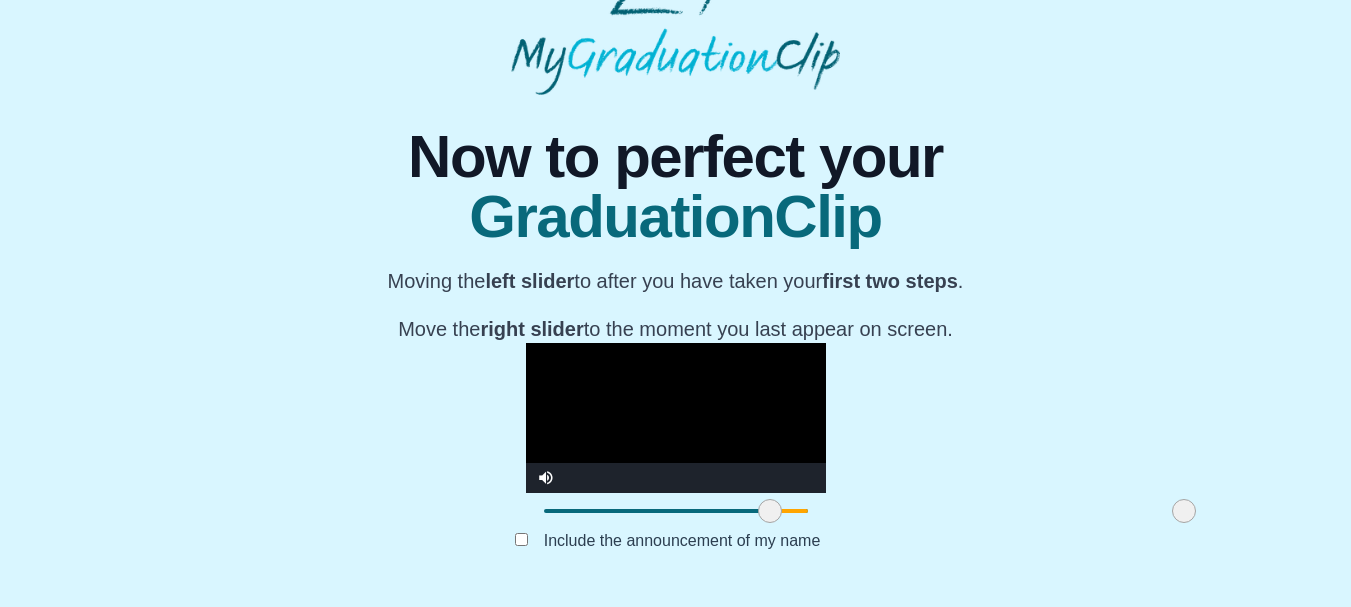 click at bounding box center [676, 418] 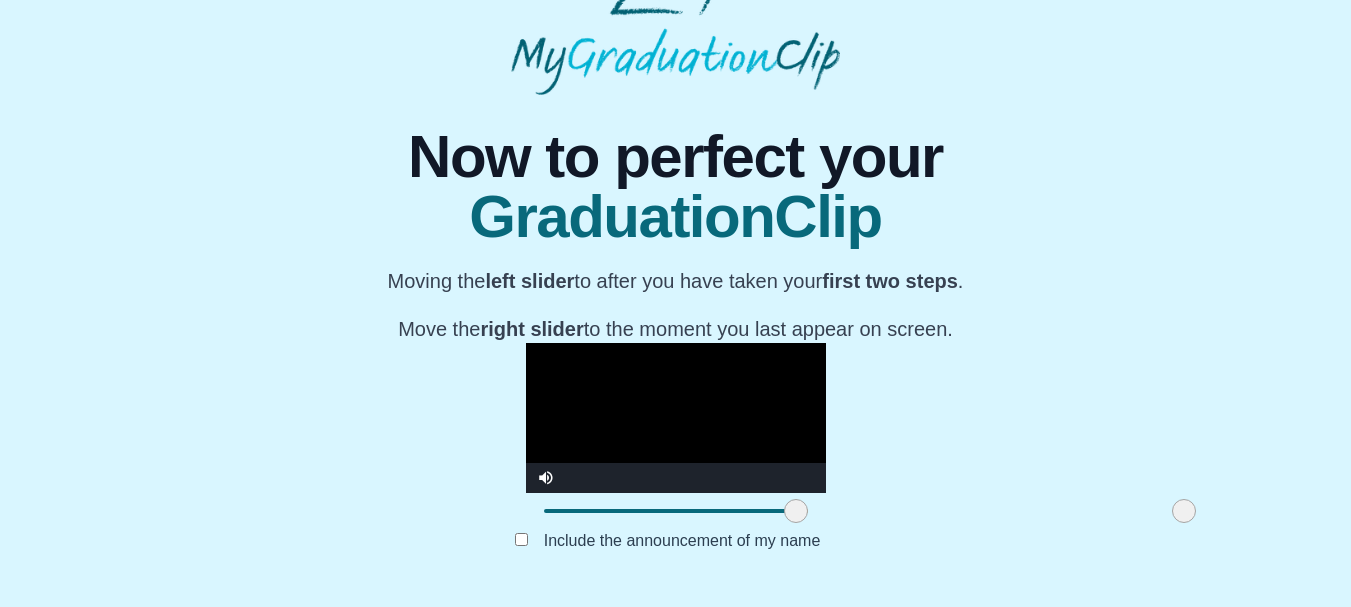 drag, startPoint x: 585, startPoint y: 500, endPoint x: 613, endPoint y: 499, distance: 28.01785 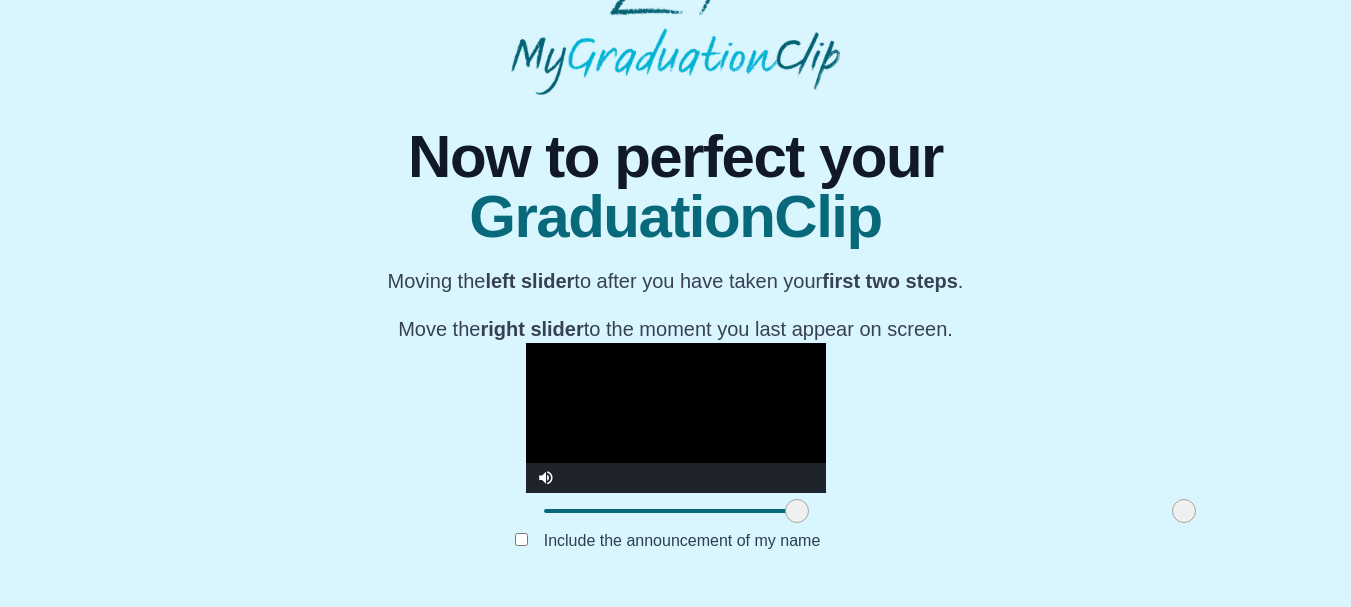click at bounding box center [676, 418] 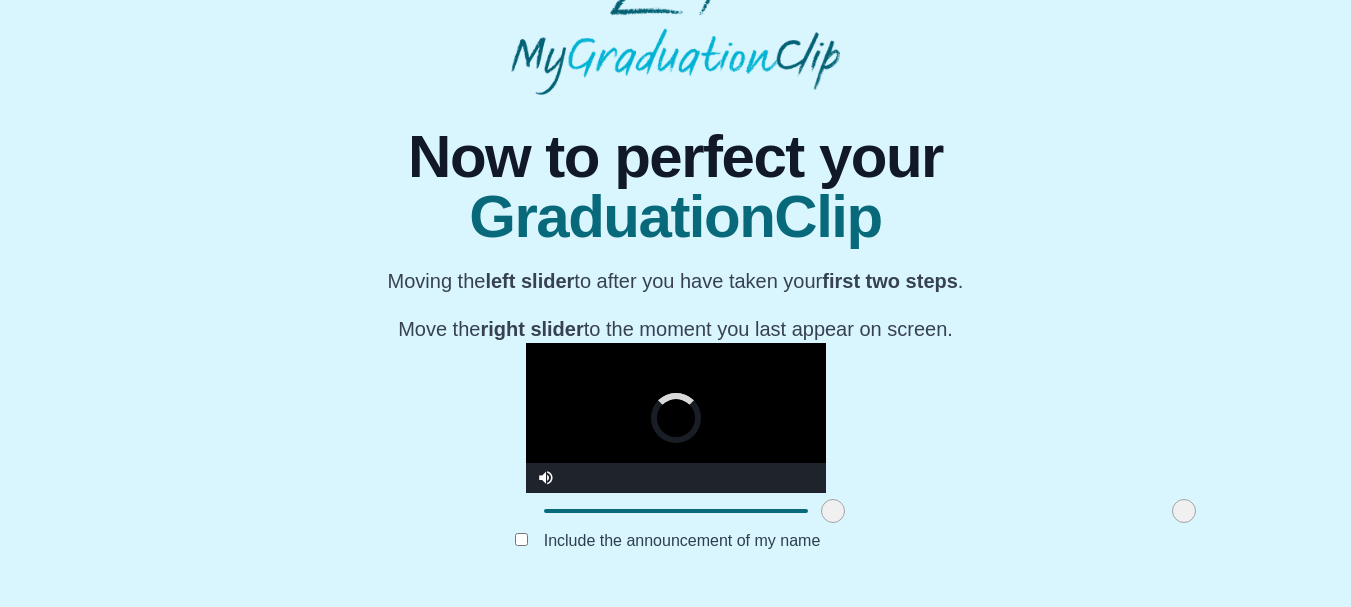 drag, startPoint x: 609, startPoint y: 512, endPoint x: 648, endPoint y: 502, distance: 40.261642 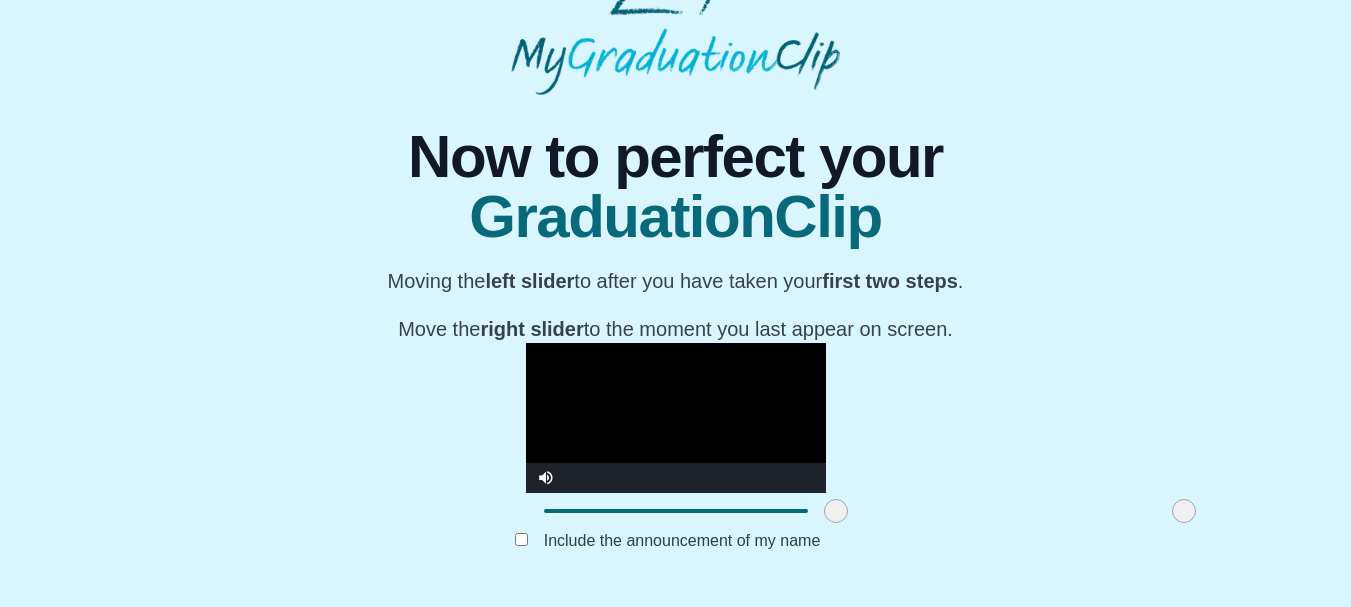 click at bounding box center [676, 418] 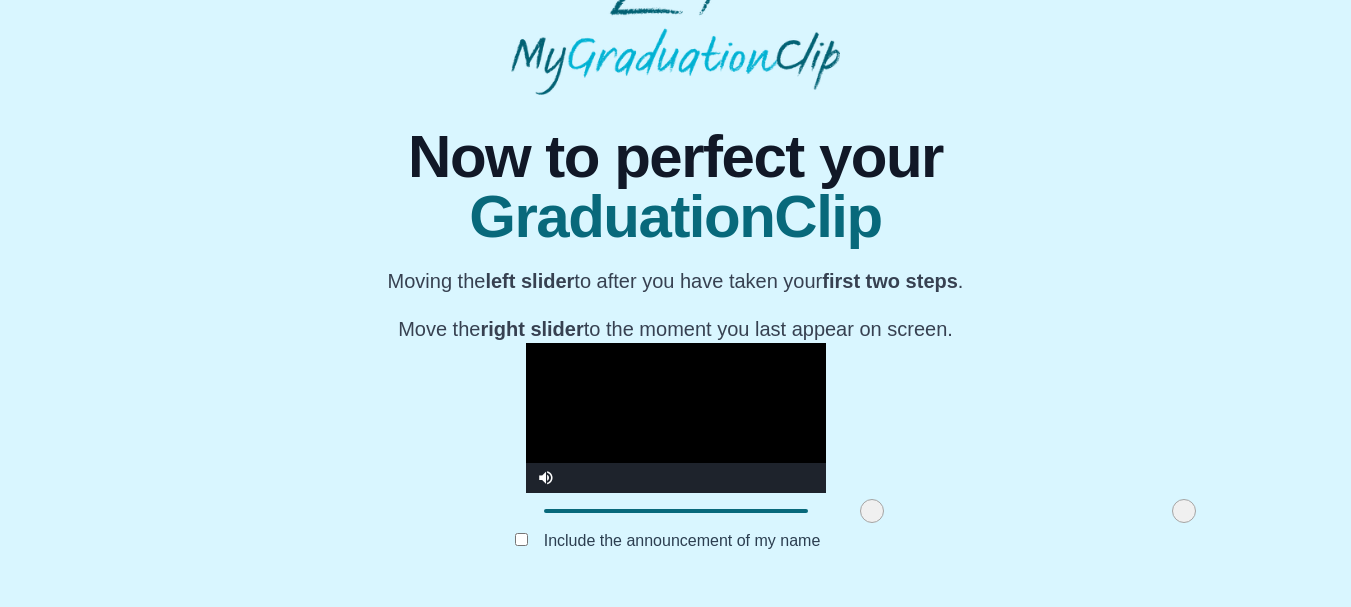 drag, startPoint x: 656, startPoint y: 515, endPoint x: 697, endPoint y: 499, distance: 44.011364 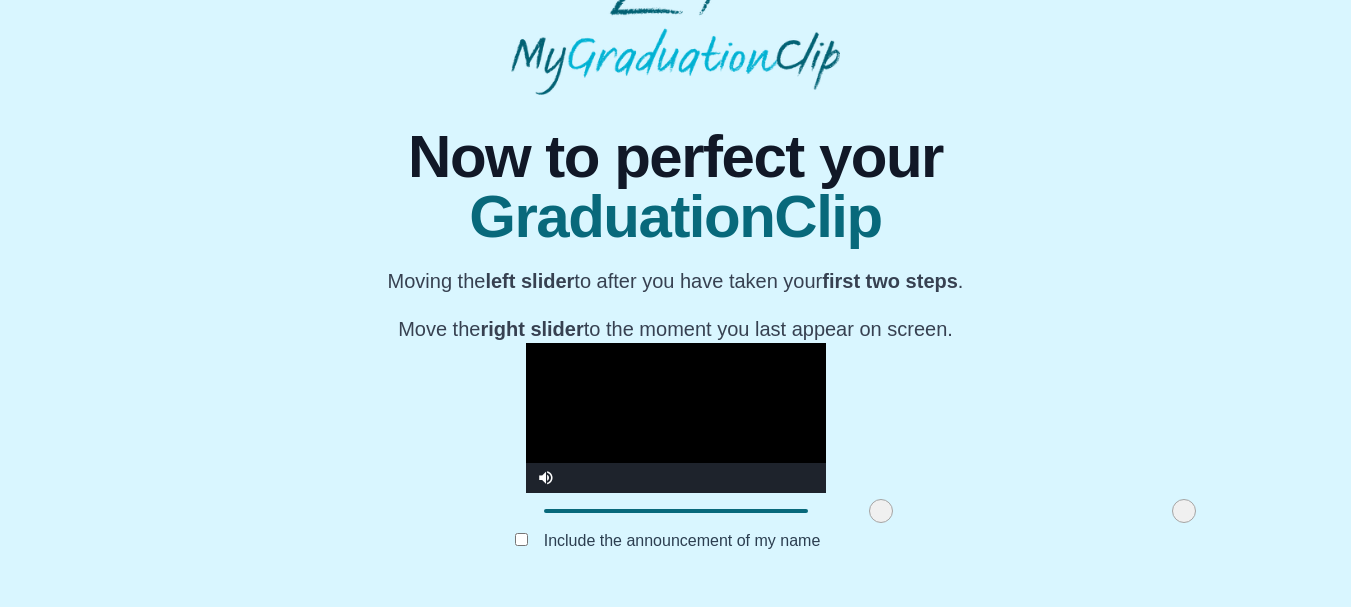 click at bounding box center [676, 418] 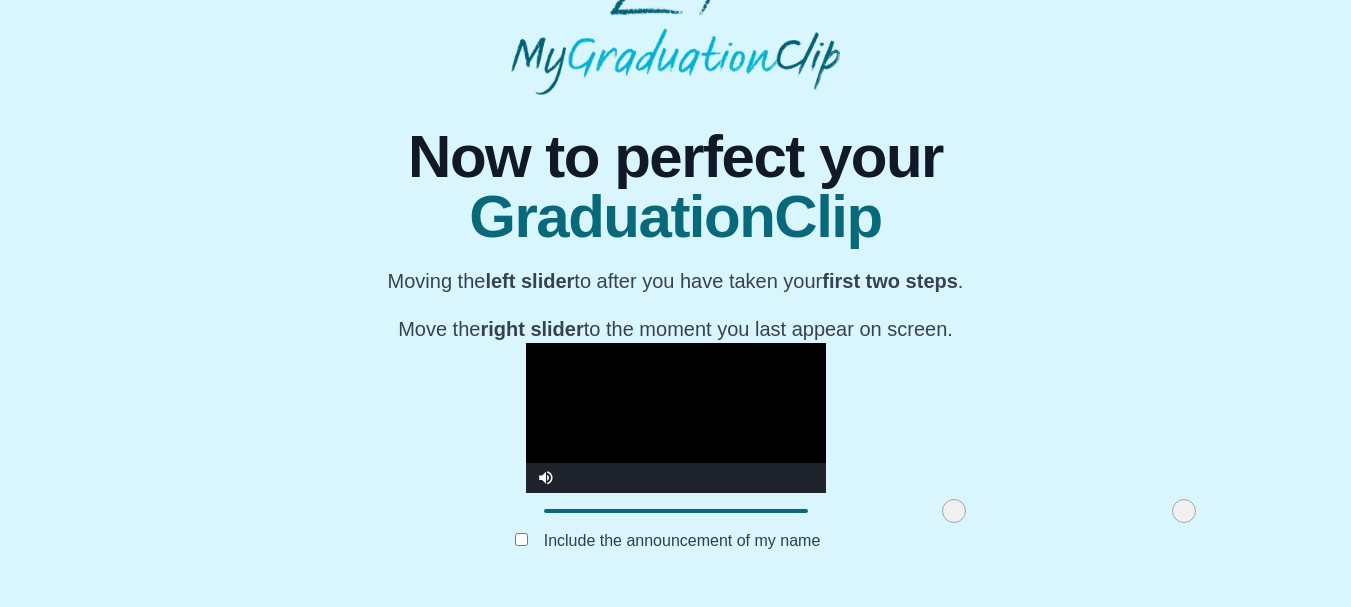 drag, startPoint x: 699, startPoint y: 522, endPoint x: 772, endPoint y: 488, distance: 80.529495 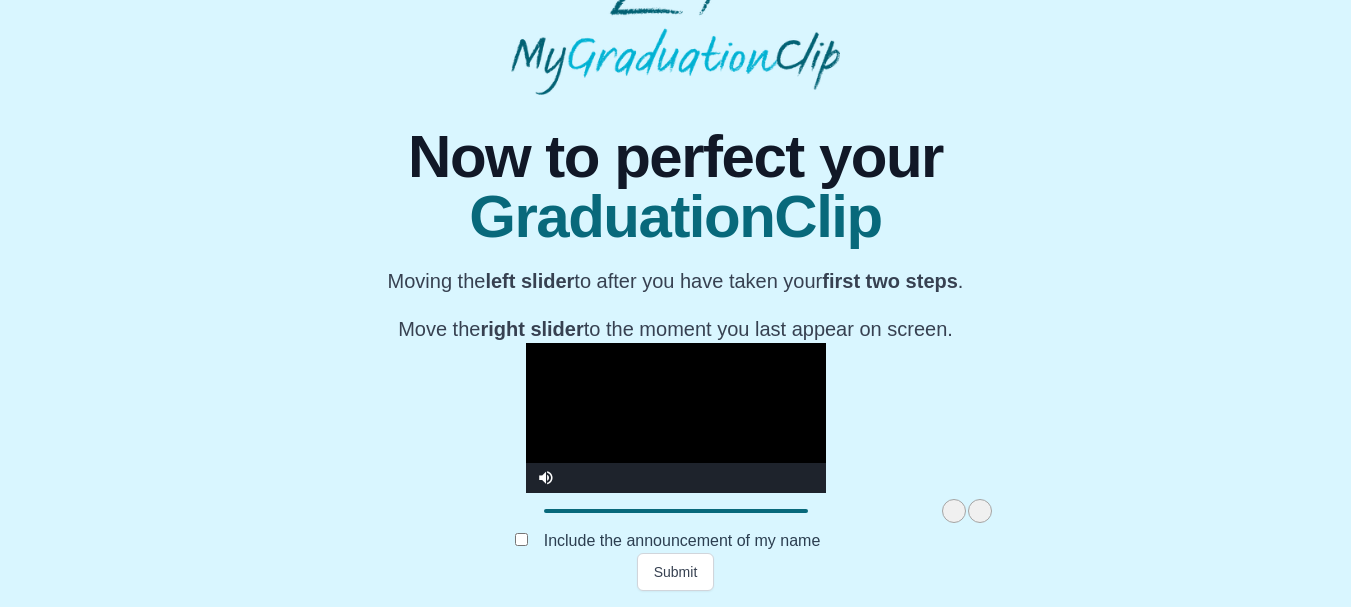 drag, startPoint x: 1001, startPoint y: 503, endPoint x: 573, endPoint y: 483, distance: 428.46704 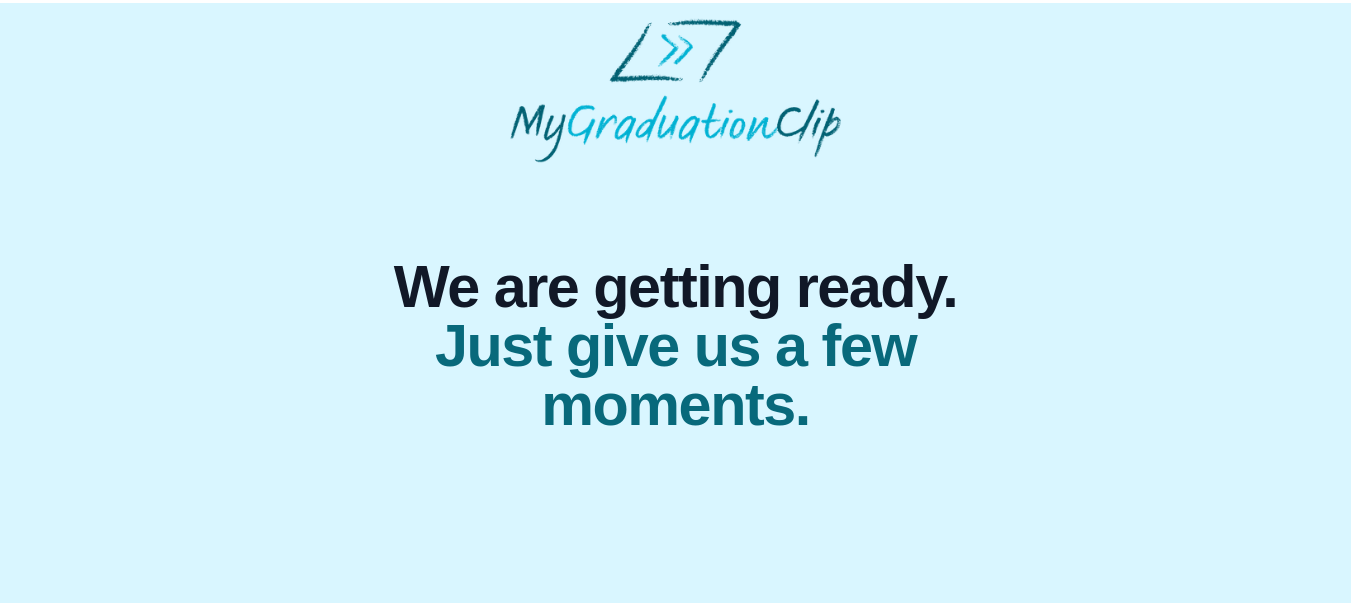 scroll, scrollTop: 0, scrollLeft: 0, axis: both 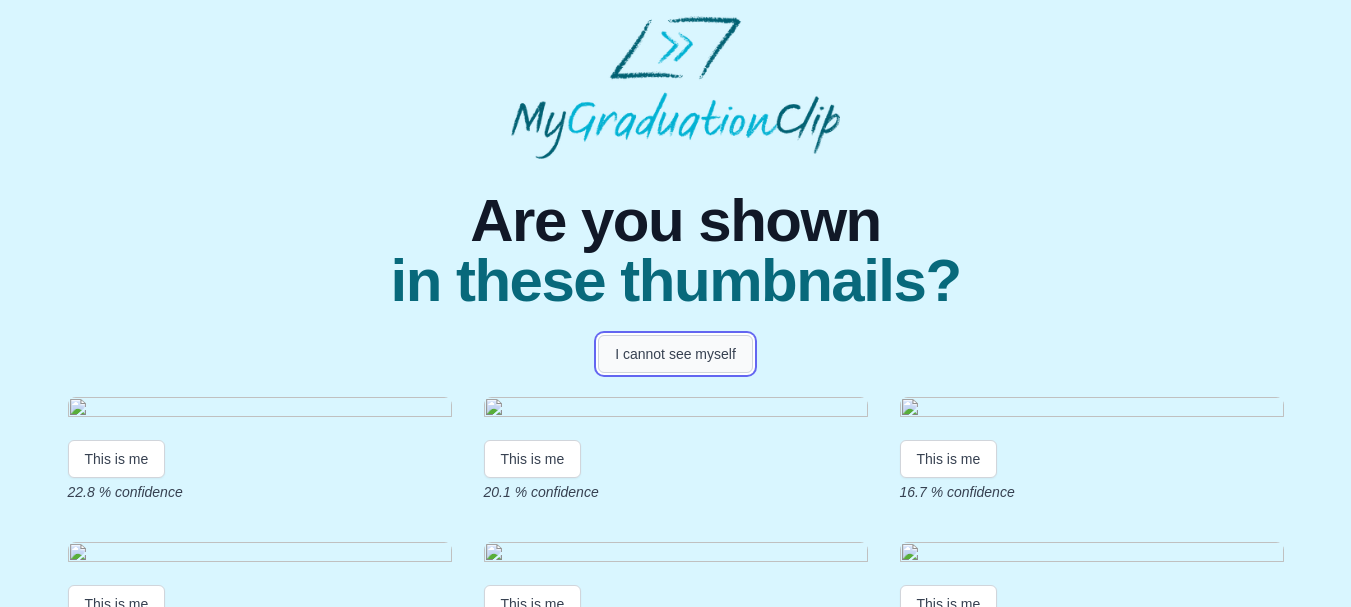click on "I cannot see myself" at bounding box center [675, 354] 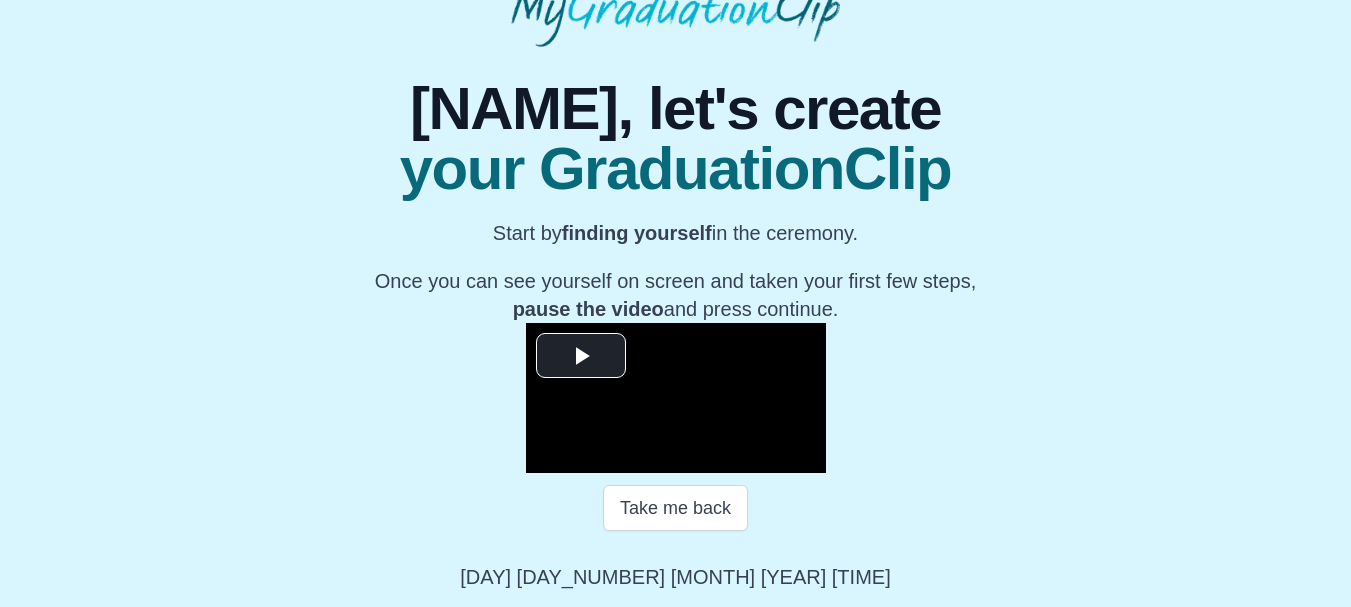 scroll, scrollTop: 323, scrollLeft: 0, axis: vertical 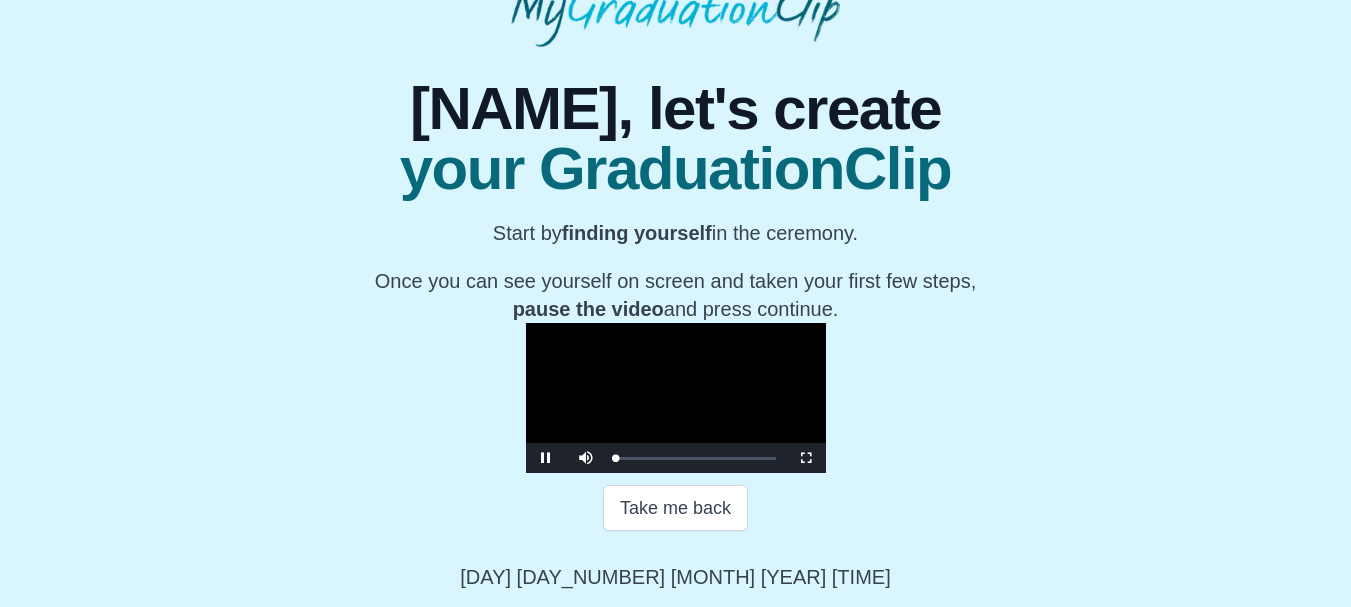 click at bounding box center (676, 398) 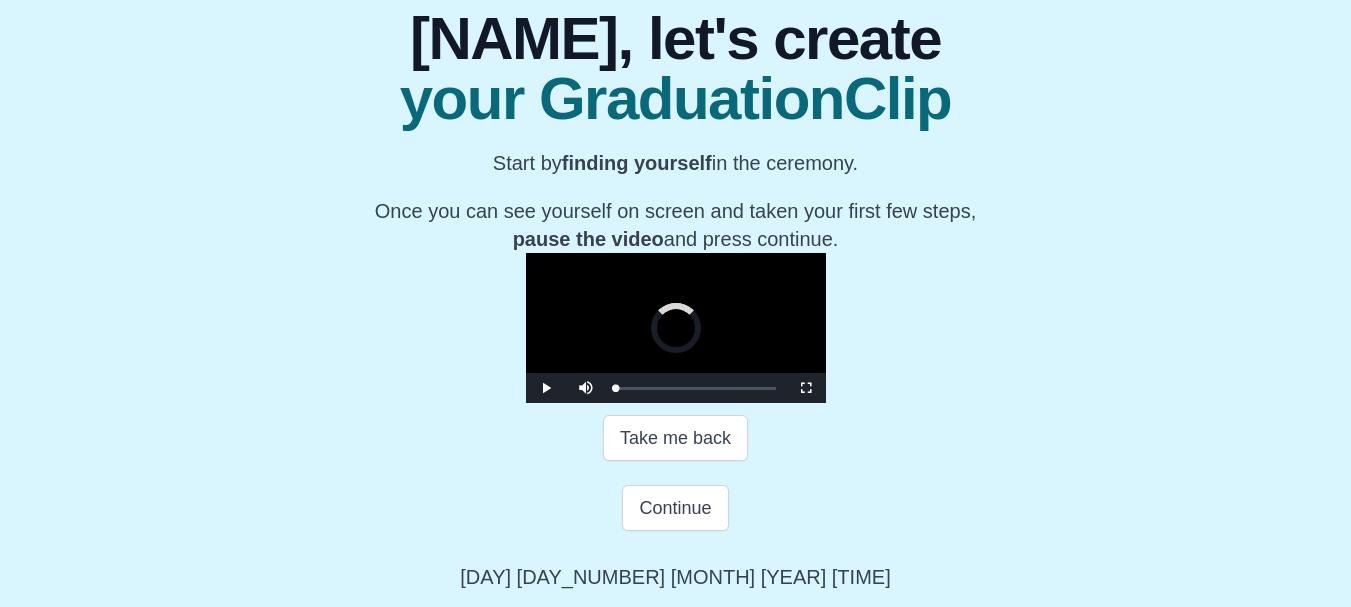 drag, startPoint x: 517, startPoint y: 468, endPoint x: 709, endPoint y: 497, distance: 194.17775 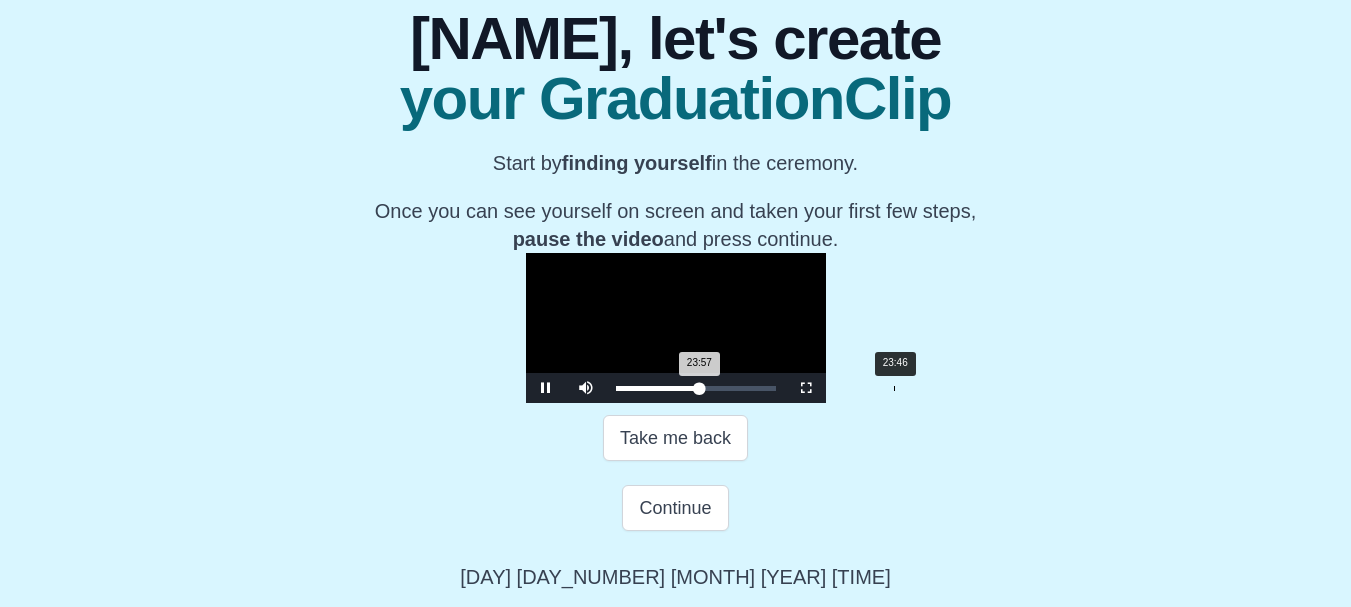 click on "23:57 Progress : 0%" at bounding box center [658, 388] 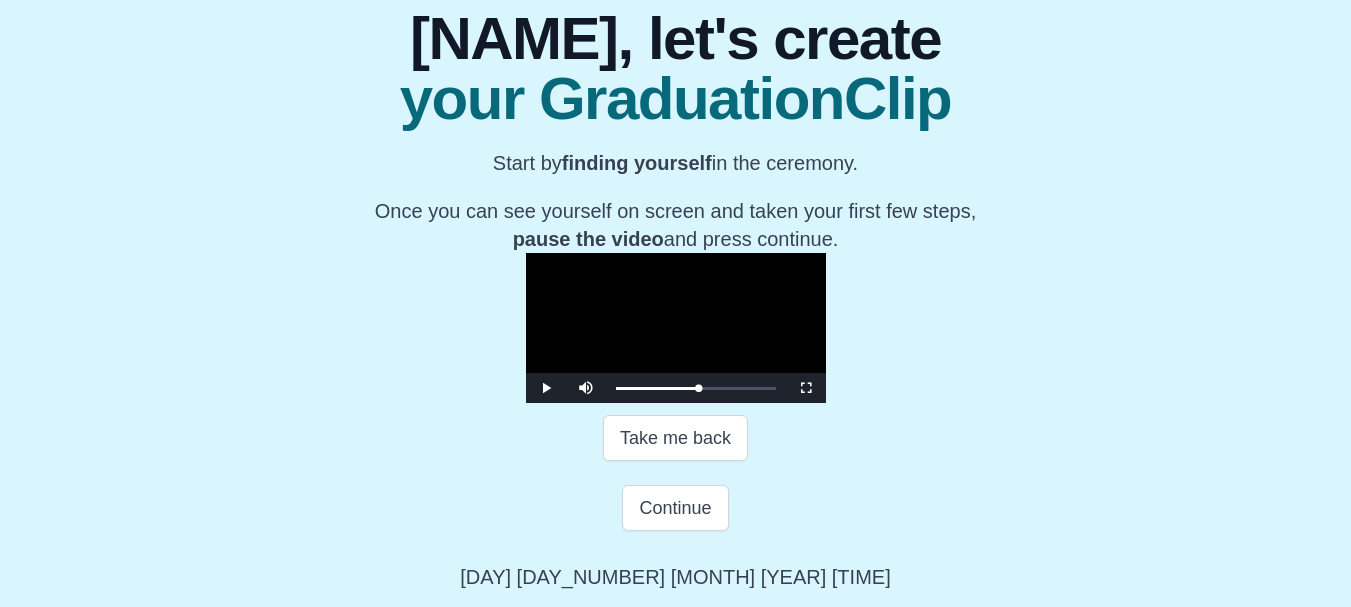 click at bounding box center (676, 328) 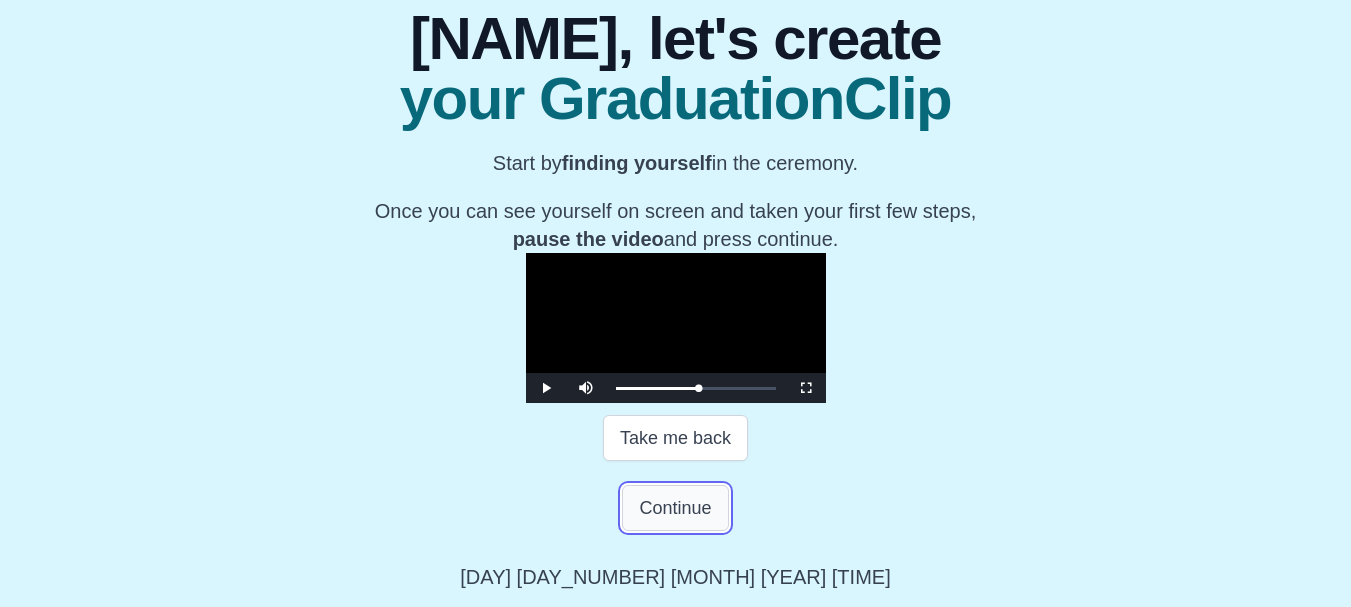 click on "Continue" at bounding box center (675, 508) 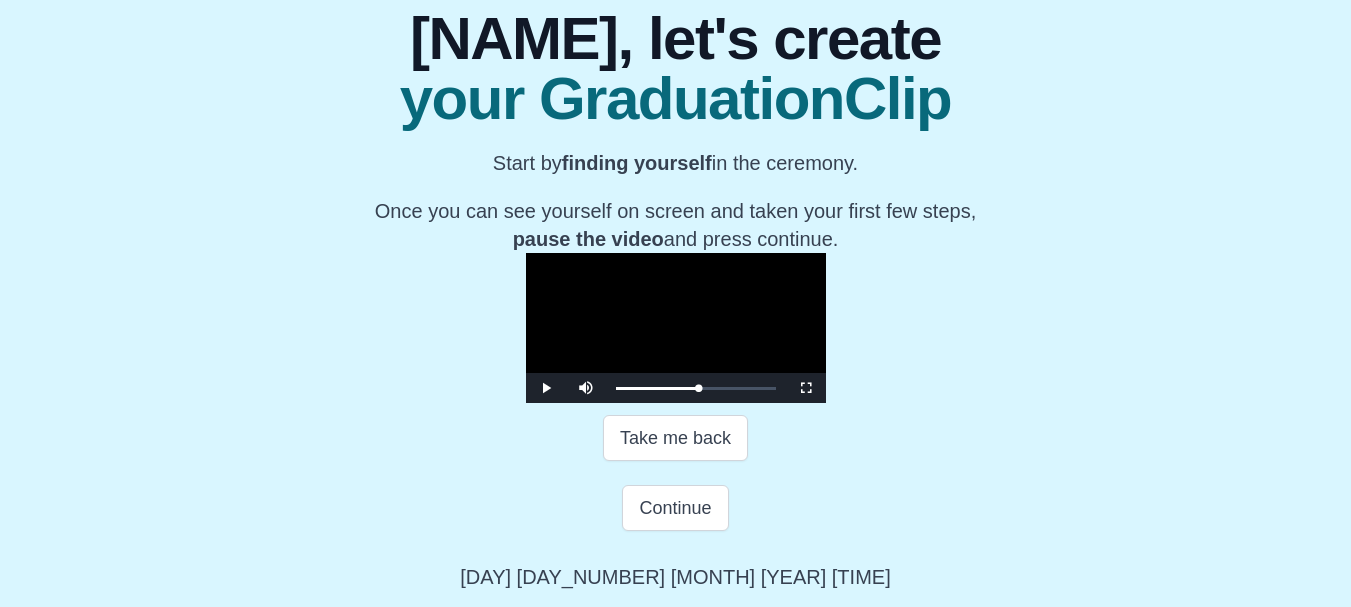 scroll, scrollTop: 54, scrollLeft: 0, axis: vertical 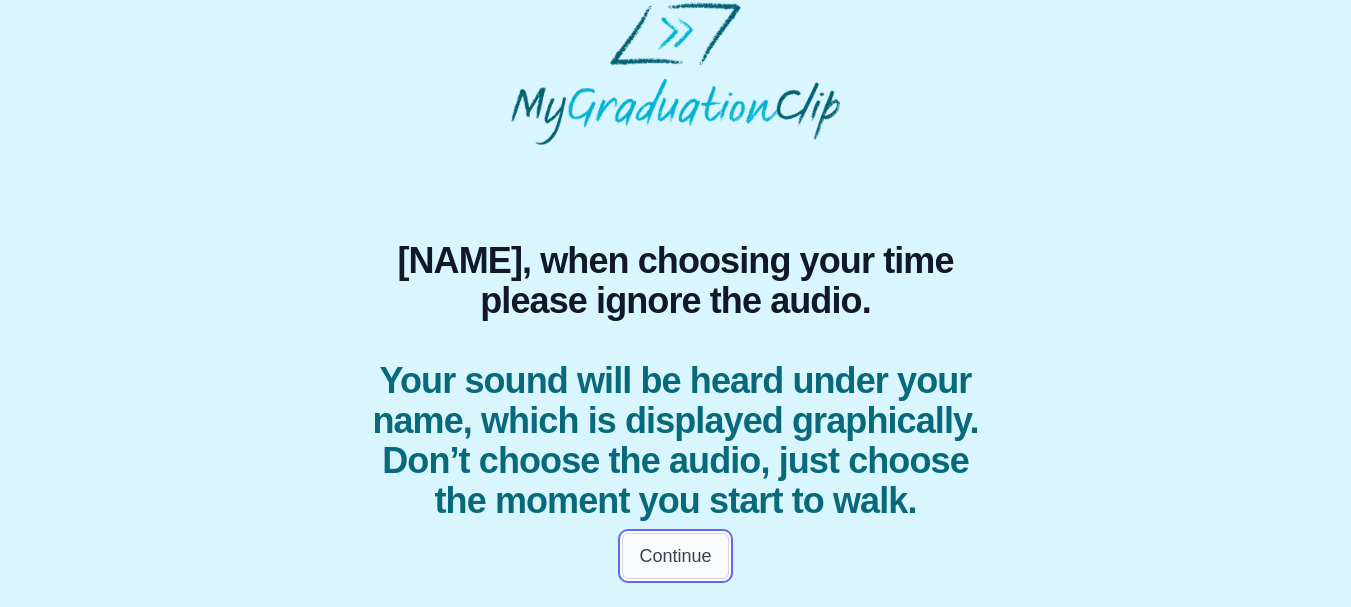 click on "Continue" at bounding box center (675, 556) 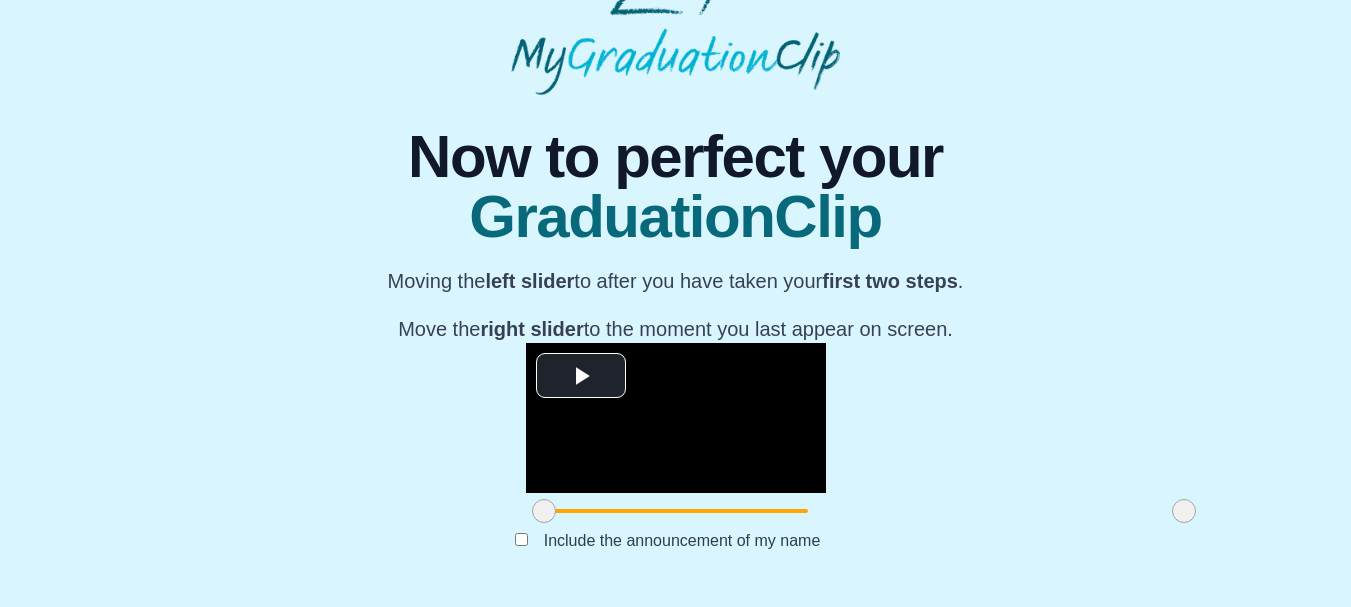 scroll, scrollTop: 295, scrollLeft: 0, axis: vertical 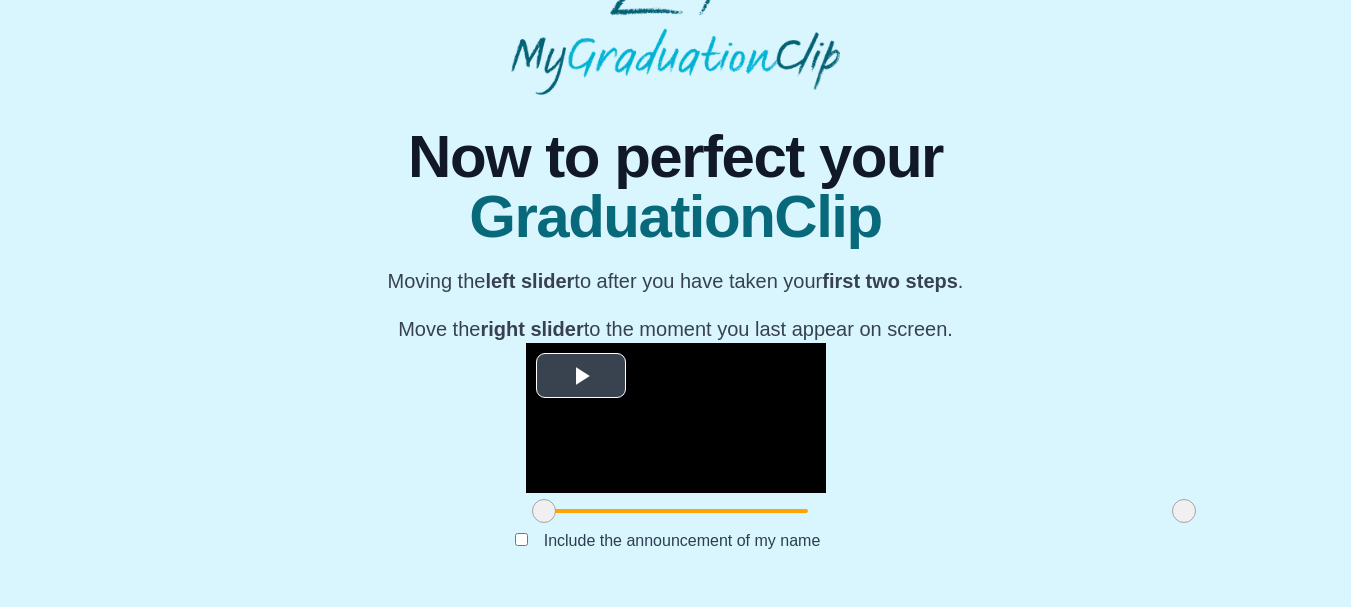 click at bounding box center [676, 418] 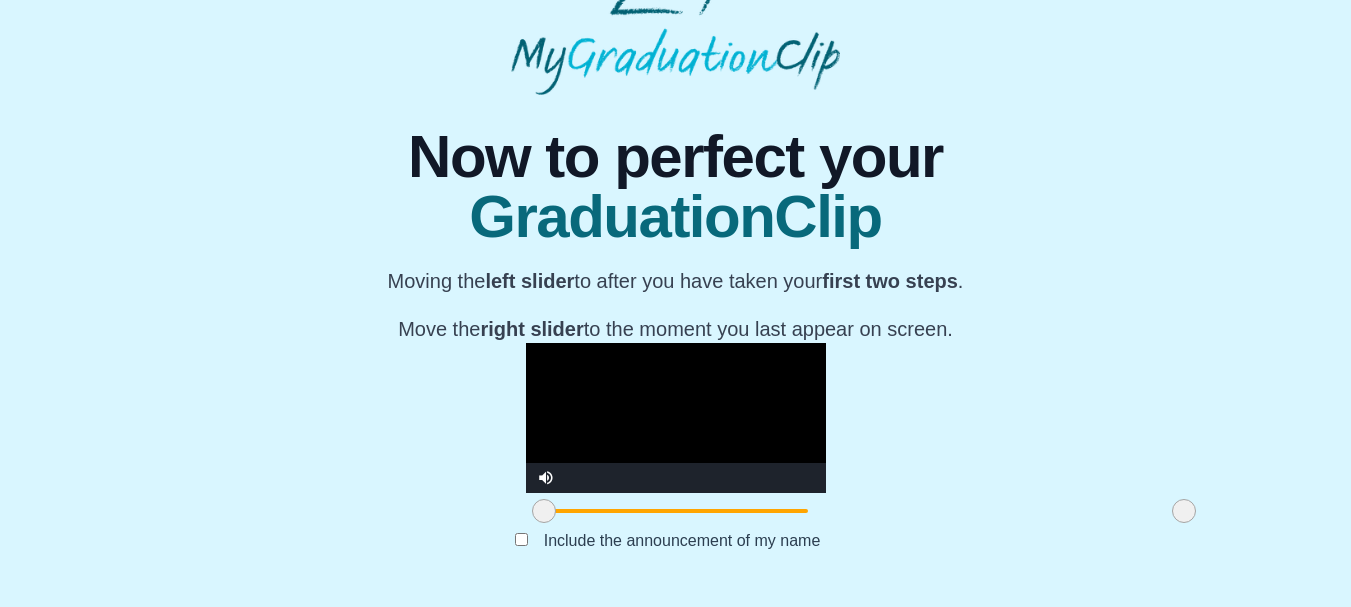 click at bounding box center (676, 418) 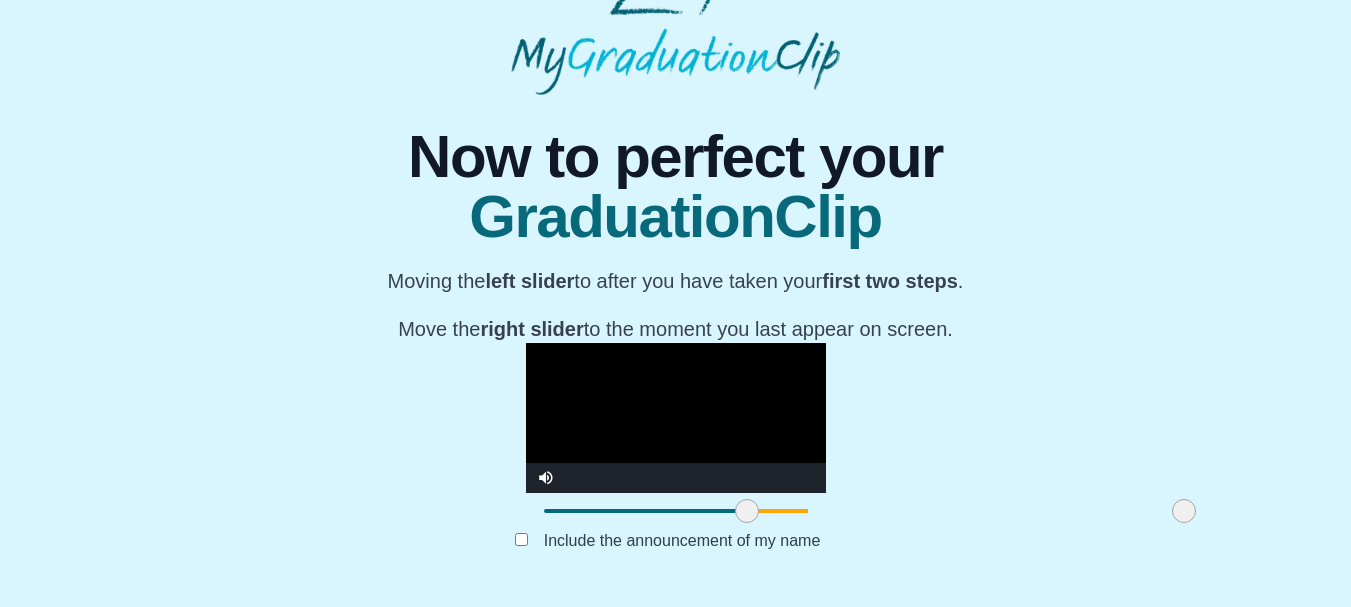 drag, startPoint x: 356, startPoint y: 508, endPoint x: 559, endPoint y: 493, distance: 203.55344 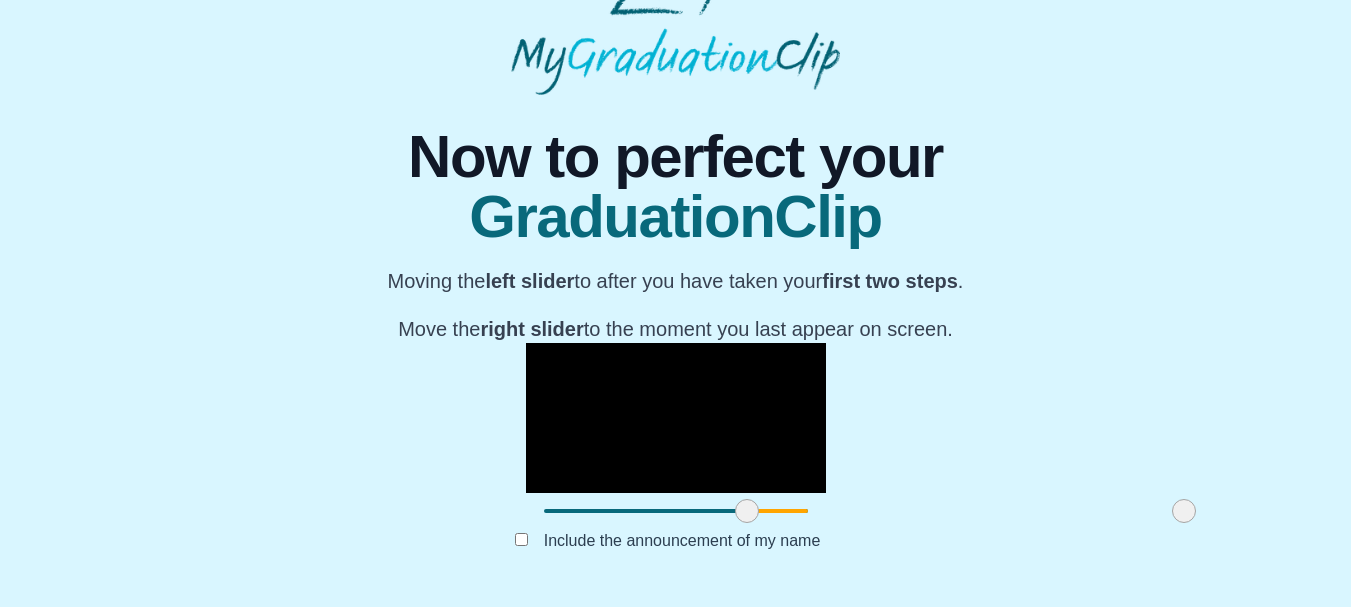 click at bounding box center [676, 418] 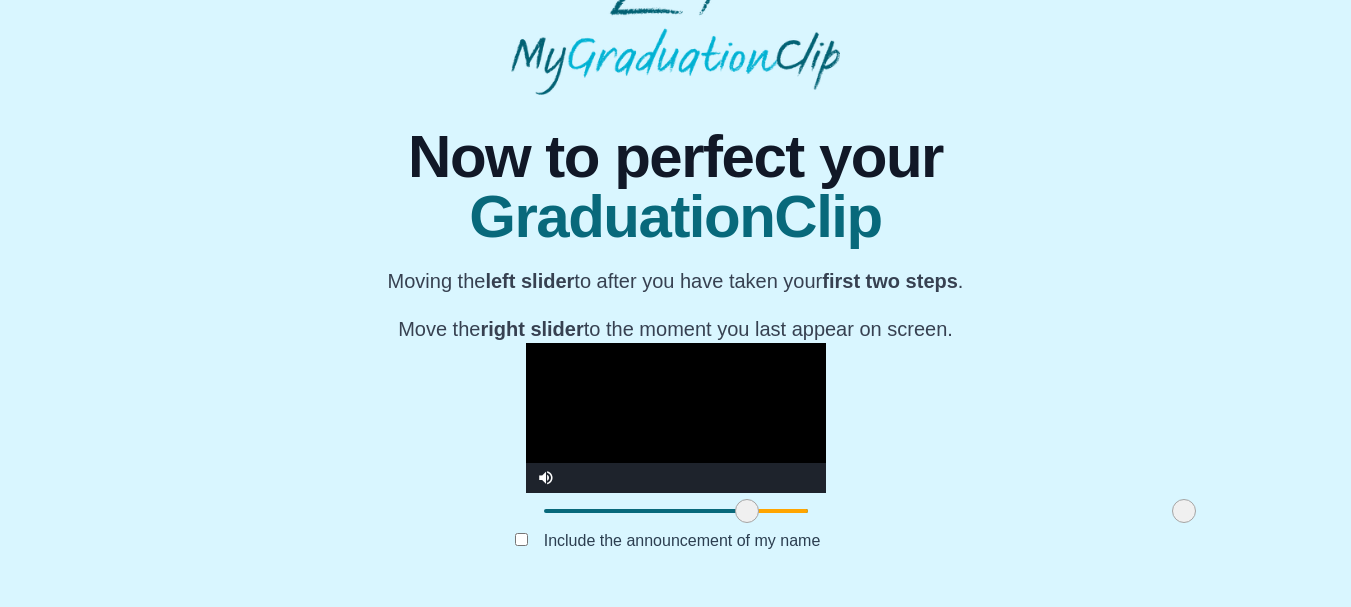 click at bounding box center (676, 418) 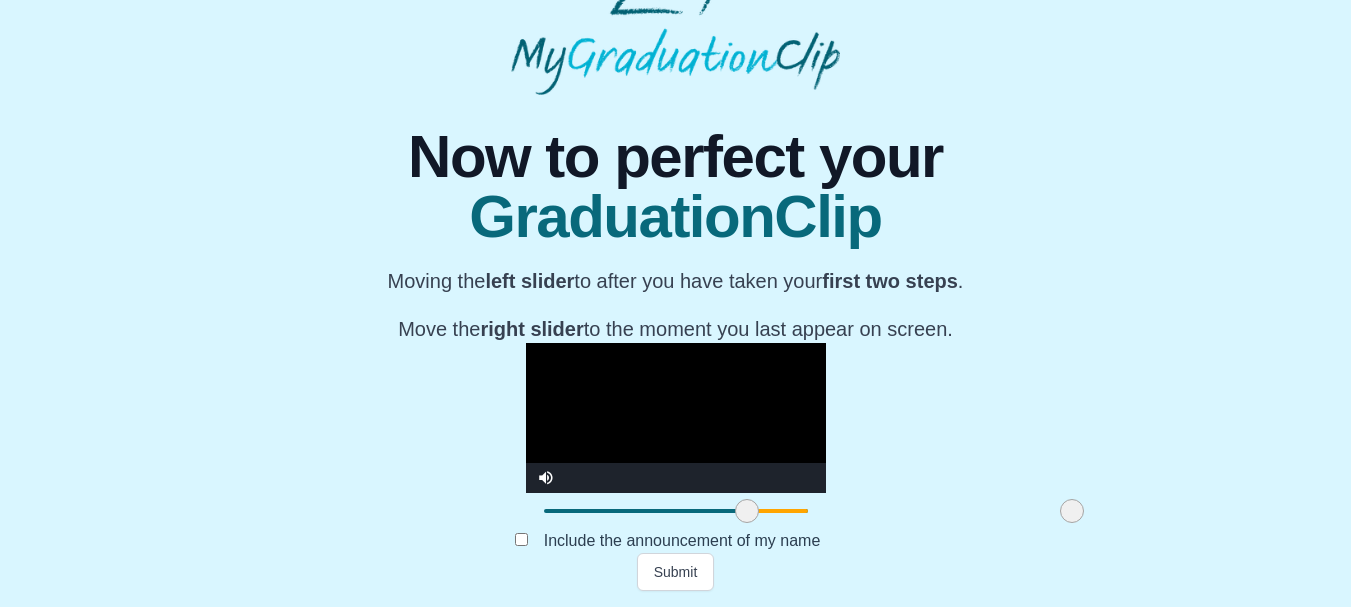drag, startPoint x: 998, startPoint y: 515, endPoint x: 886, endPoint y: 512, distance: 112.04017 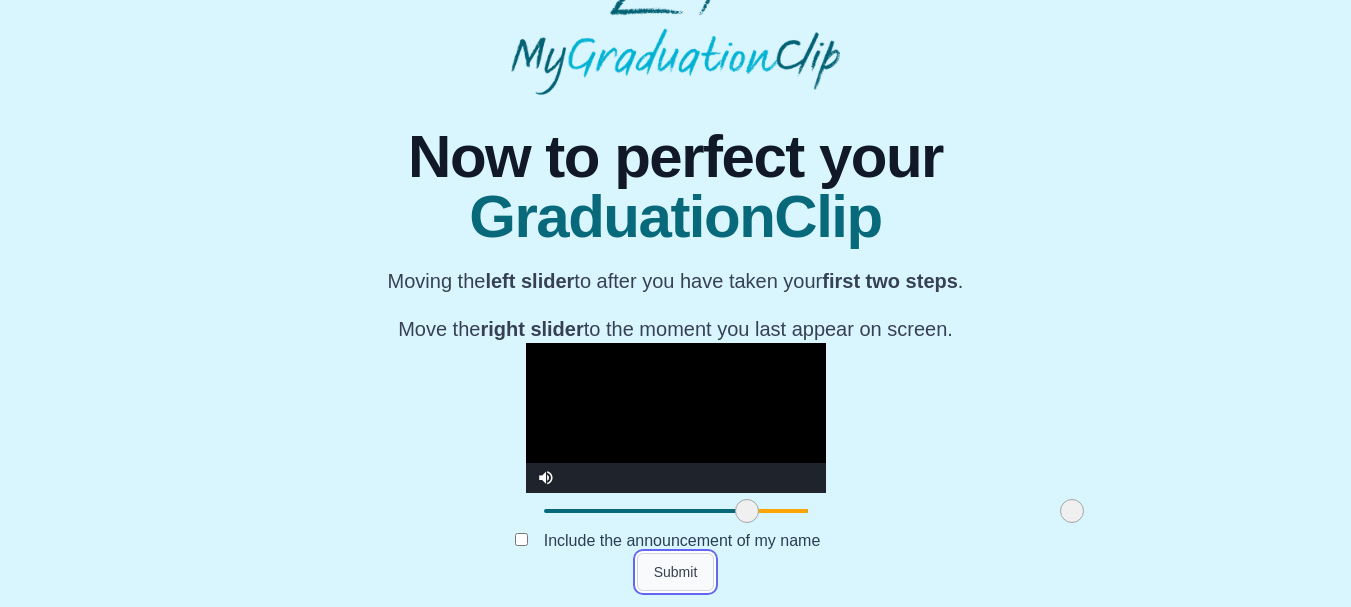 click on "Submit" at bounding box center [676, 572] 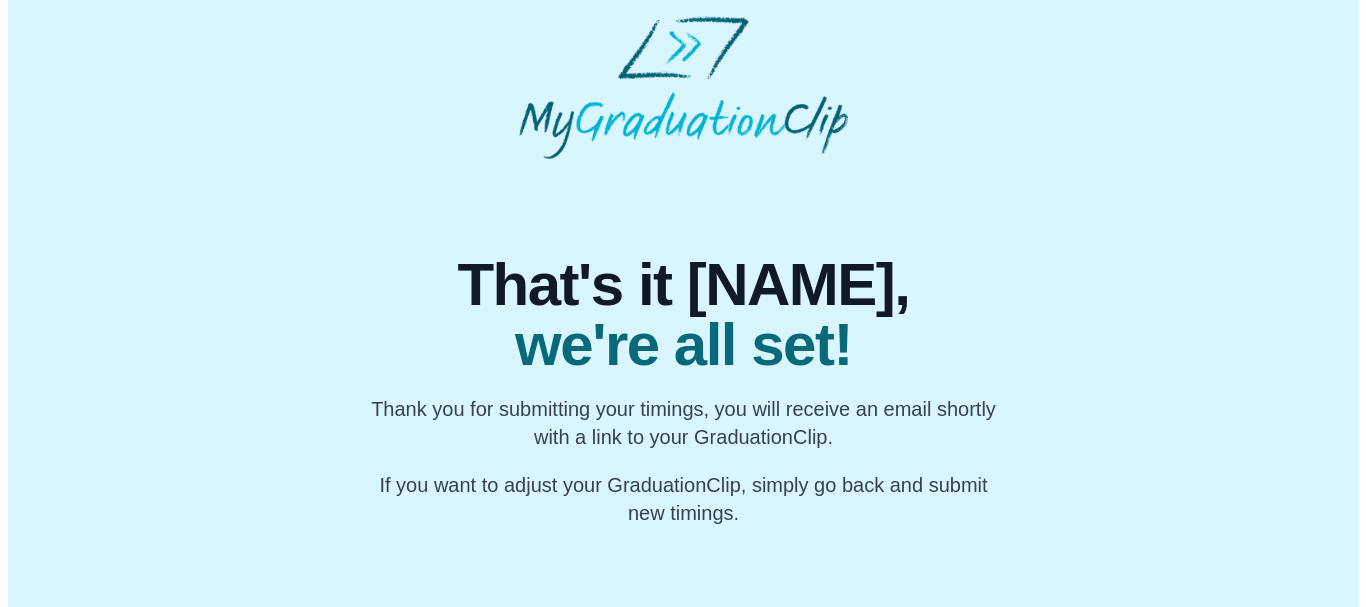 scroll, scrollTop: 0, scrollLeft: 0, axis: both 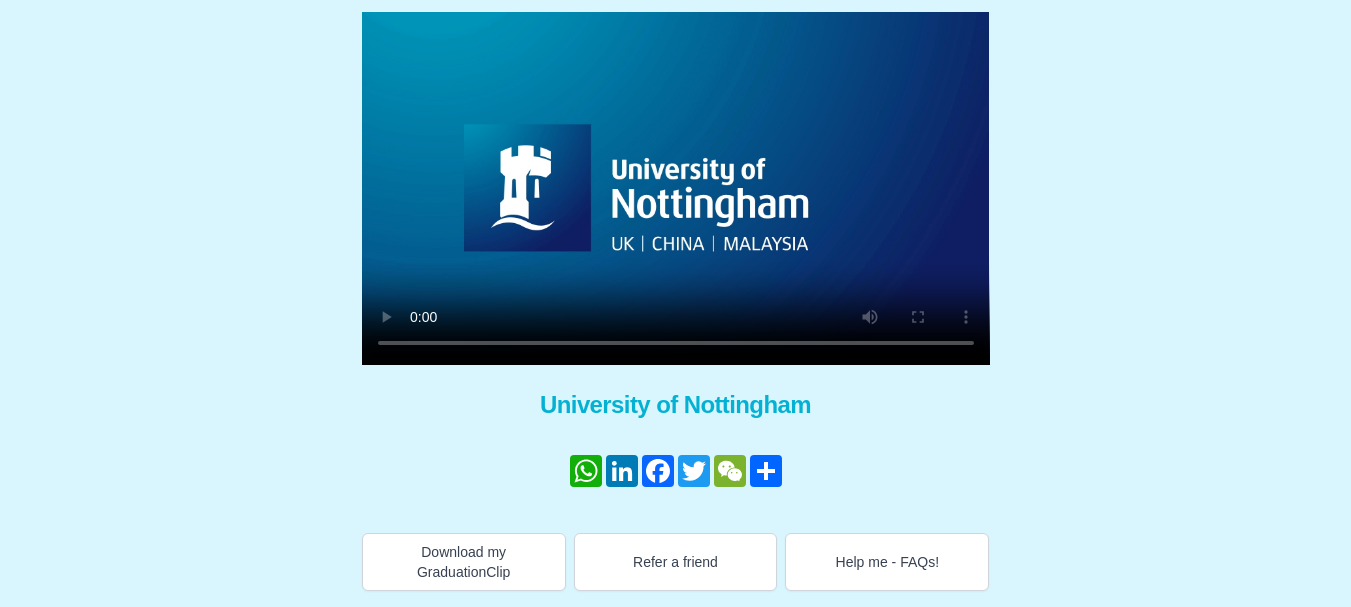 type 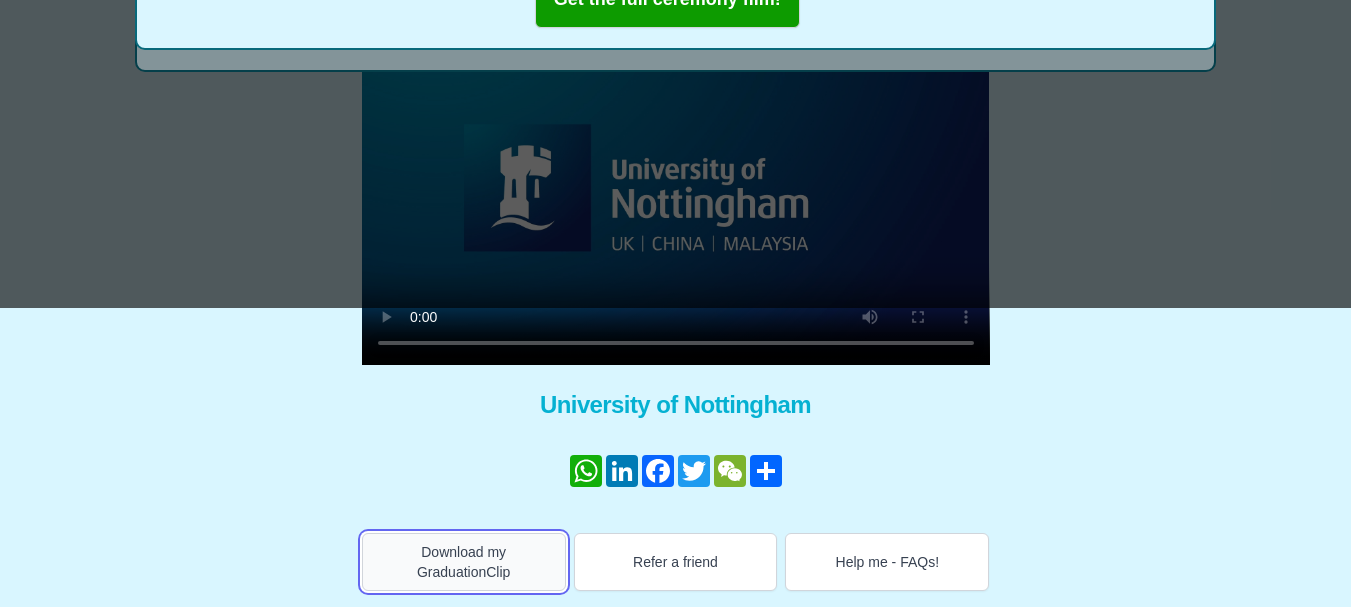 click on "Download my GraduationClip" at bounding box center (464, 562) 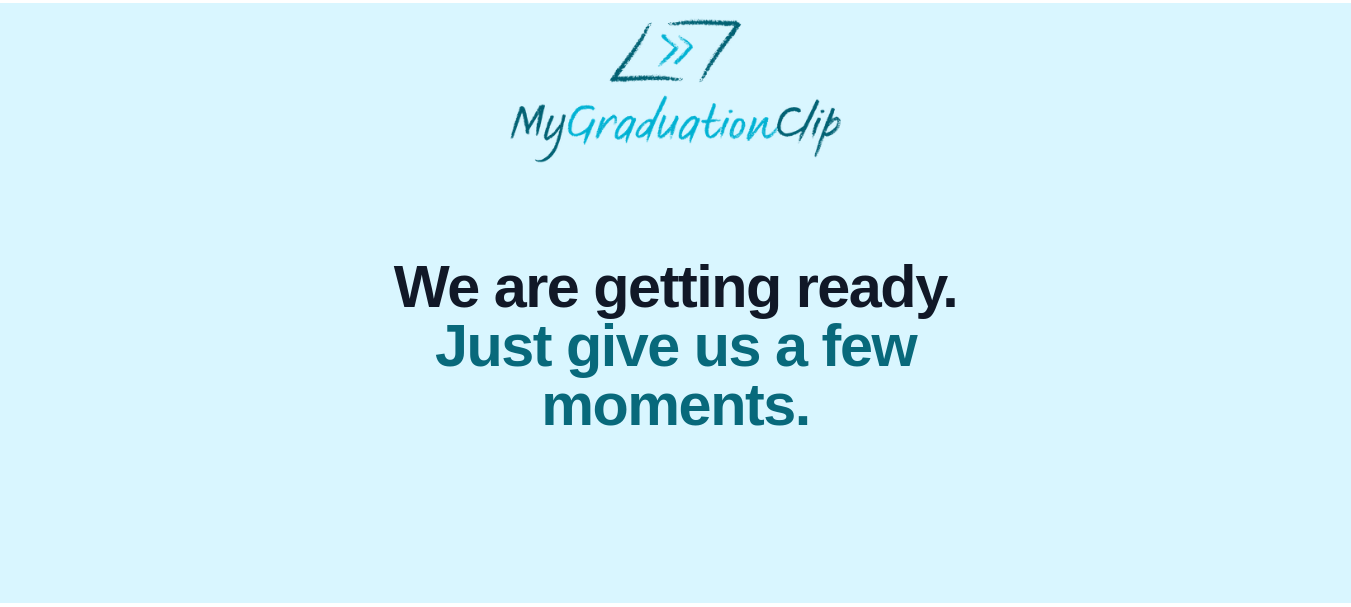 scroll, scrollTop: 0, scrollLeft: 0, axis: both 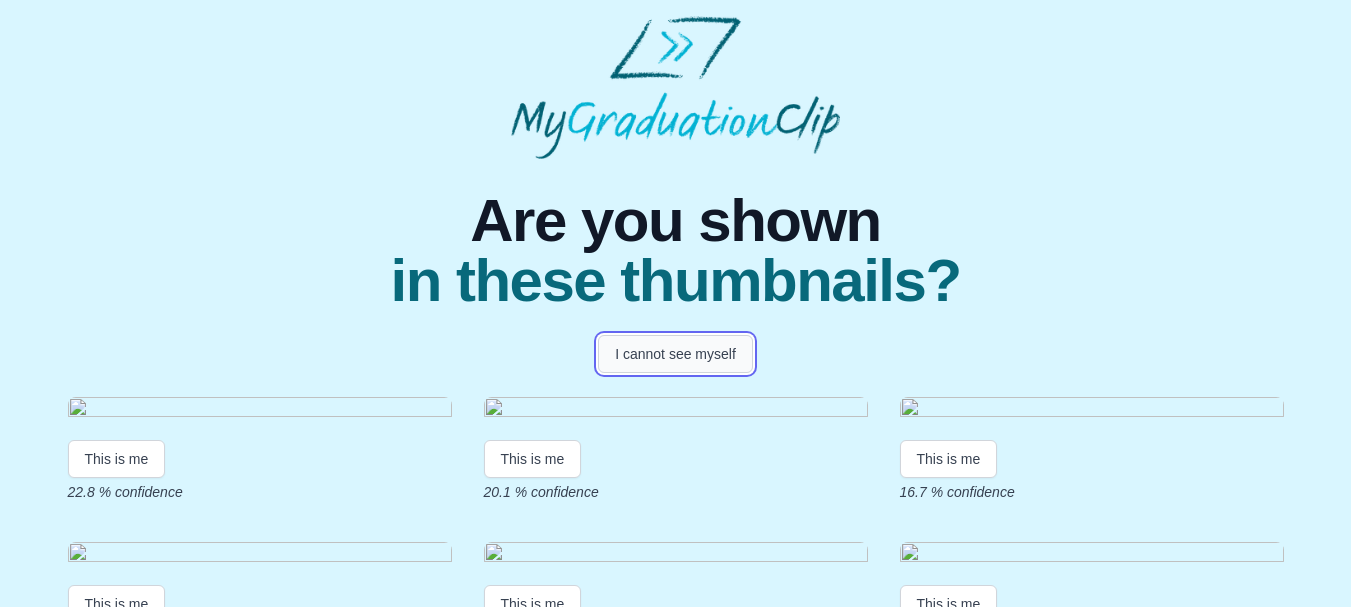 click on "I cannot see myself" at bounding box center [675, 354] 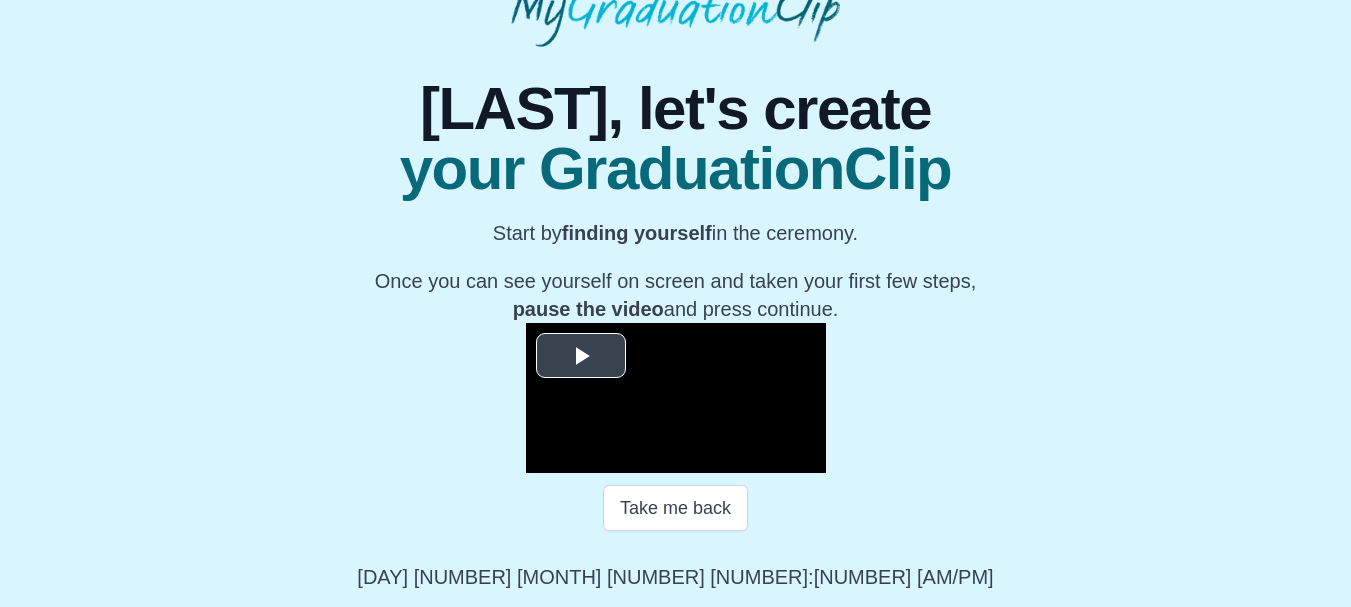 scroll, scrollTop: 343, scrollLeft: 0, axis: vertical 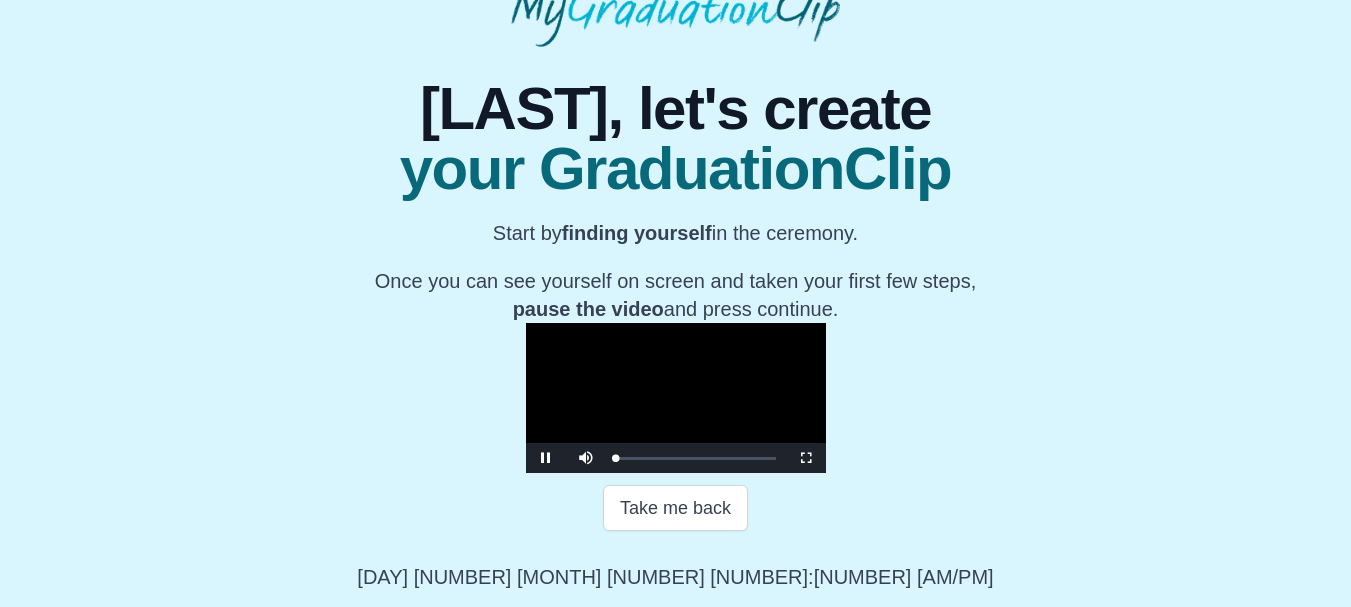 click at bounding box center [676, 398] 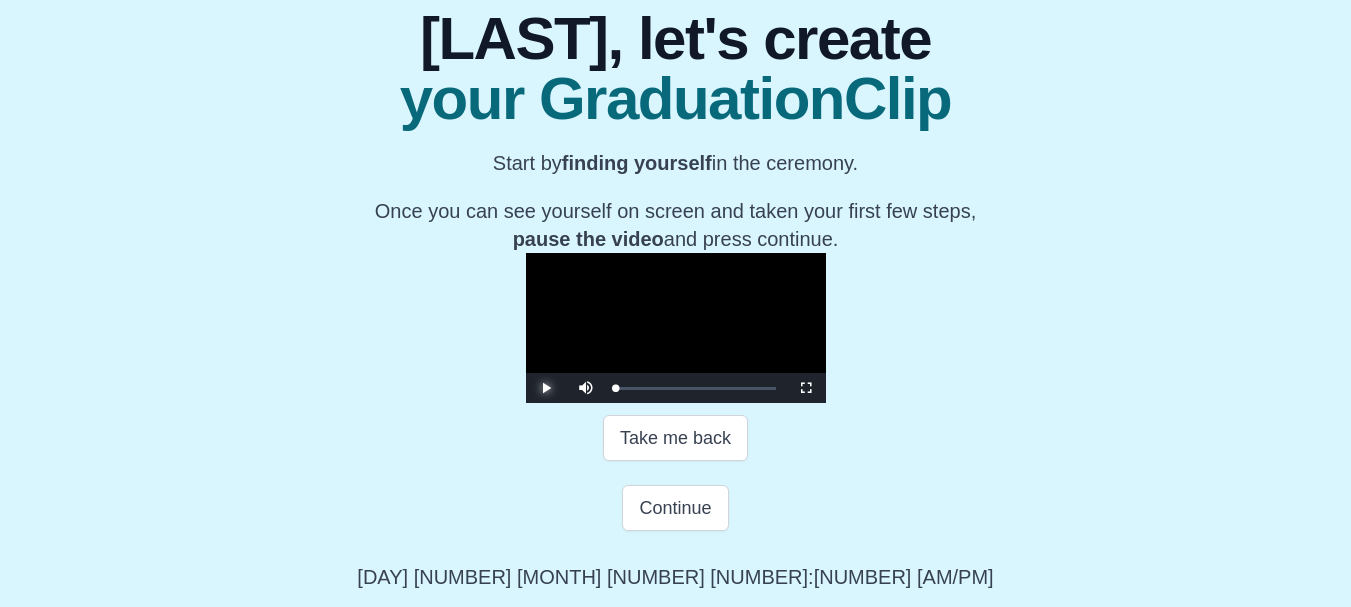 drag, startPoint x: 589, startPoint y: 225, endPoint x: 355, endPoint y: 444, distance: 320.49493 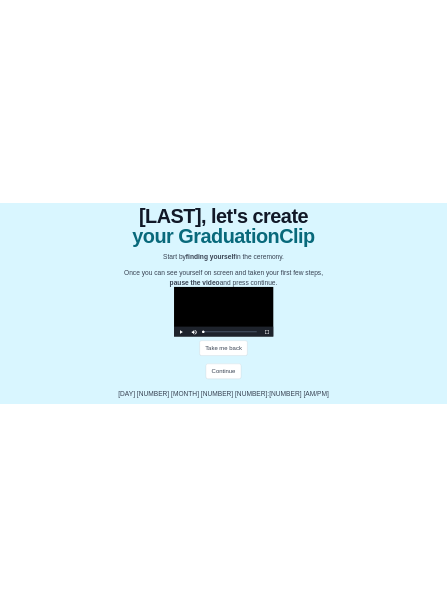 scroll, scrollTop: 230, scrollLeft: 0, axis: vertical 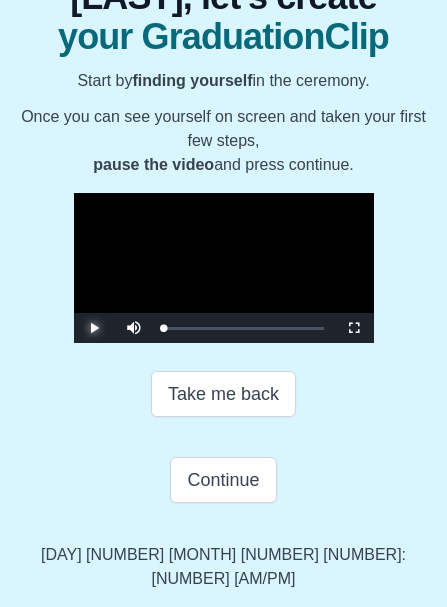 click at bounding box center (94, 328) 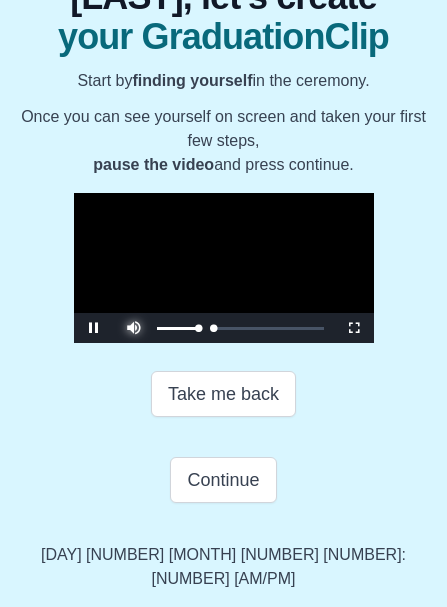 click at bounding box center (134, 313) 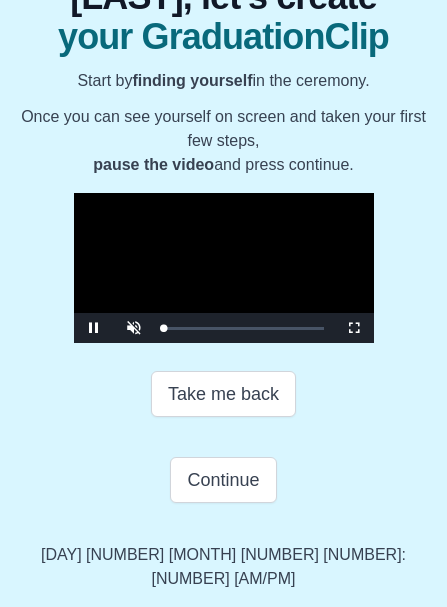 click at bounding box center [224, 268] 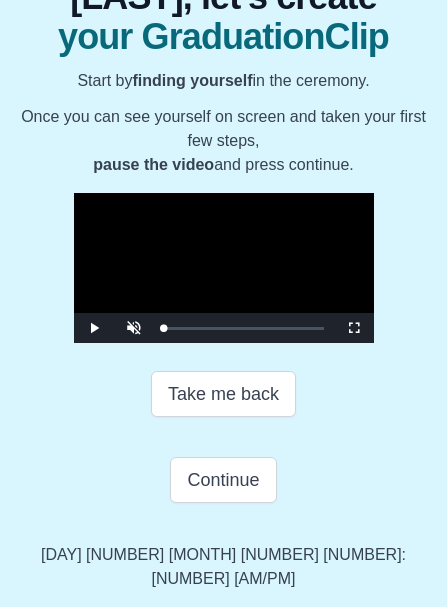 click at bounding box center [224, 268] 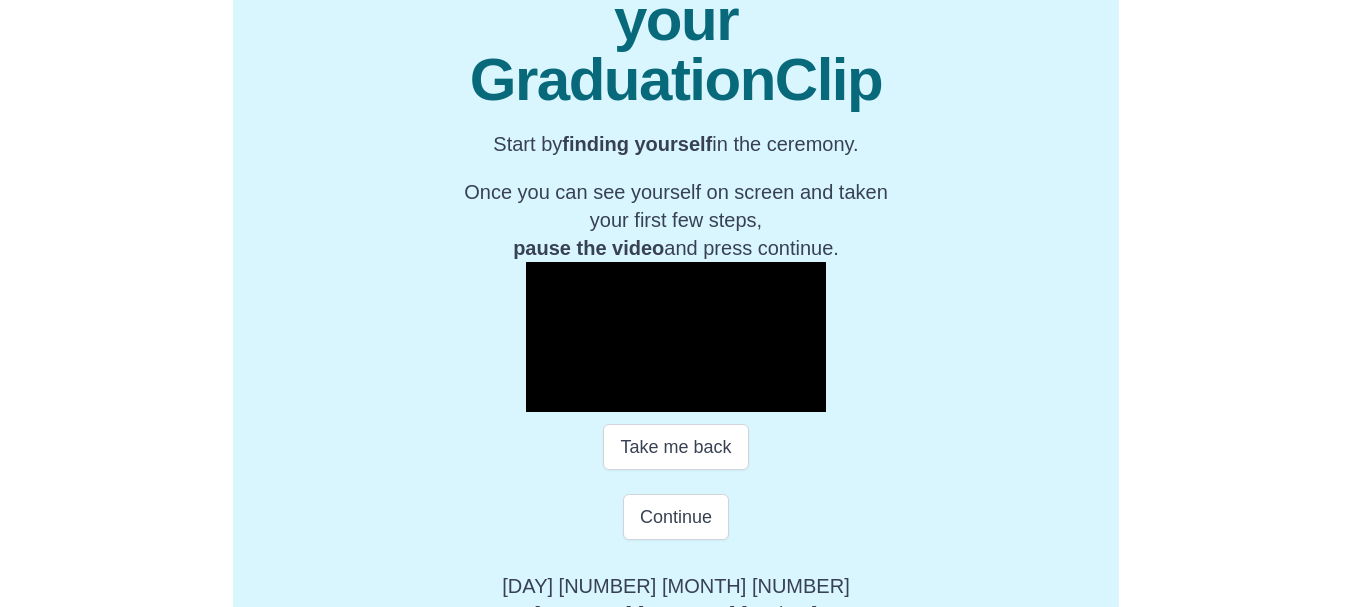 scroll, scrollTop: 258, scrollLeft: 0, axis: vertical 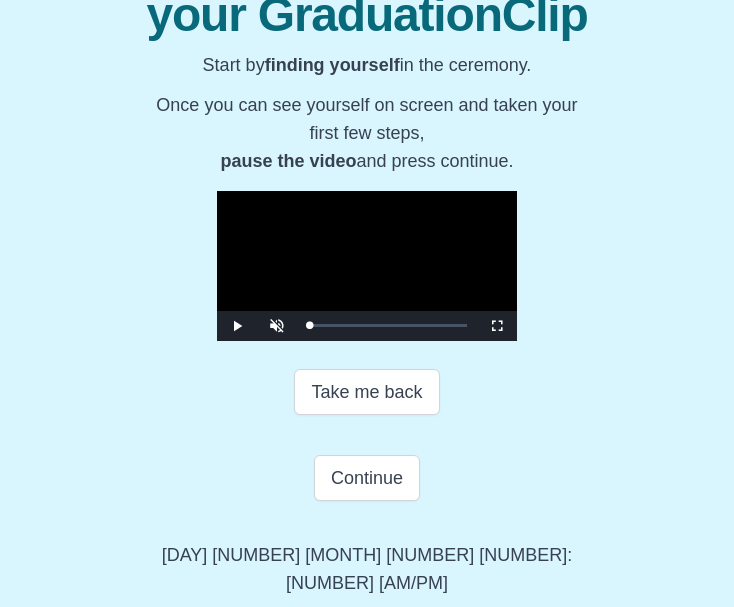 click at bounding box center [367, 266] 